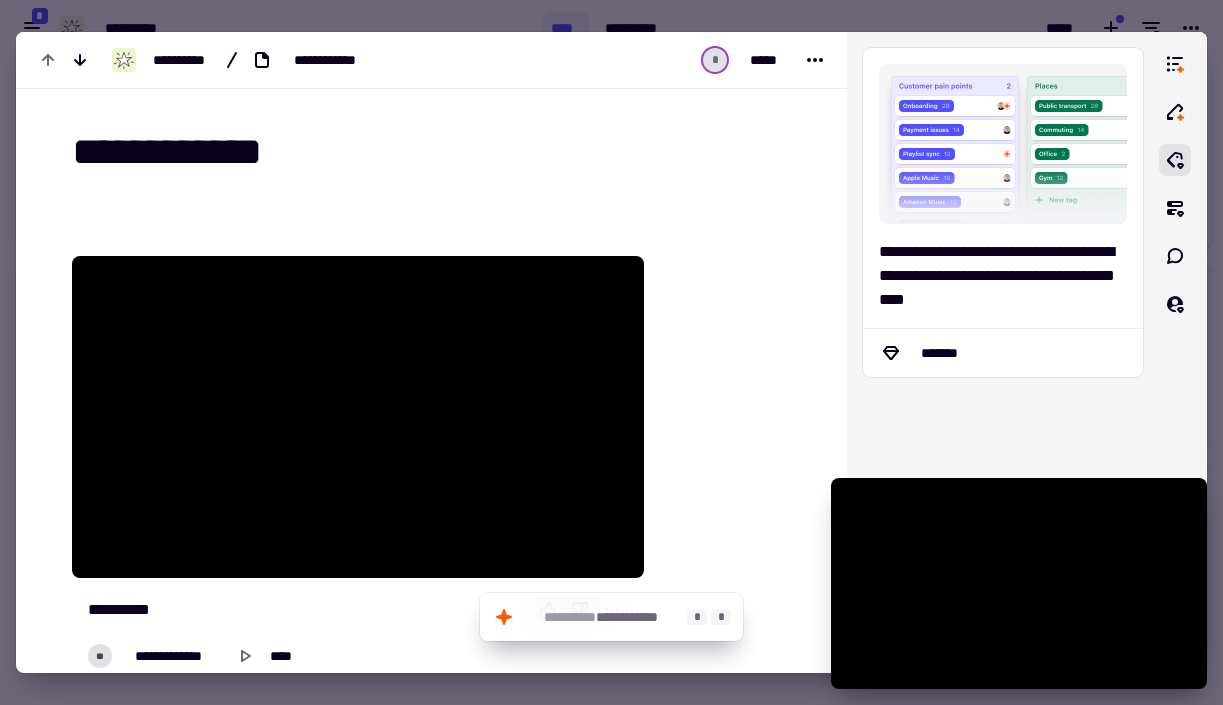 scroll, scrollTop: 0, scrollLeft: 0, axis: both 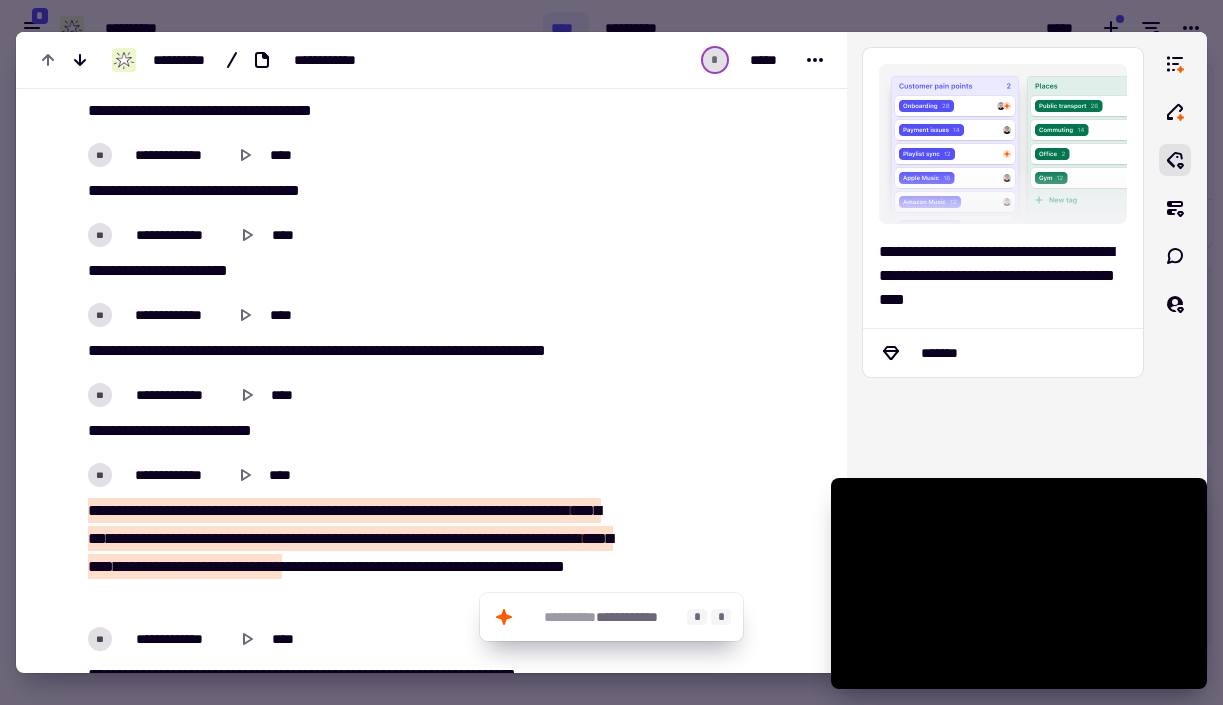 click on "**********" 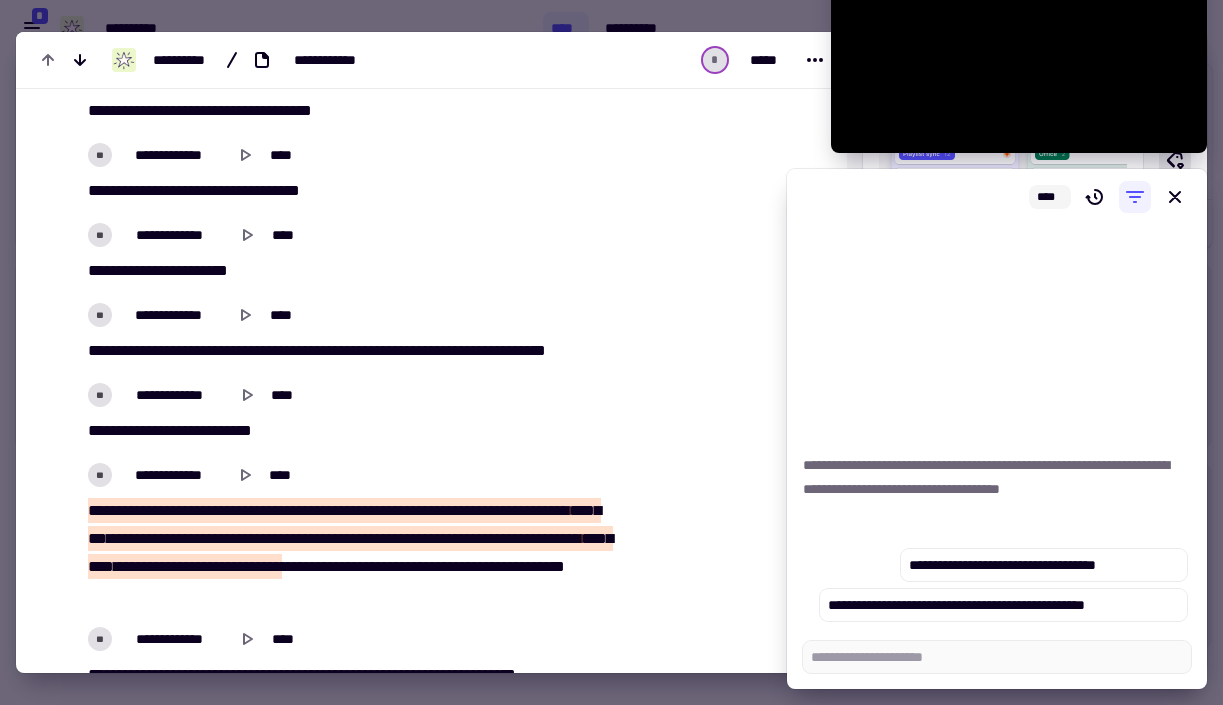 type on "*" 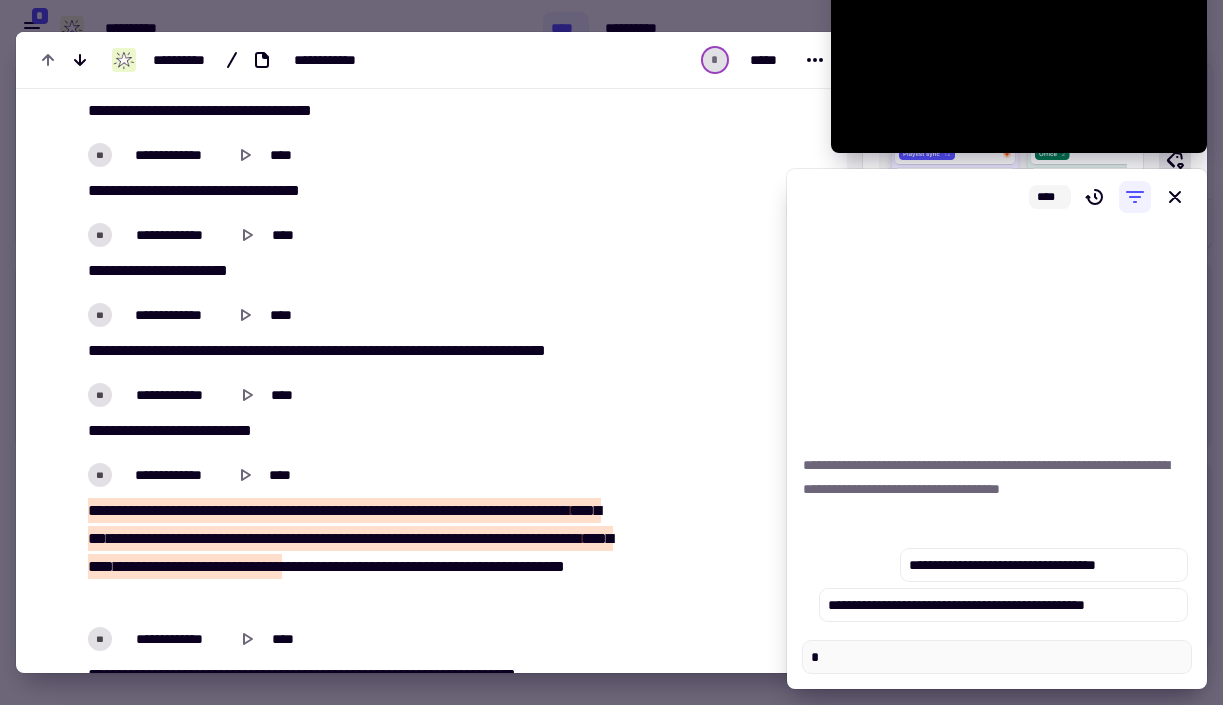 type on "*" 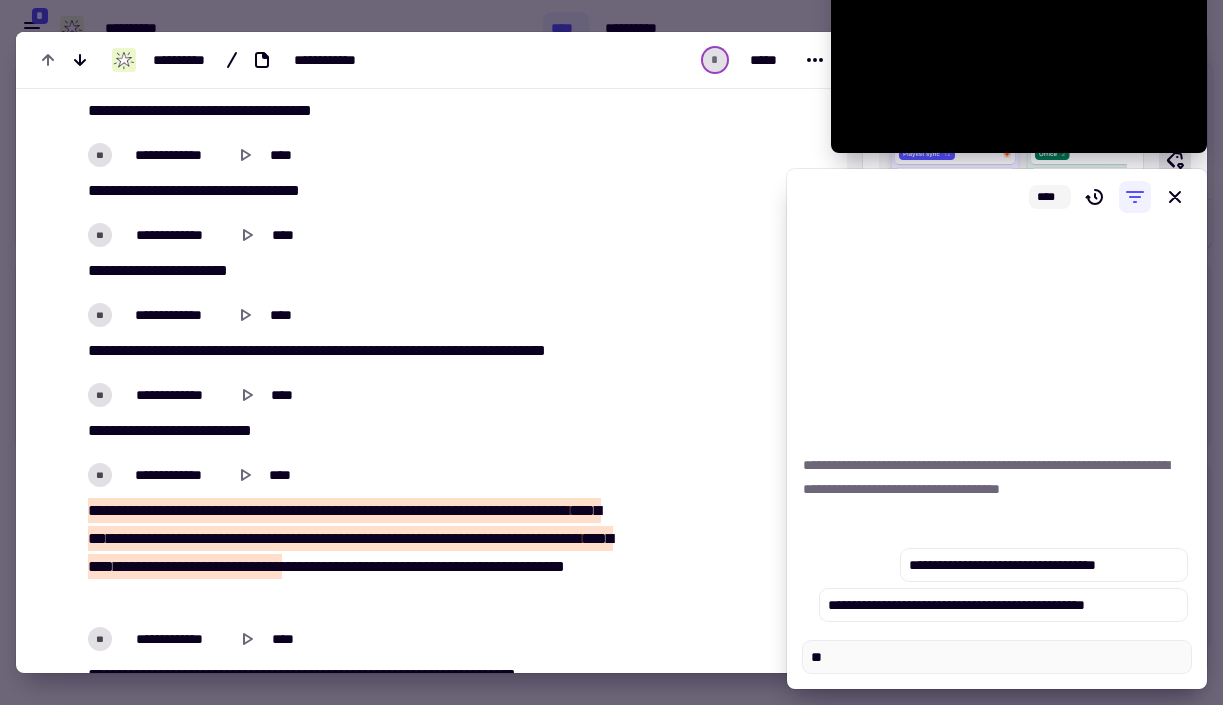 type on "*" 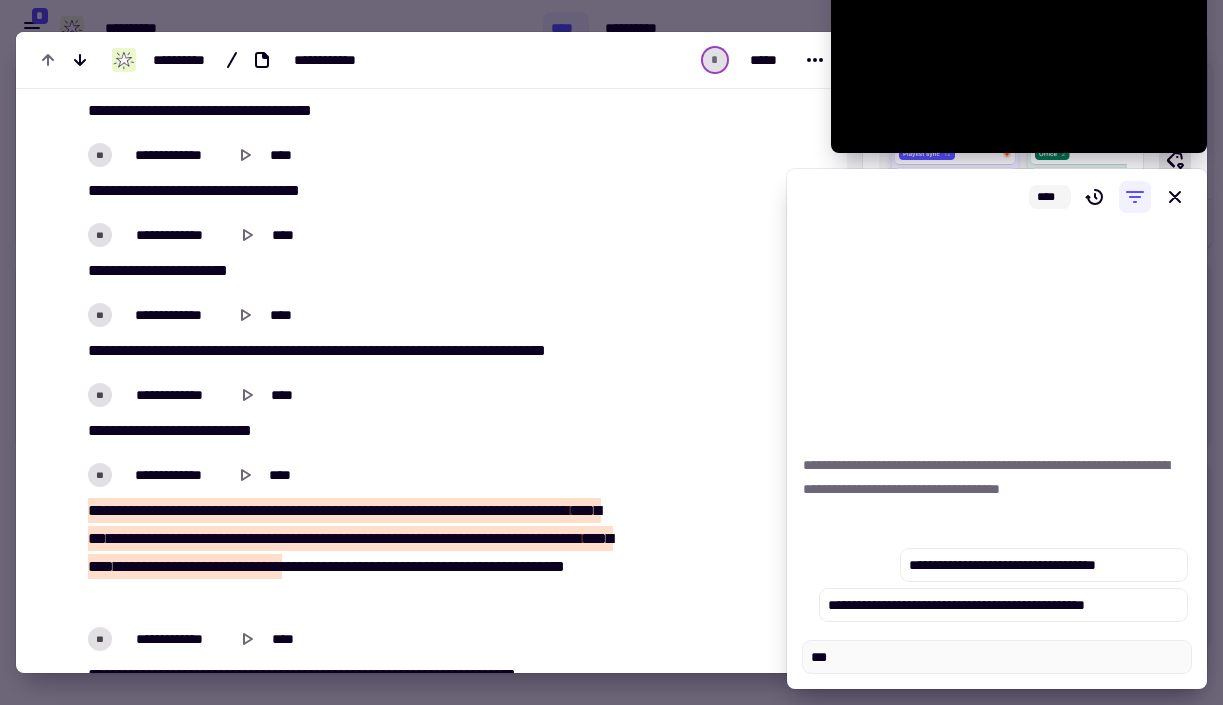 type on "*" 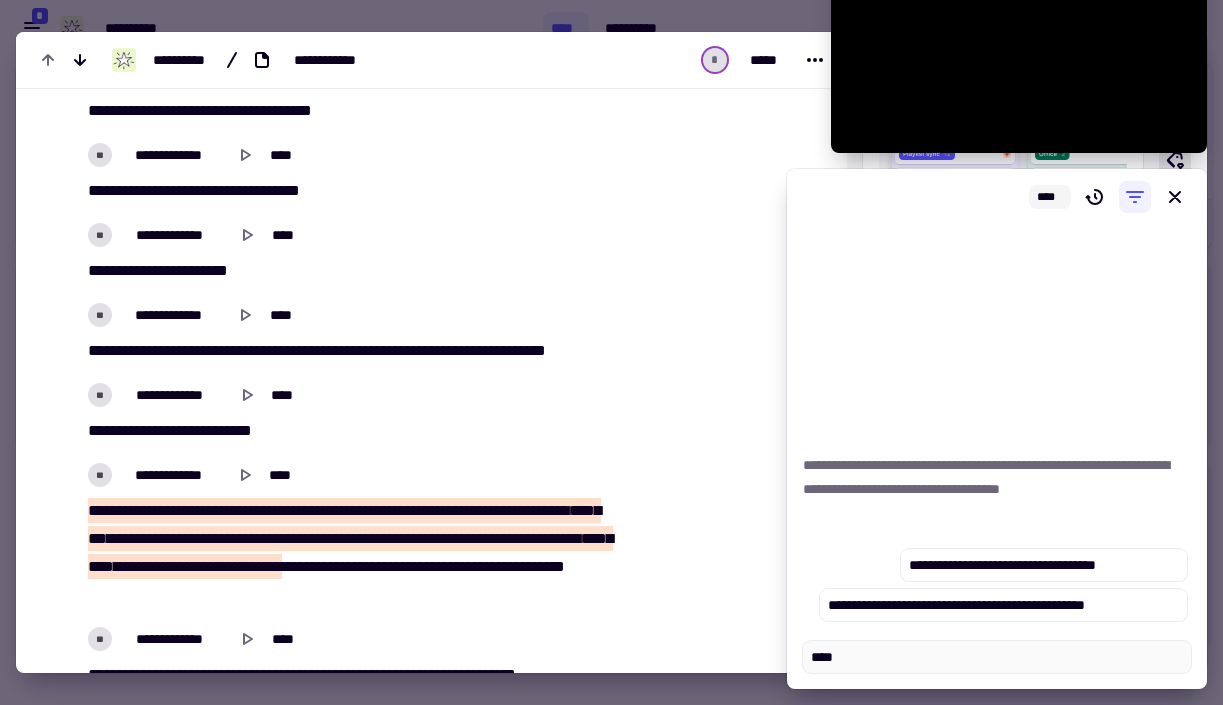 type on "*" 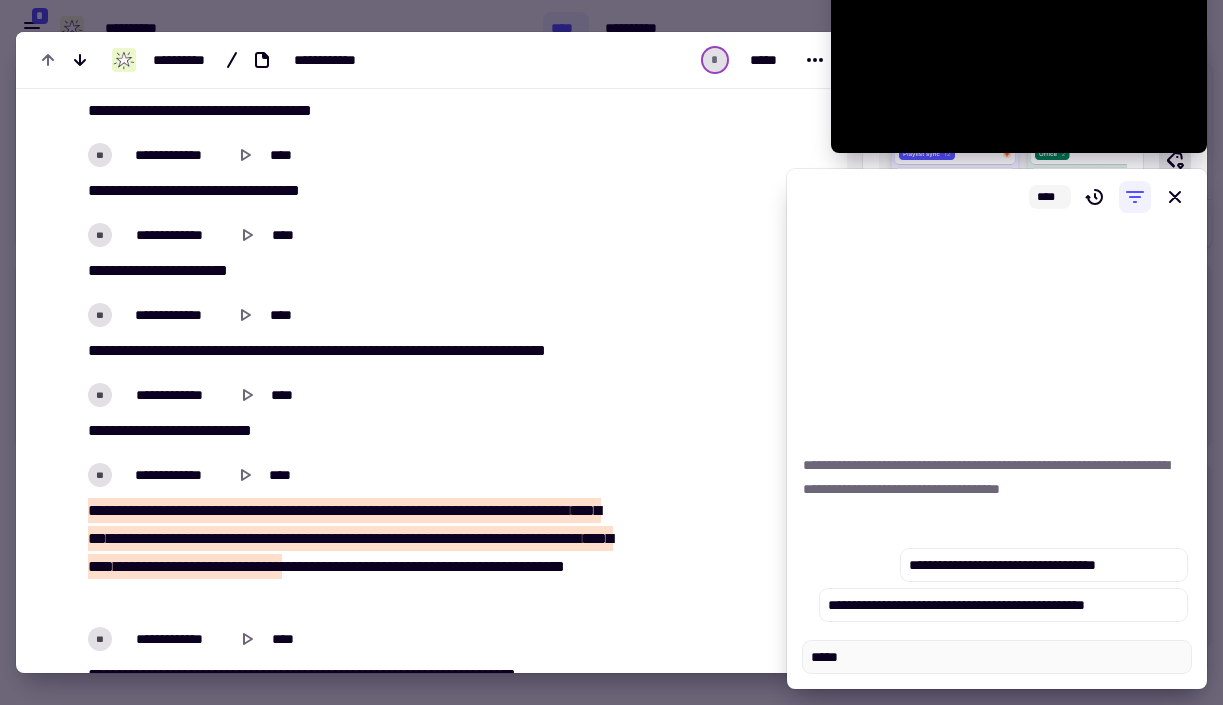 type on "*" 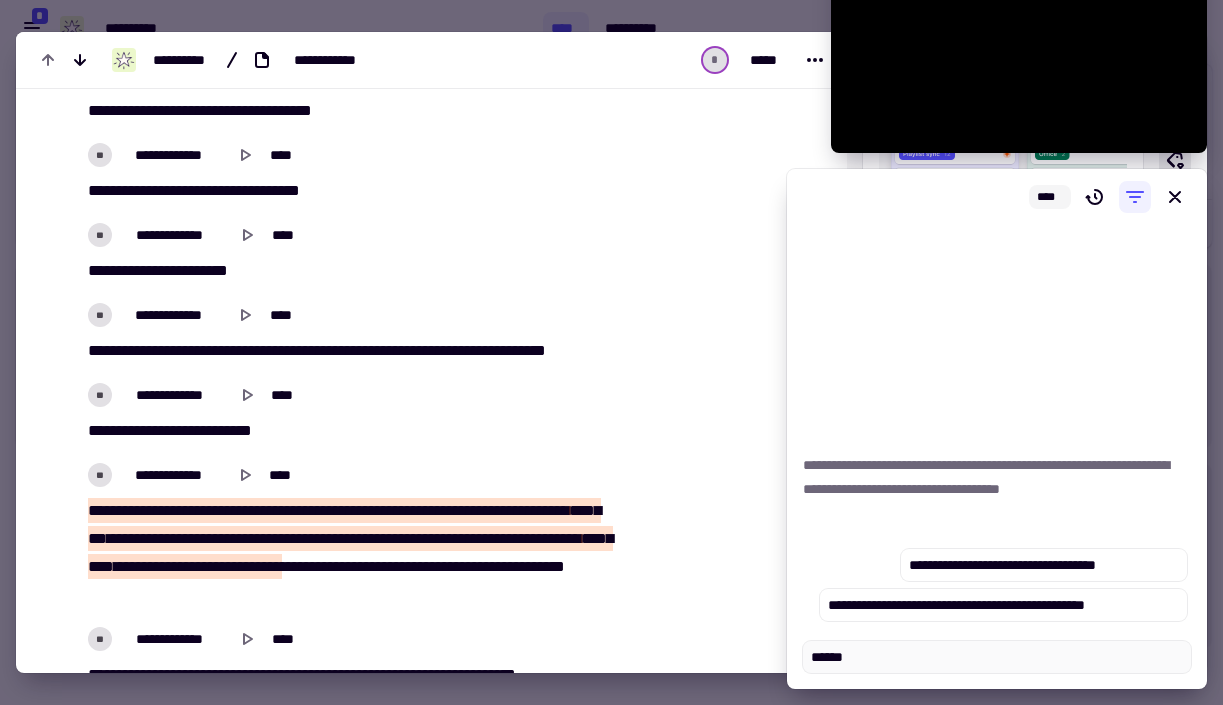 type on "*" 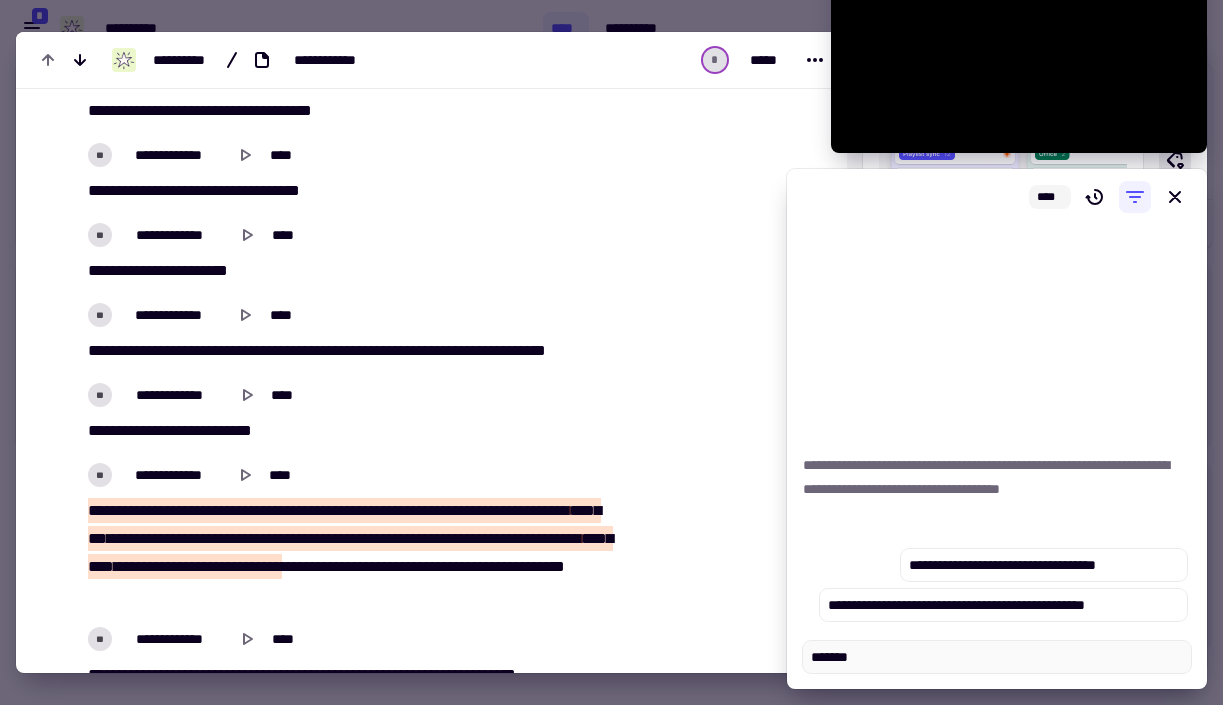 type on "*" 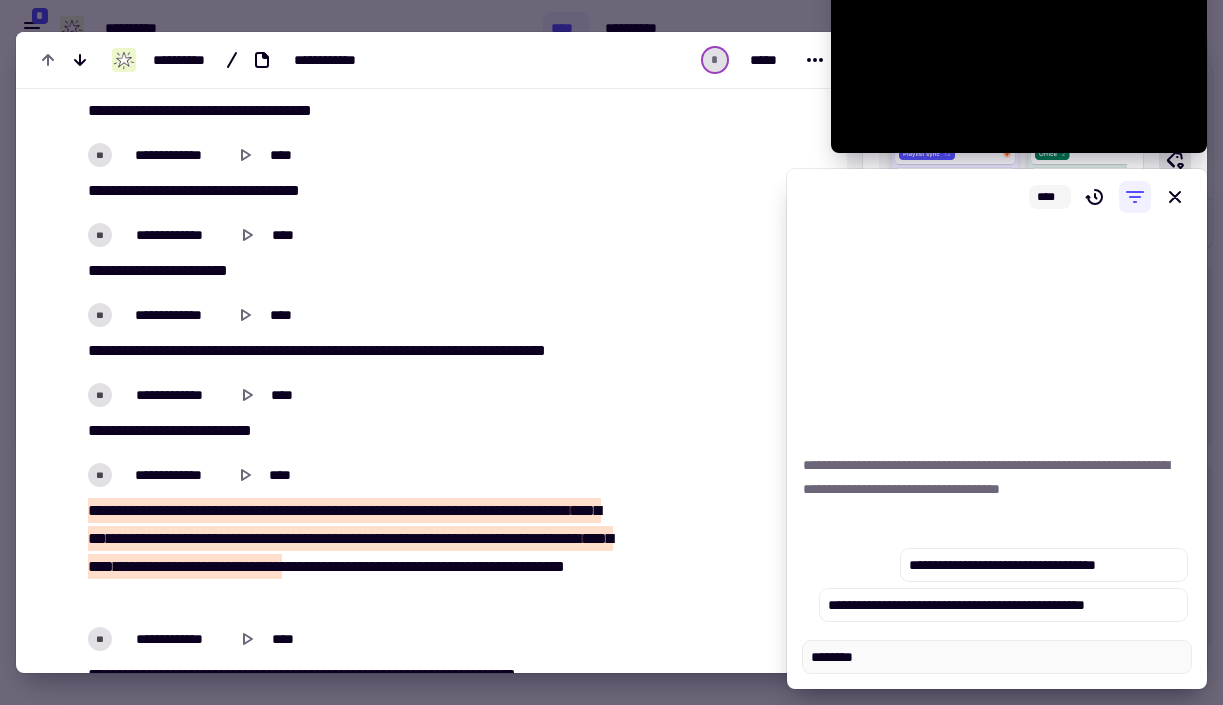 type on "*" 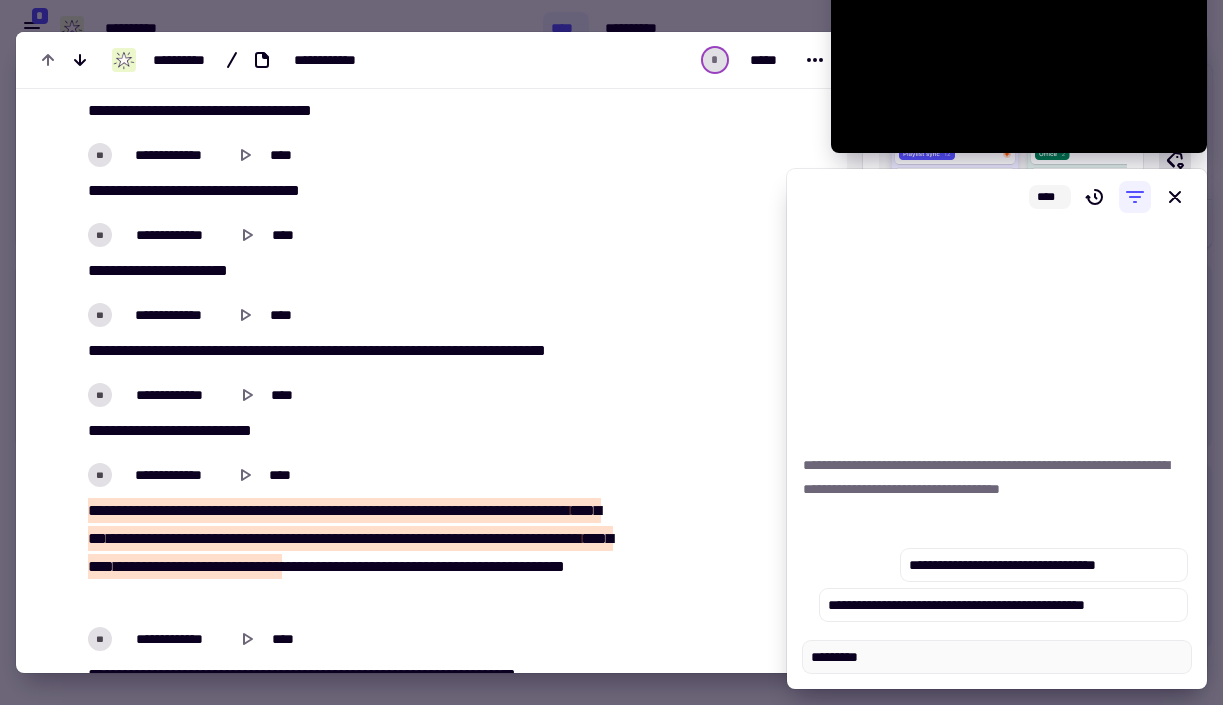 type on "*" 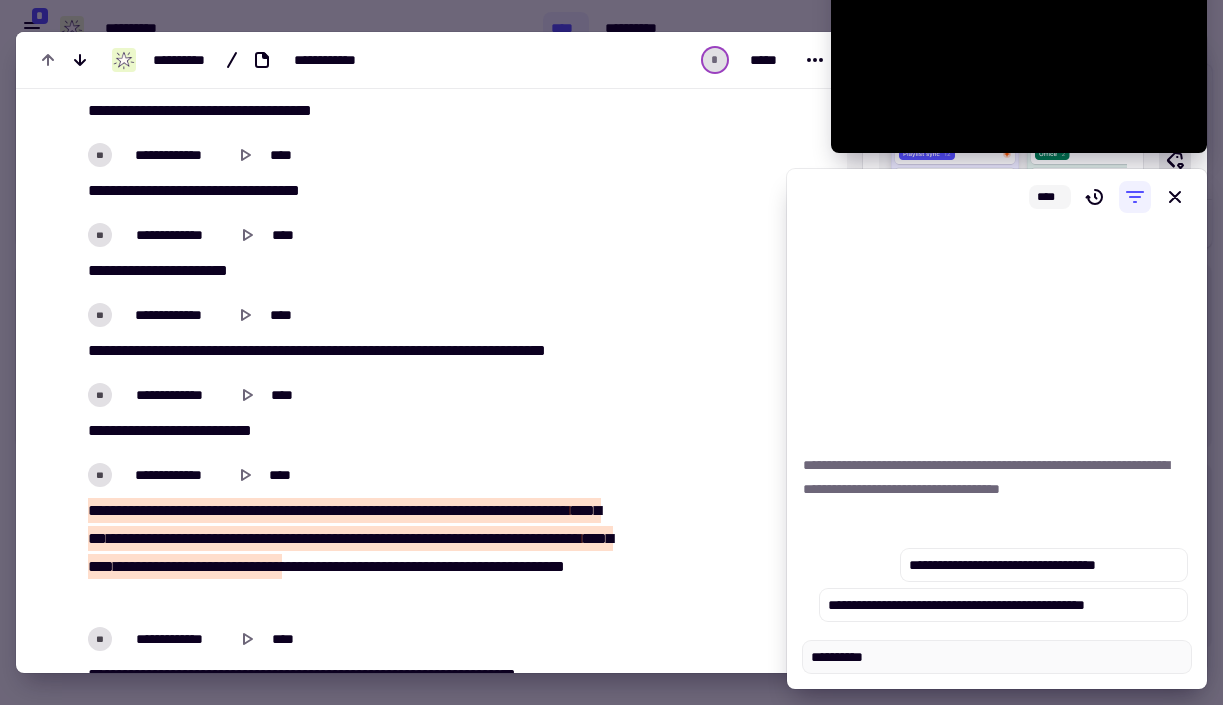 type on "*" 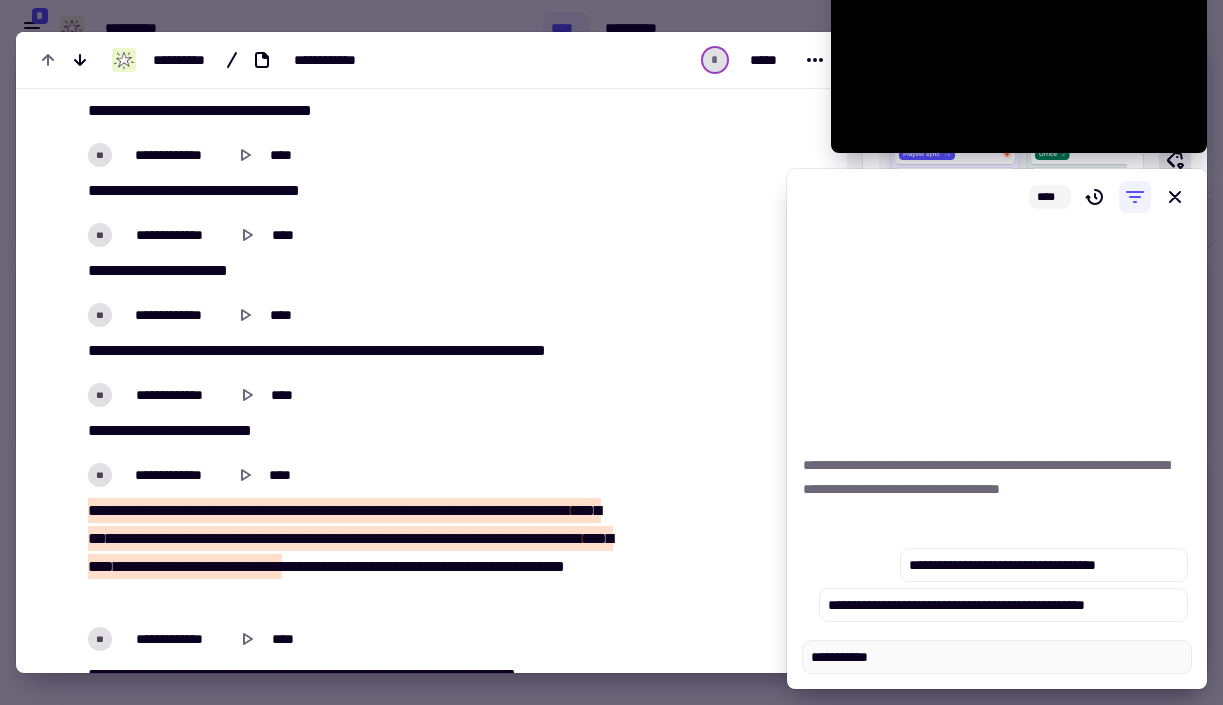 type on "*" 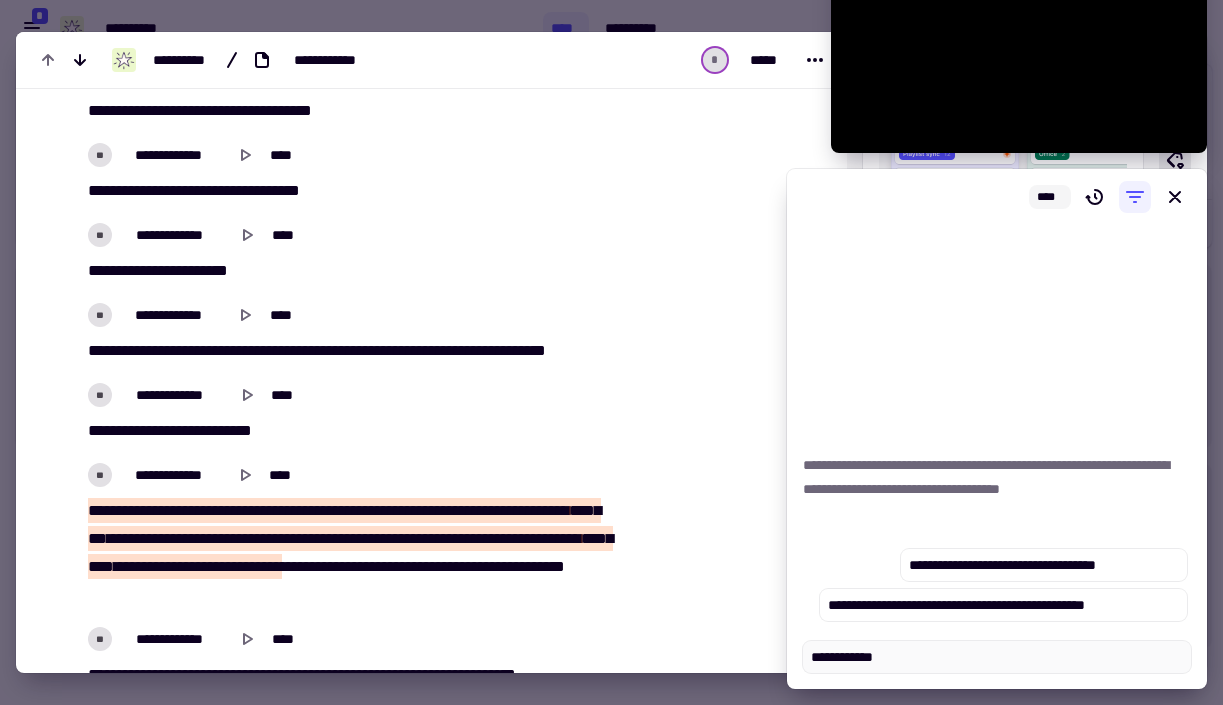 type on "*" 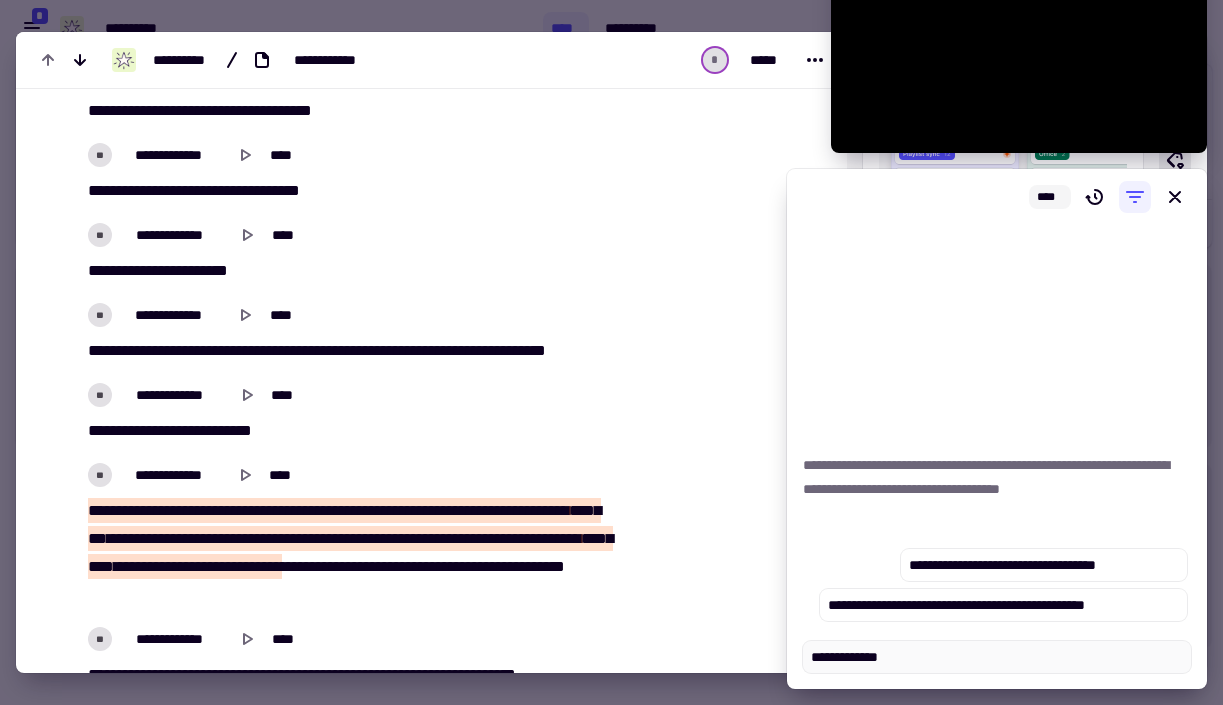 type on "*" 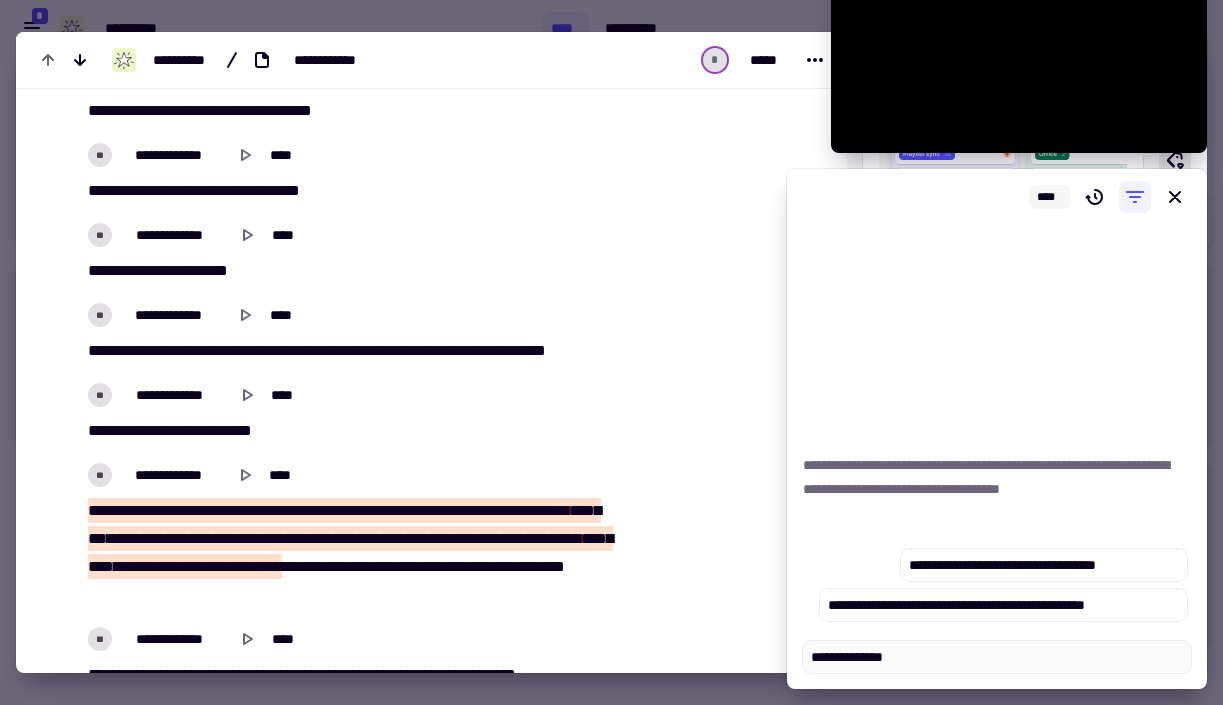 type on "*" 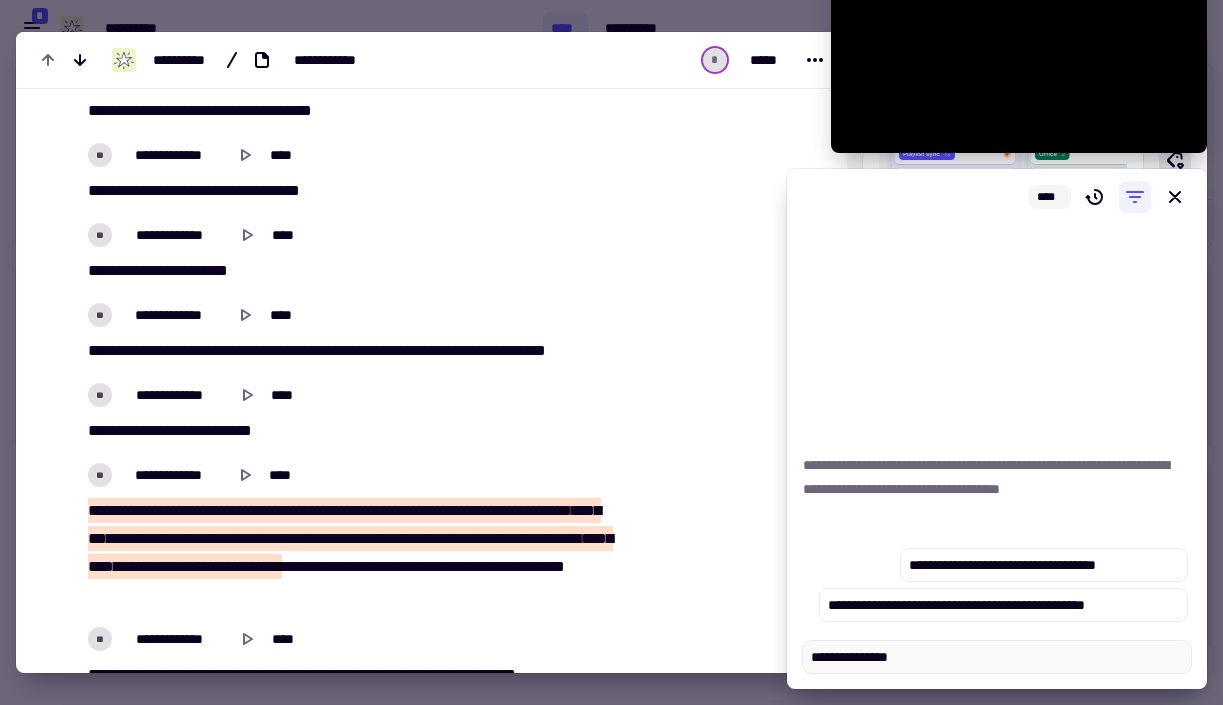 type on "*" 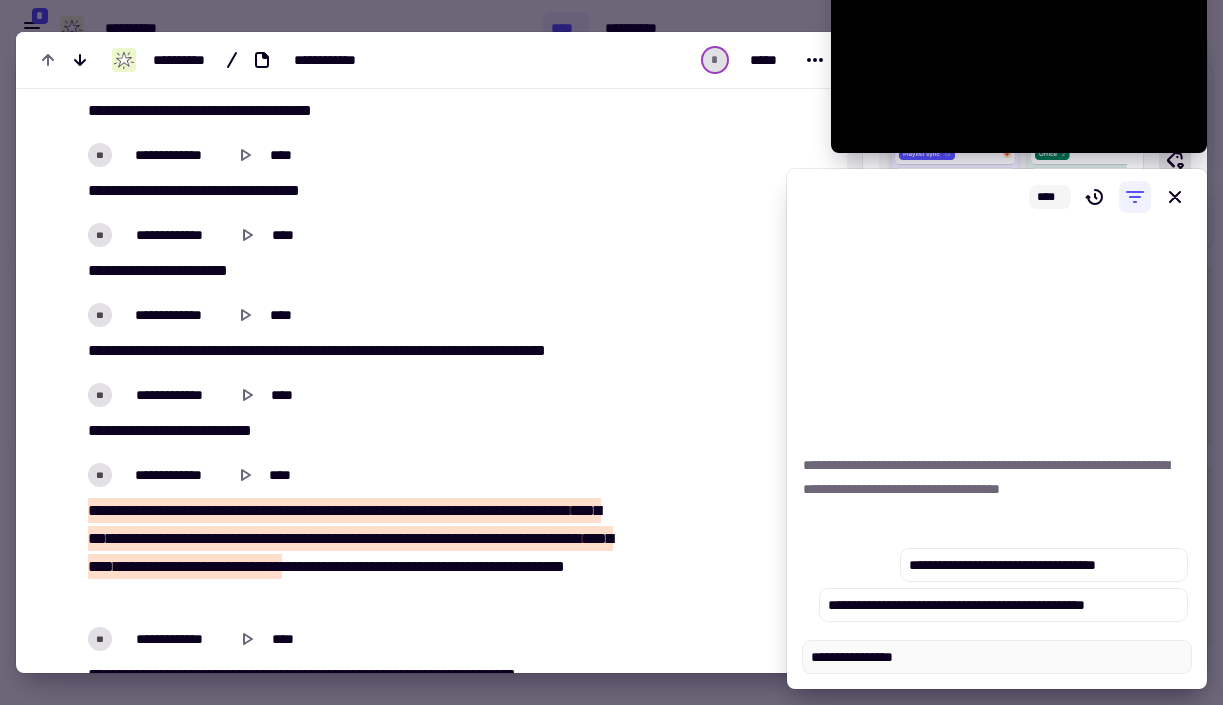 type on "*" 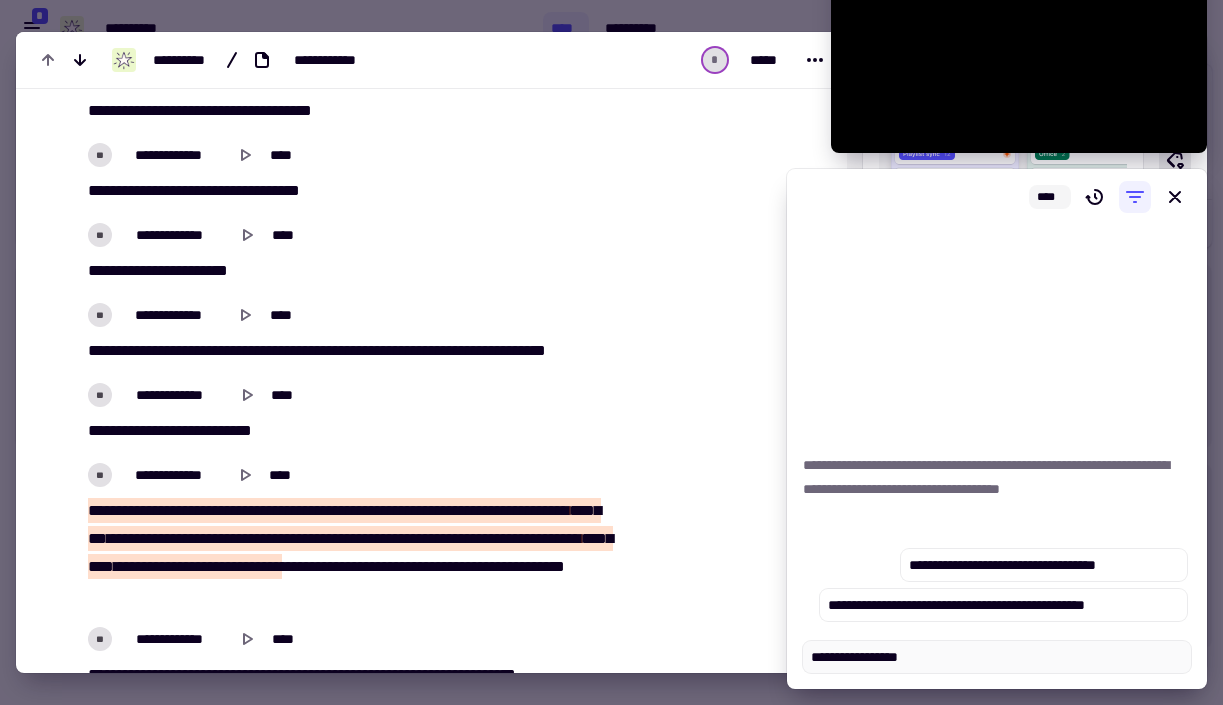 type on "*" 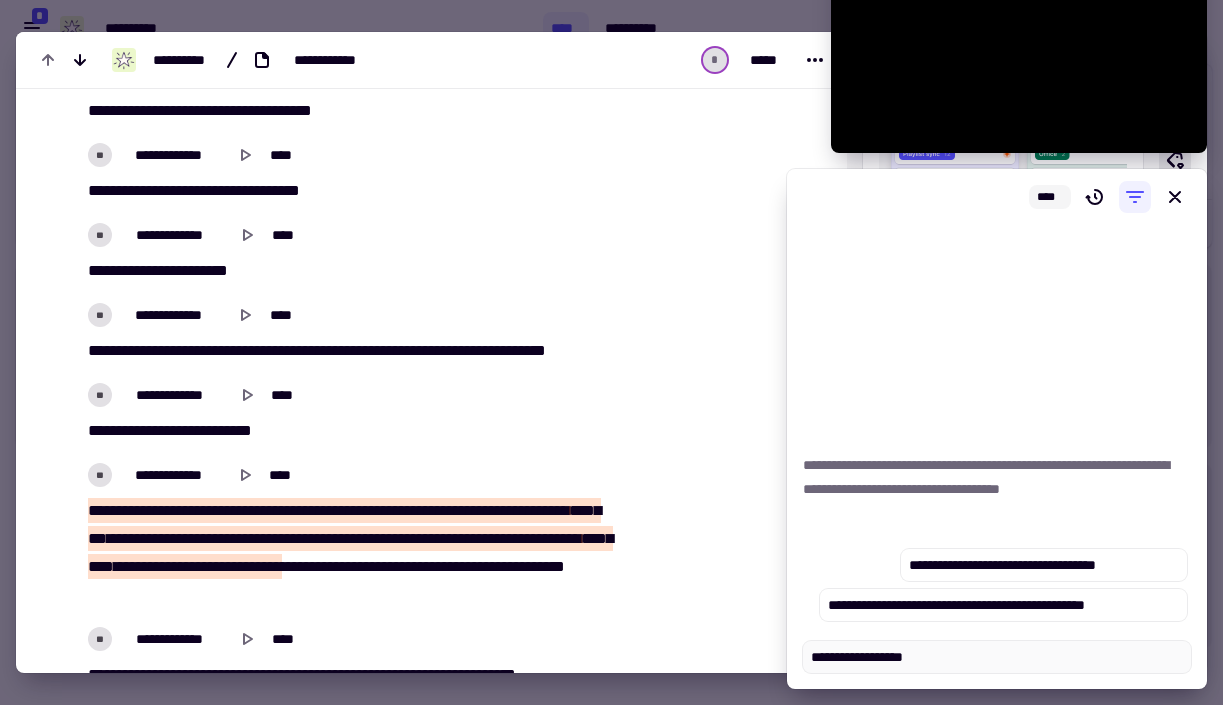 type on "*" 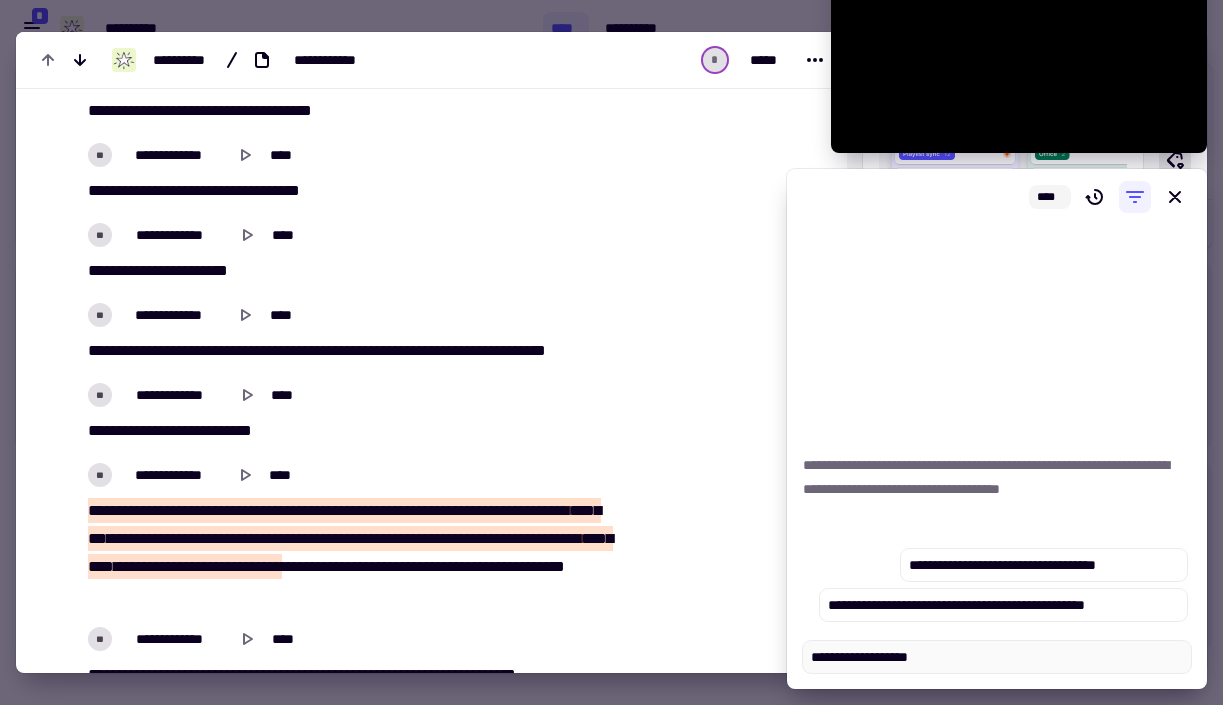 type on "*" 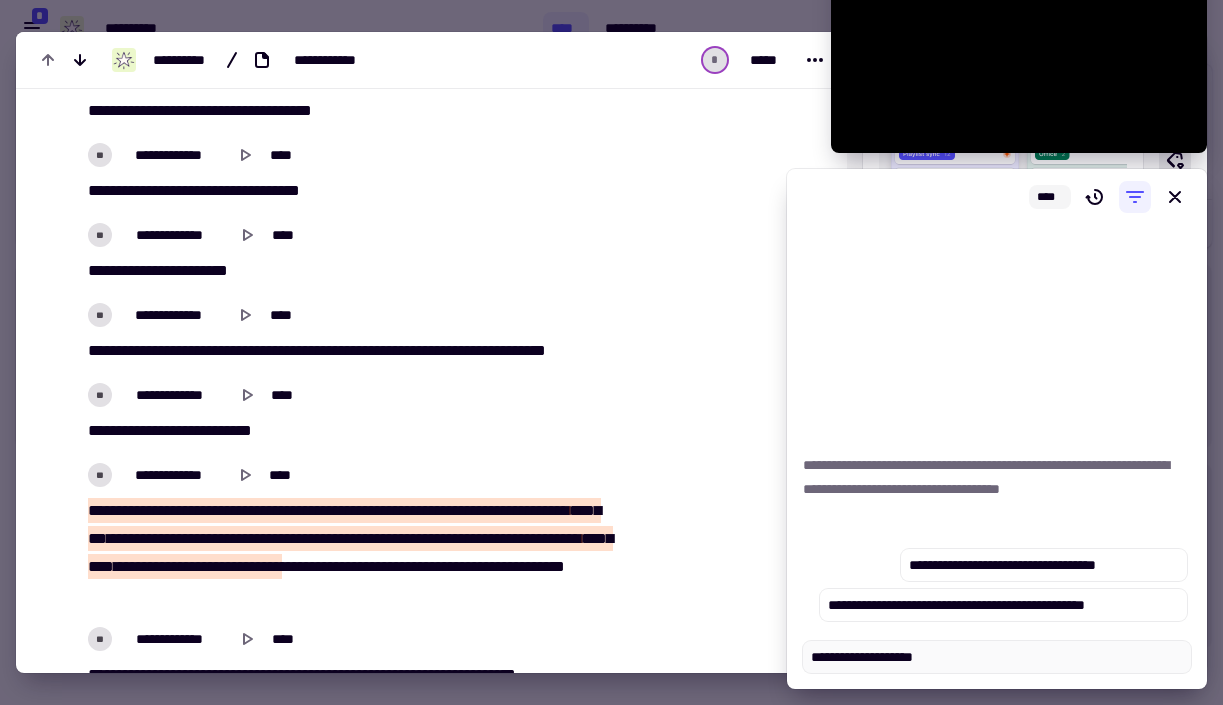 type on "*" 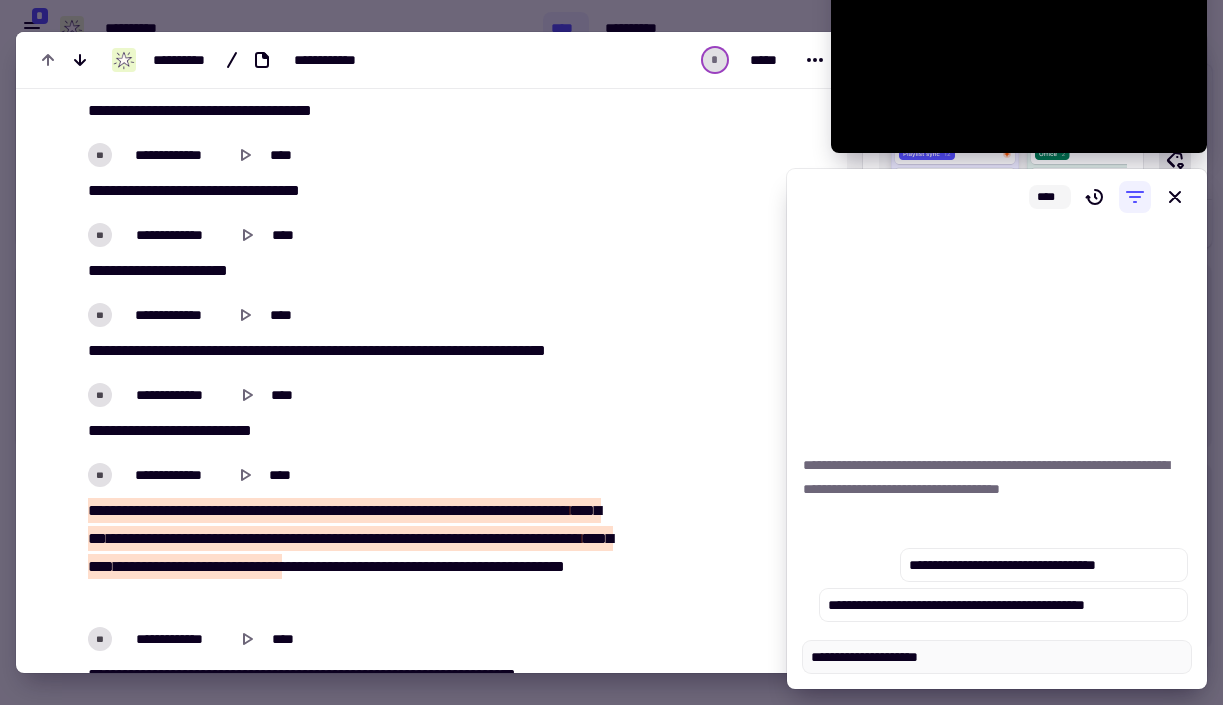 type on "*" 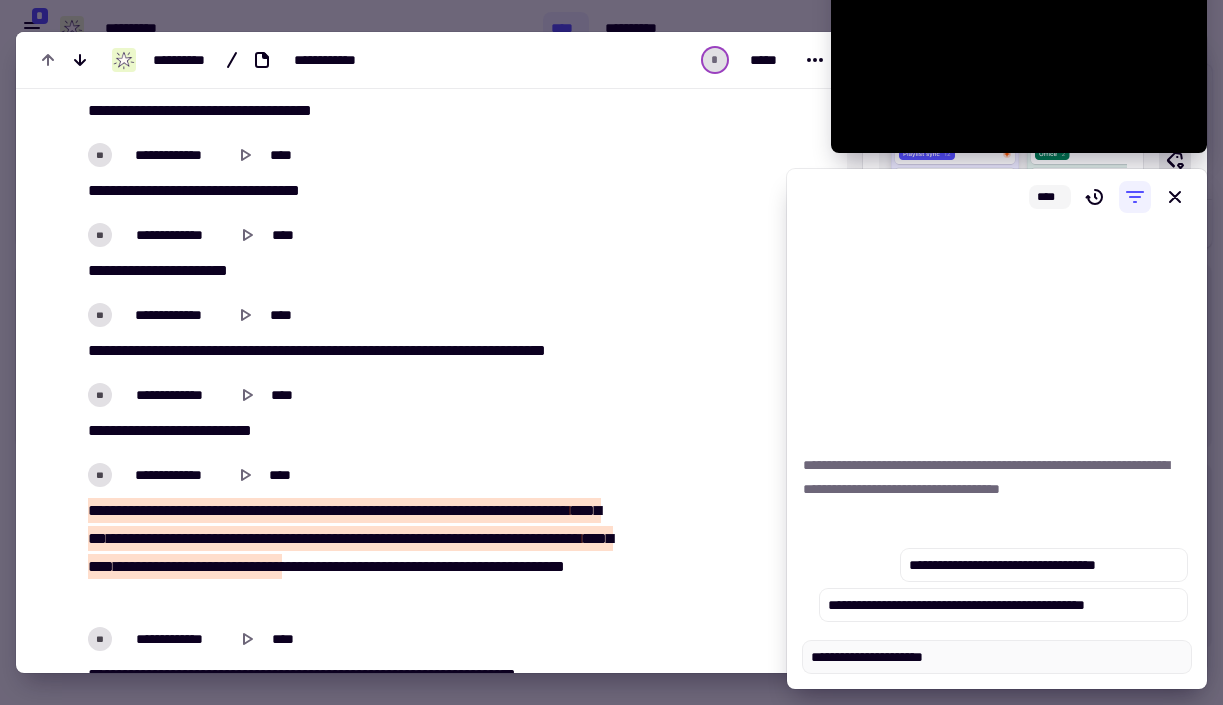 type on "*" 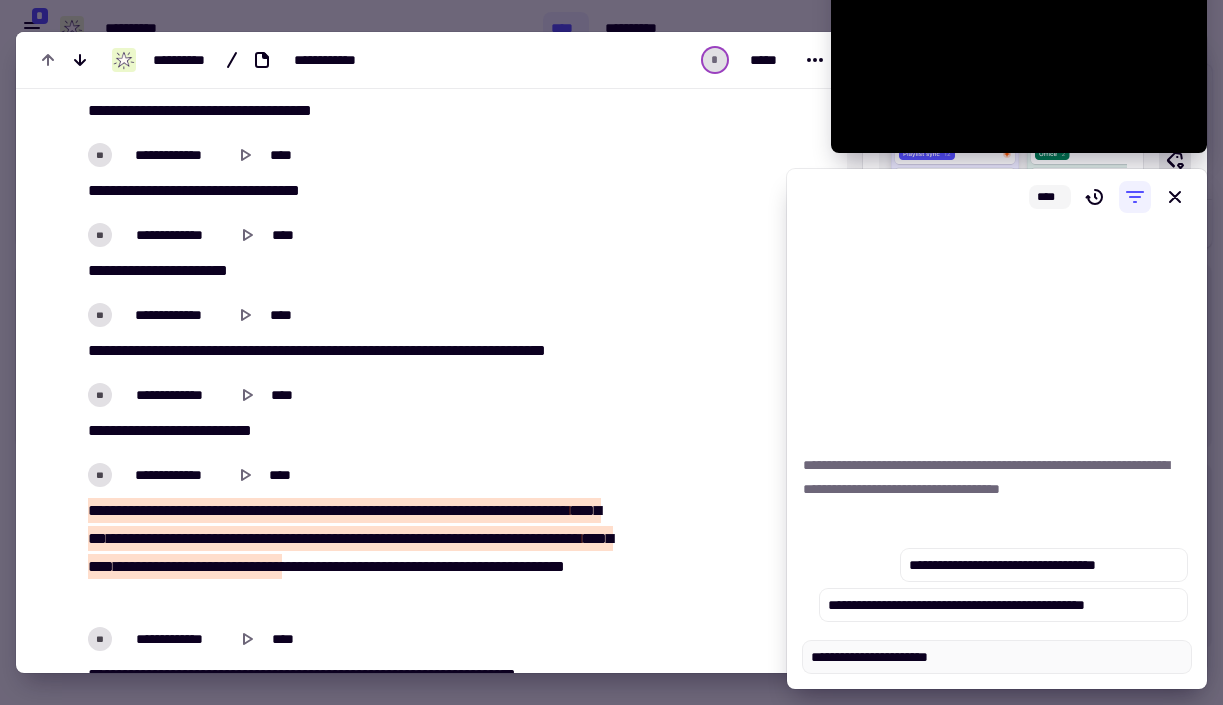 type on "*" 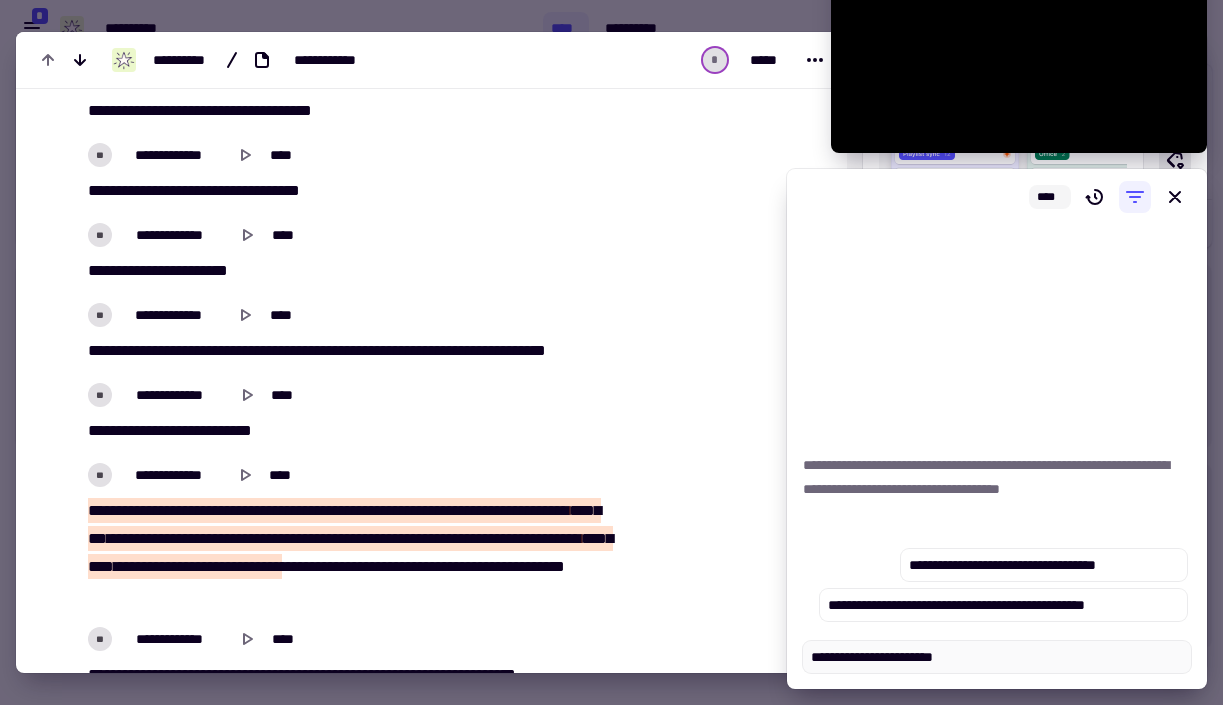 type on "*" 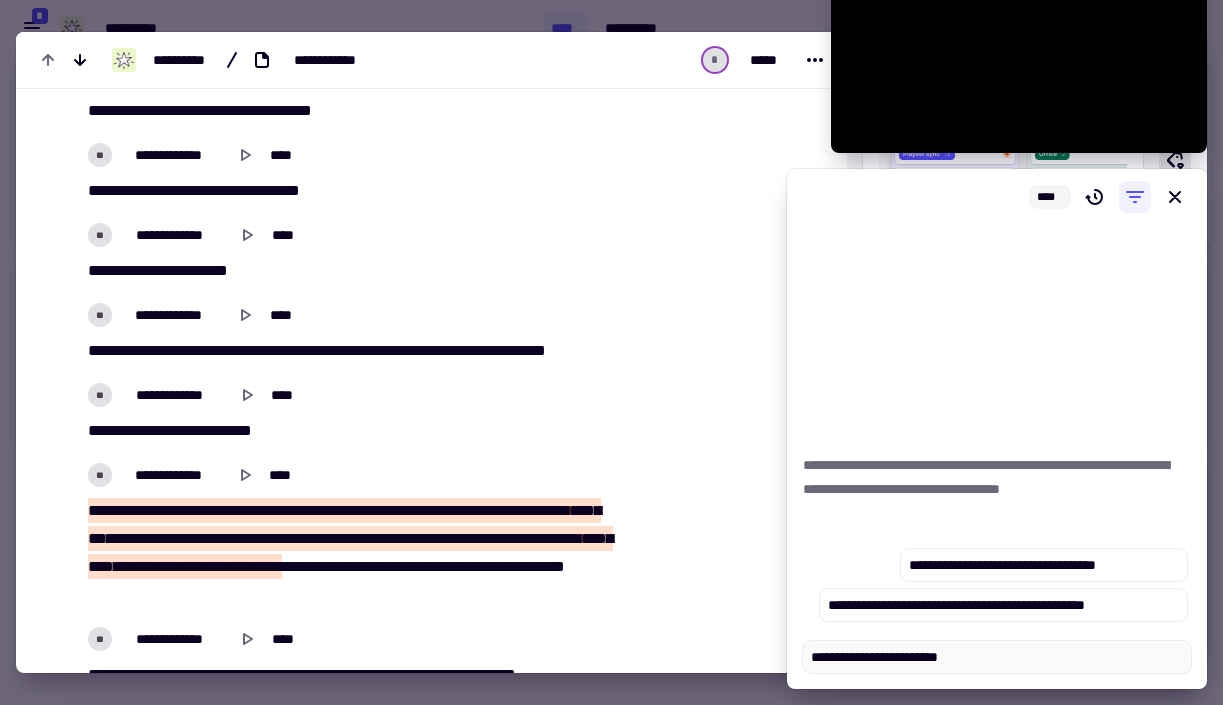 type on "*" 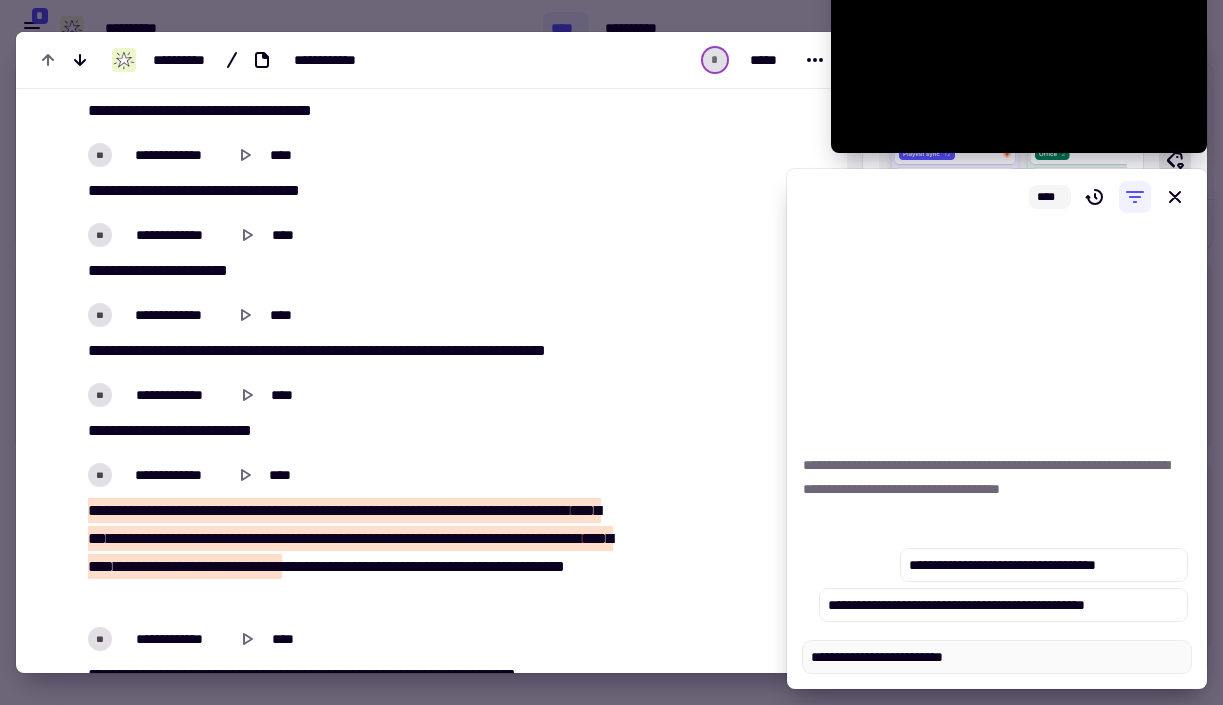 type on "*" 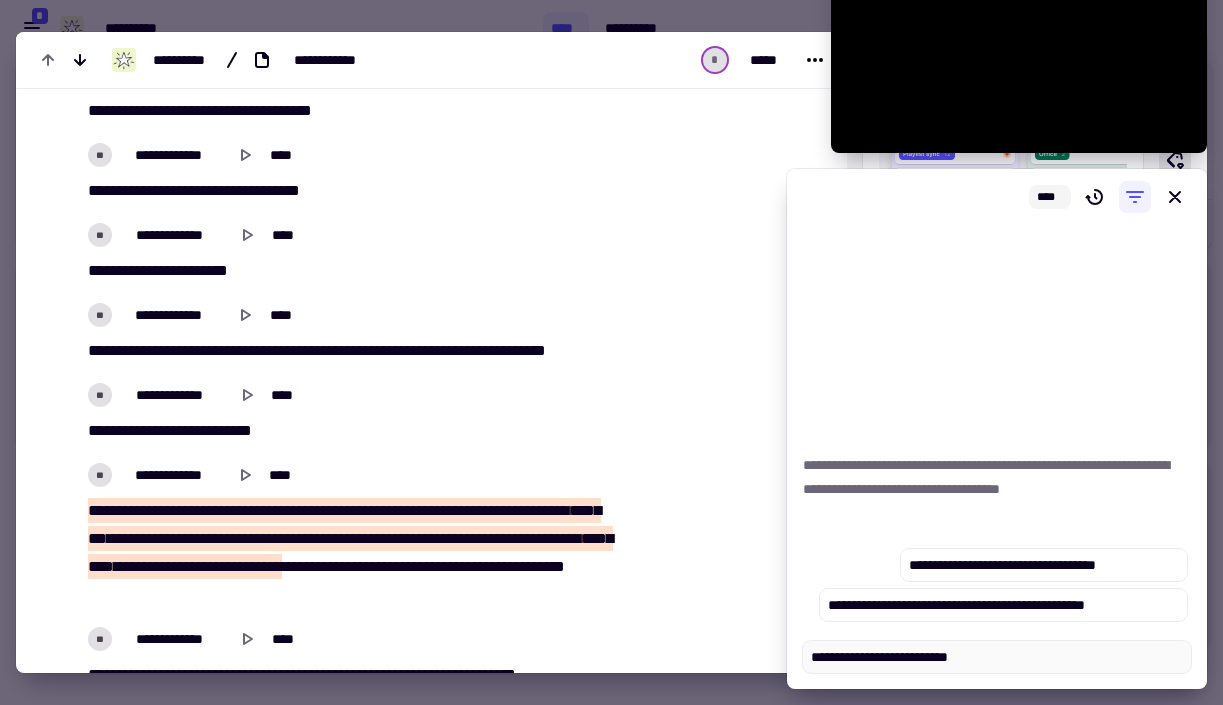 type on "*" 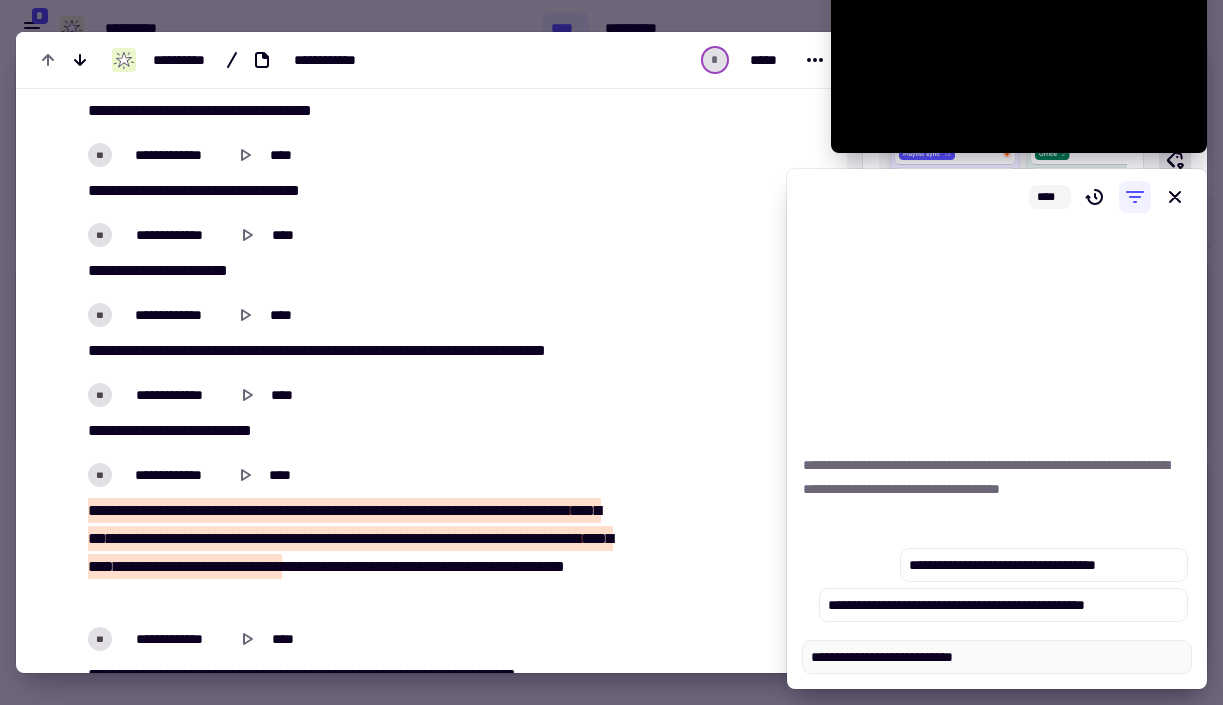 type on "*" 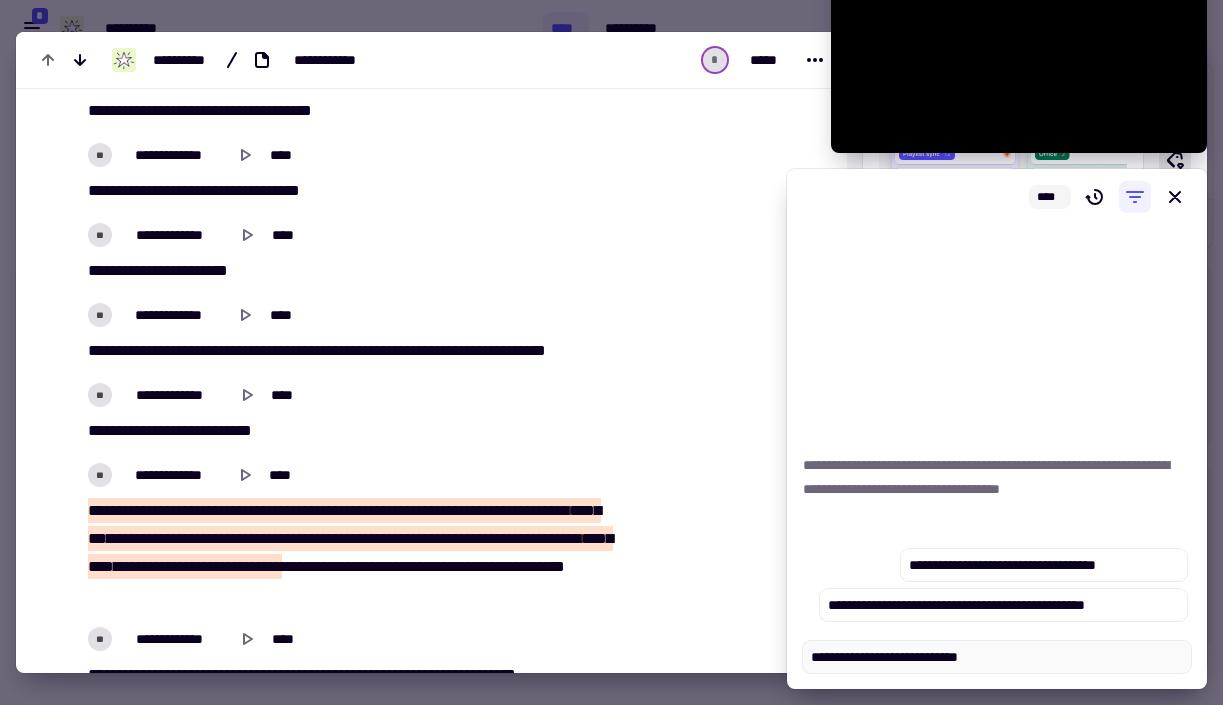 type on "*" 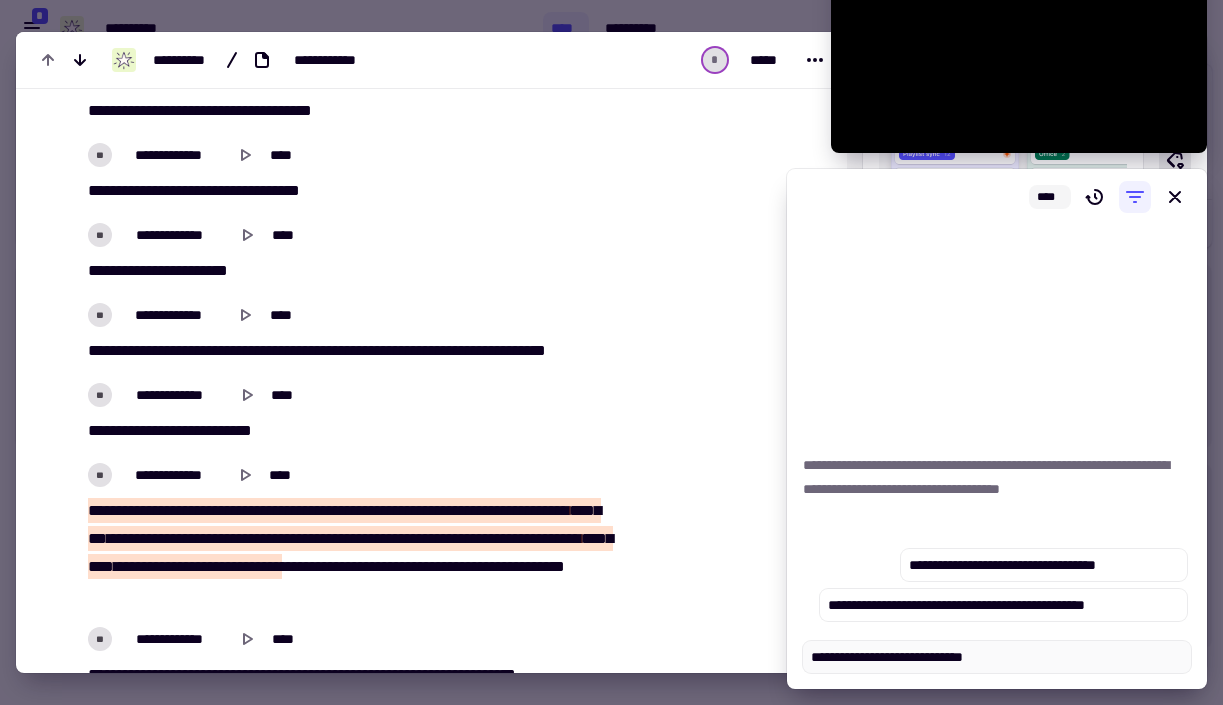 type on "*" 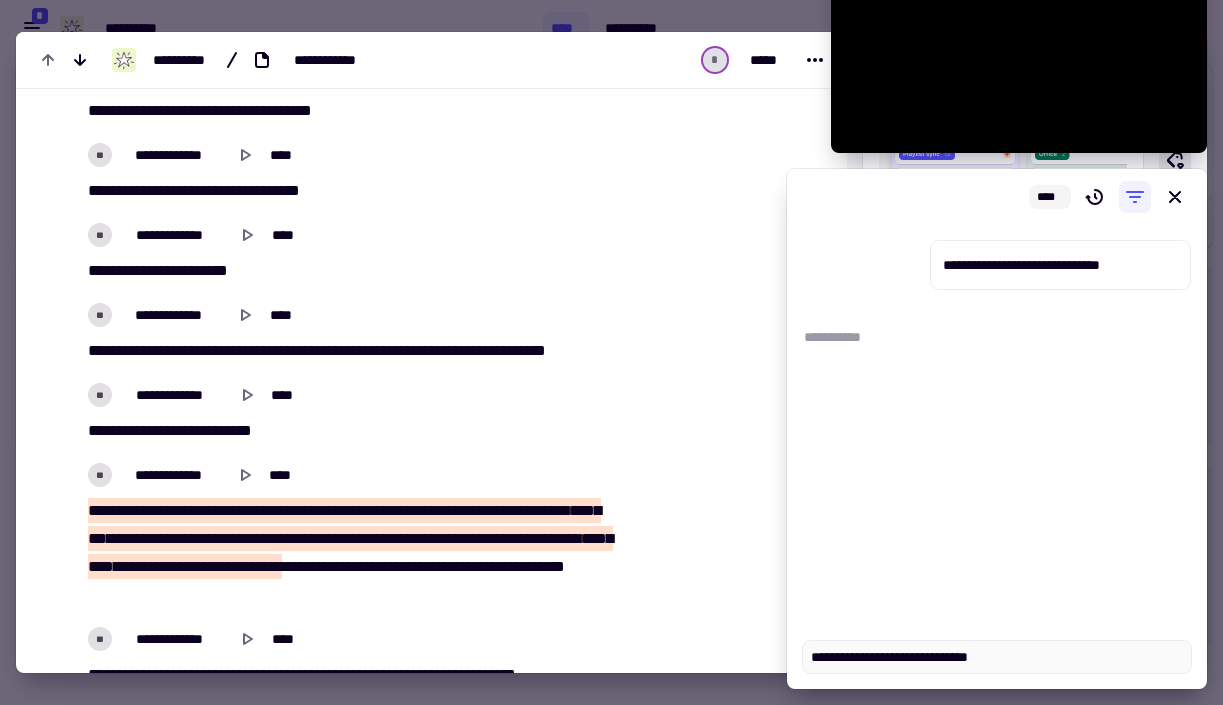 type on "*" 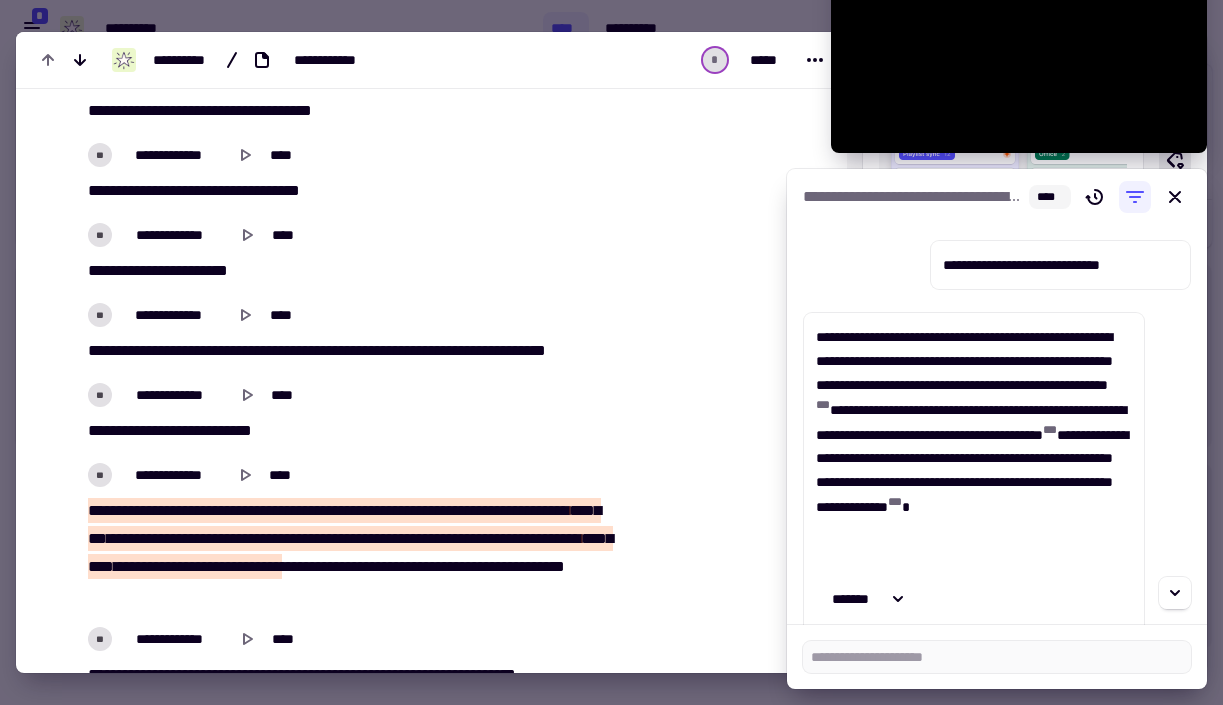 type on "*" 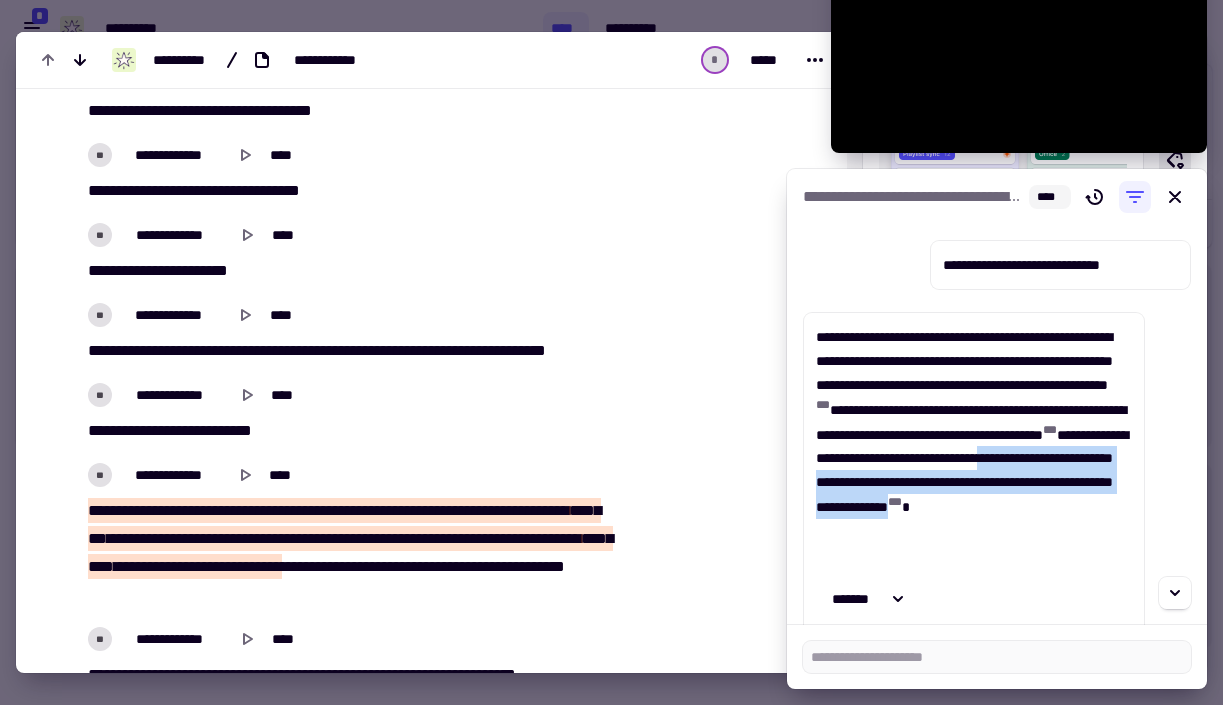 drag, startPoint x: 924, startPoint y: 510, endPoint x: 979, endPoint y: 560, distance: 74.330345 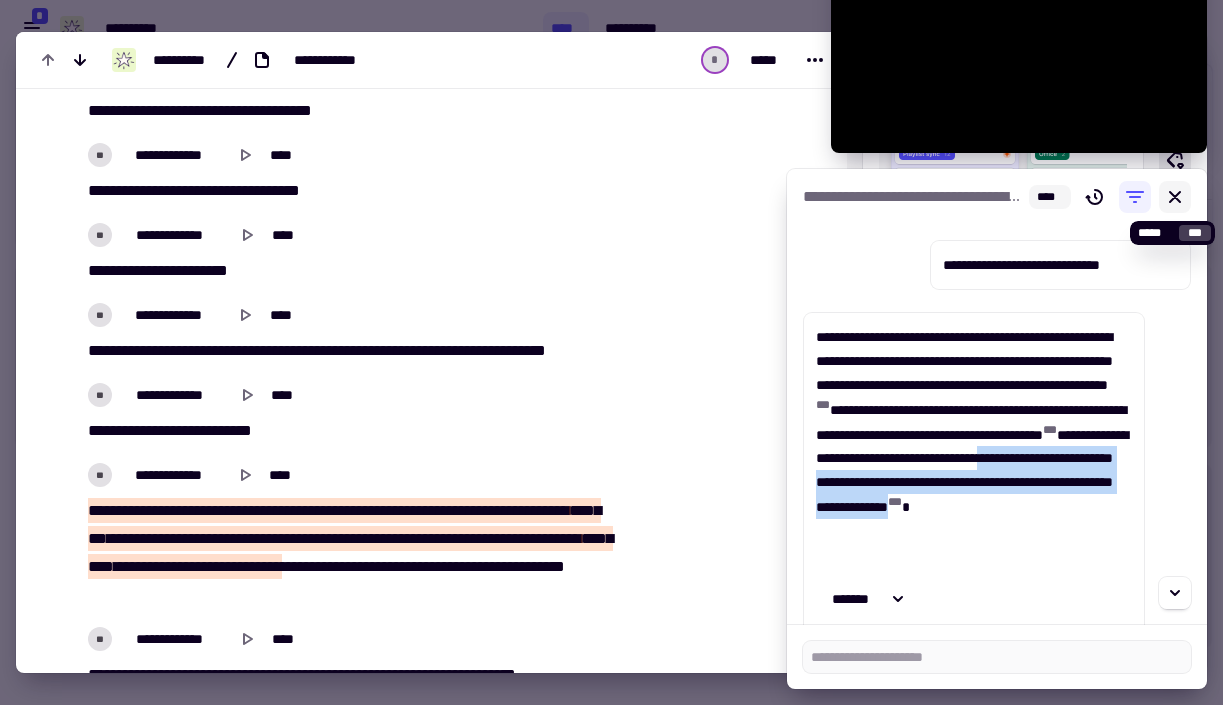 click 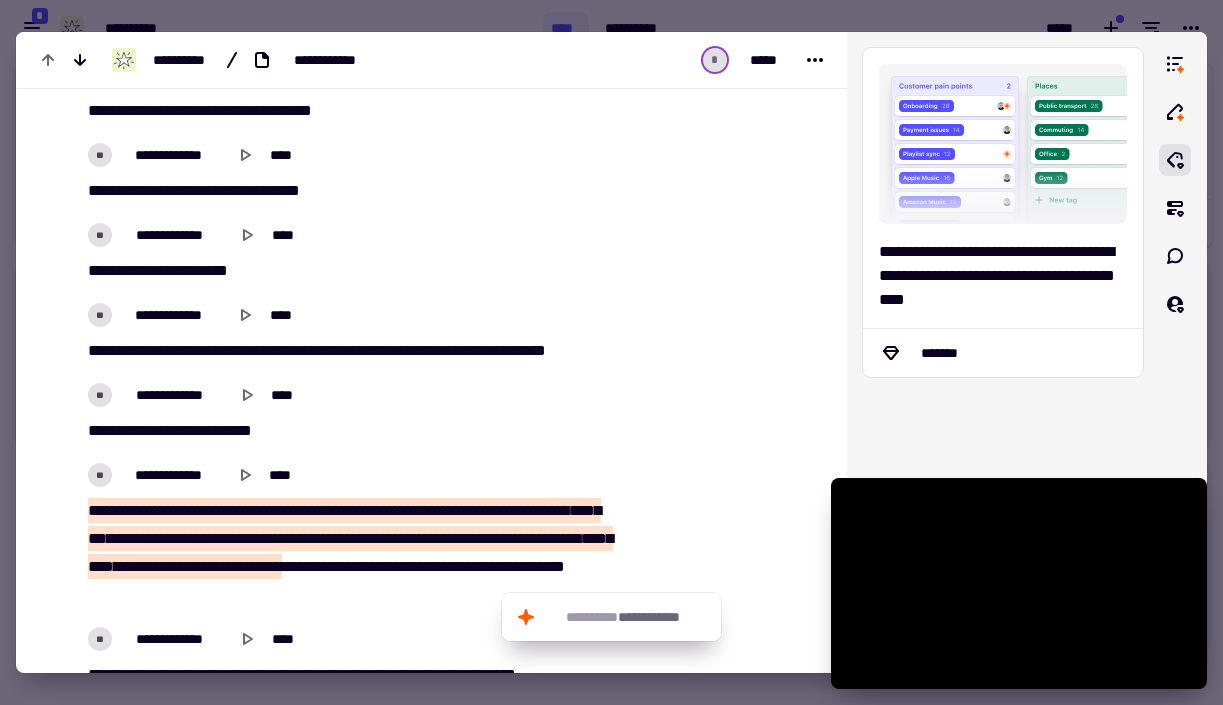 click at bounding box center [611, 352] 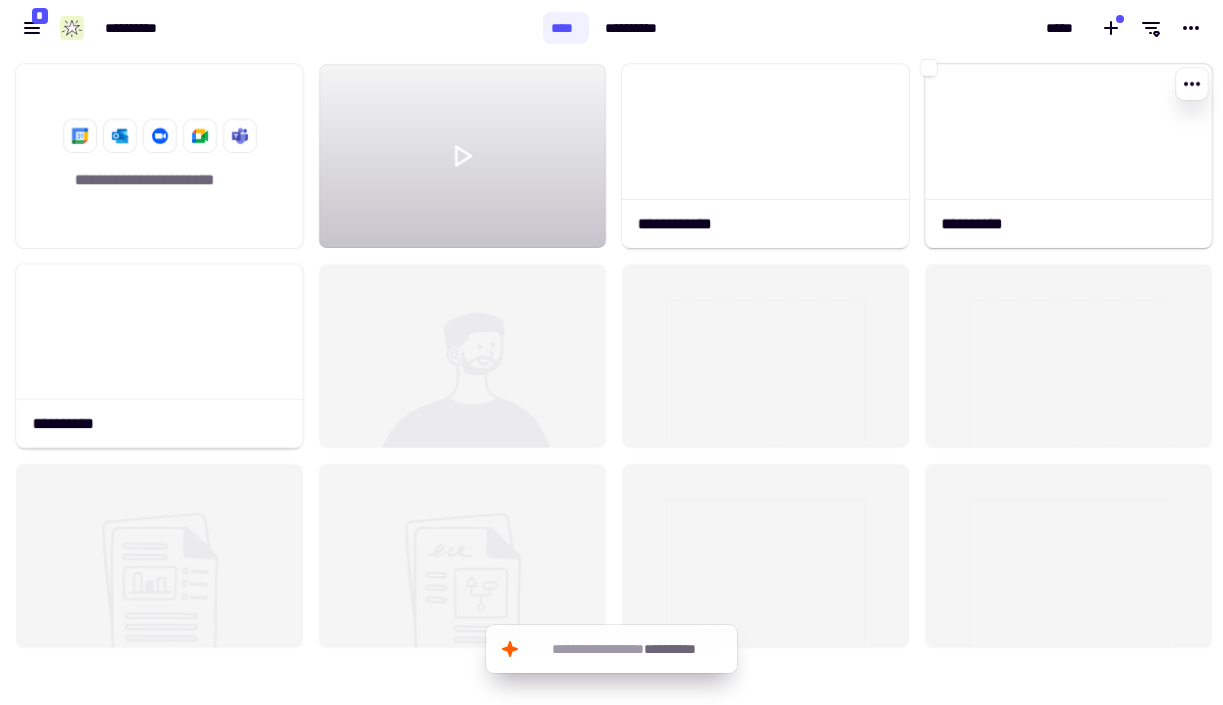 click 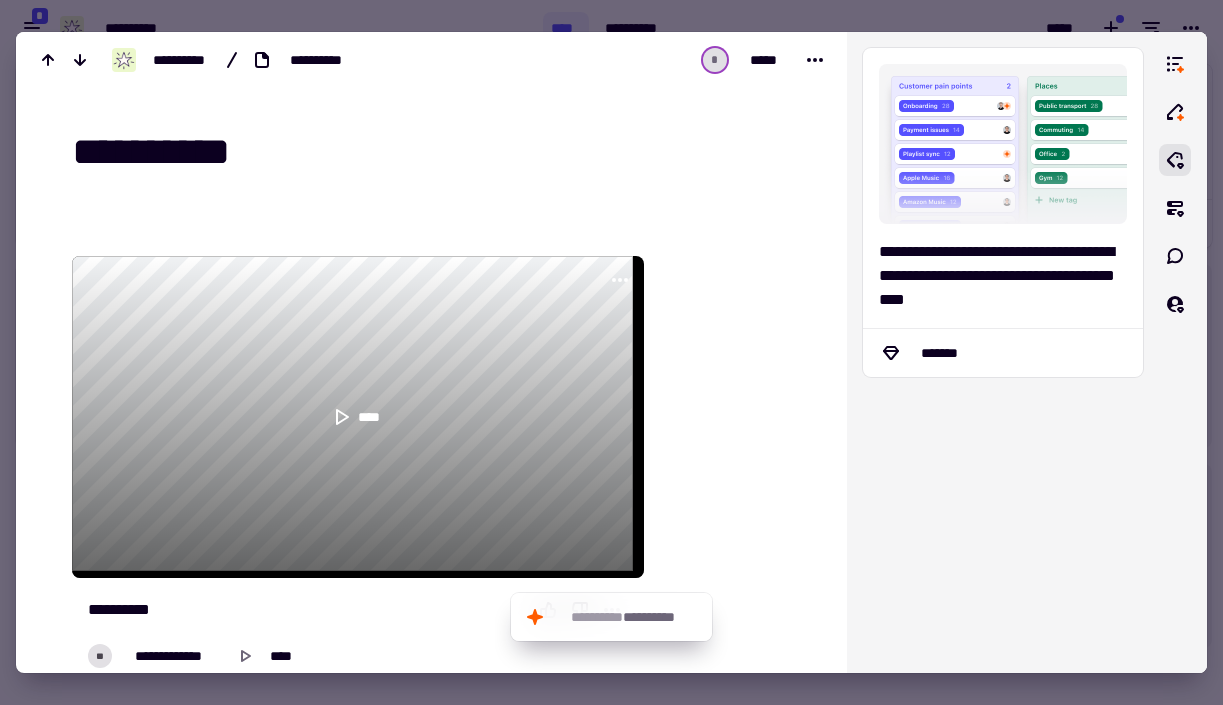 click on "****" at bounding box center (358, 417) 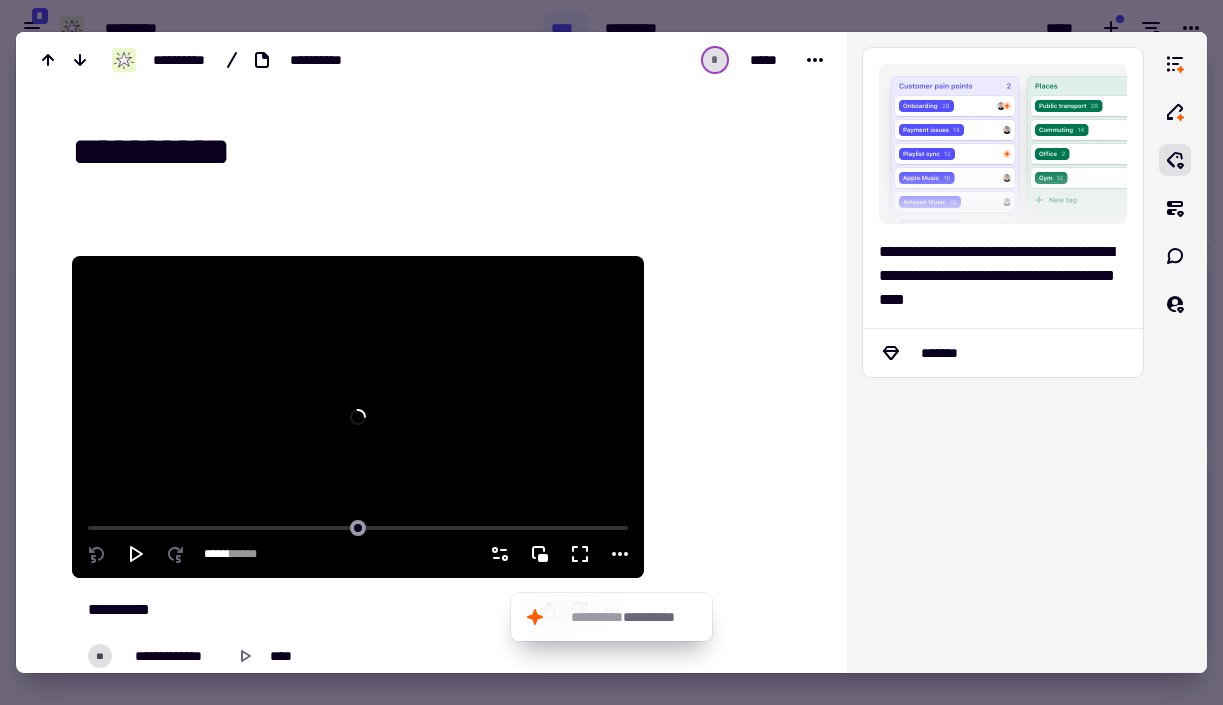 click 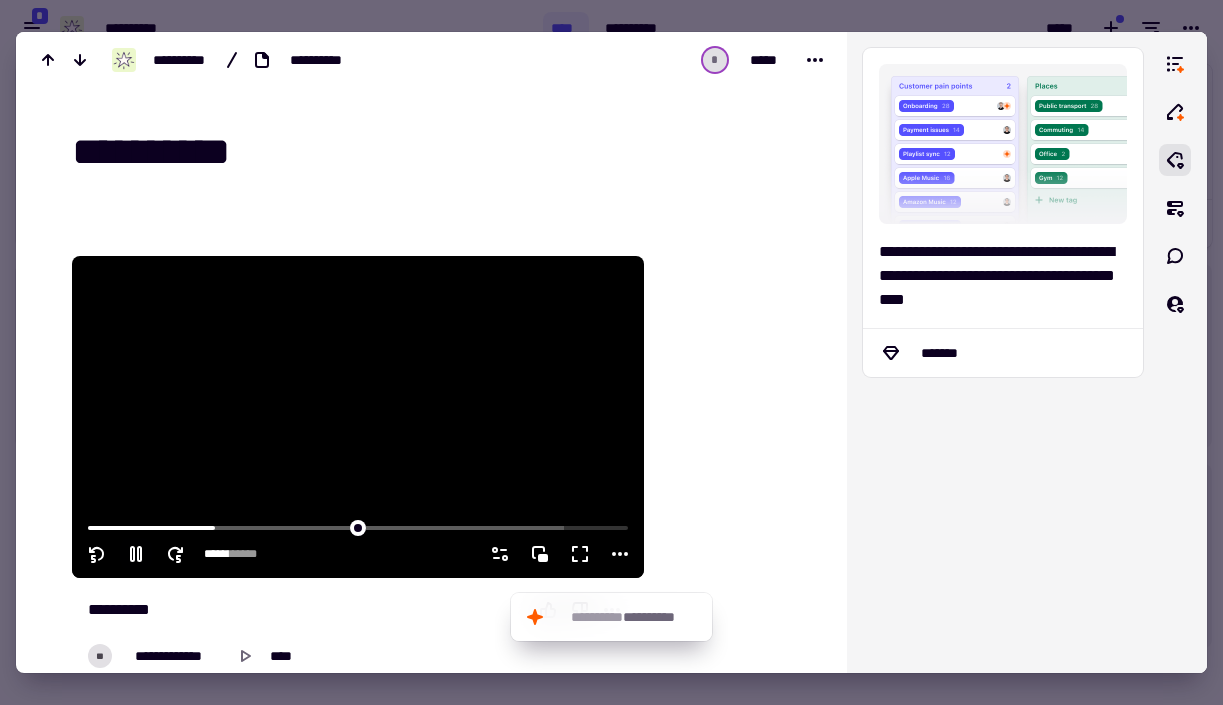 click at bounding box center (358, 417) 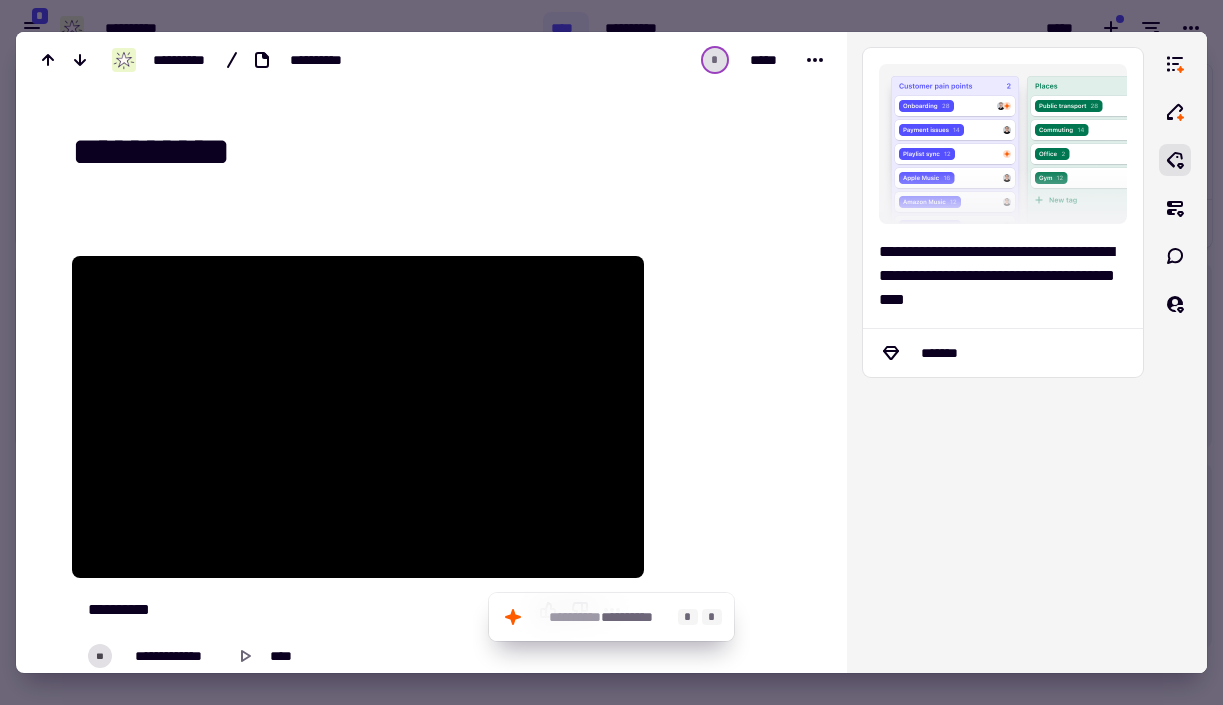click on "**********" 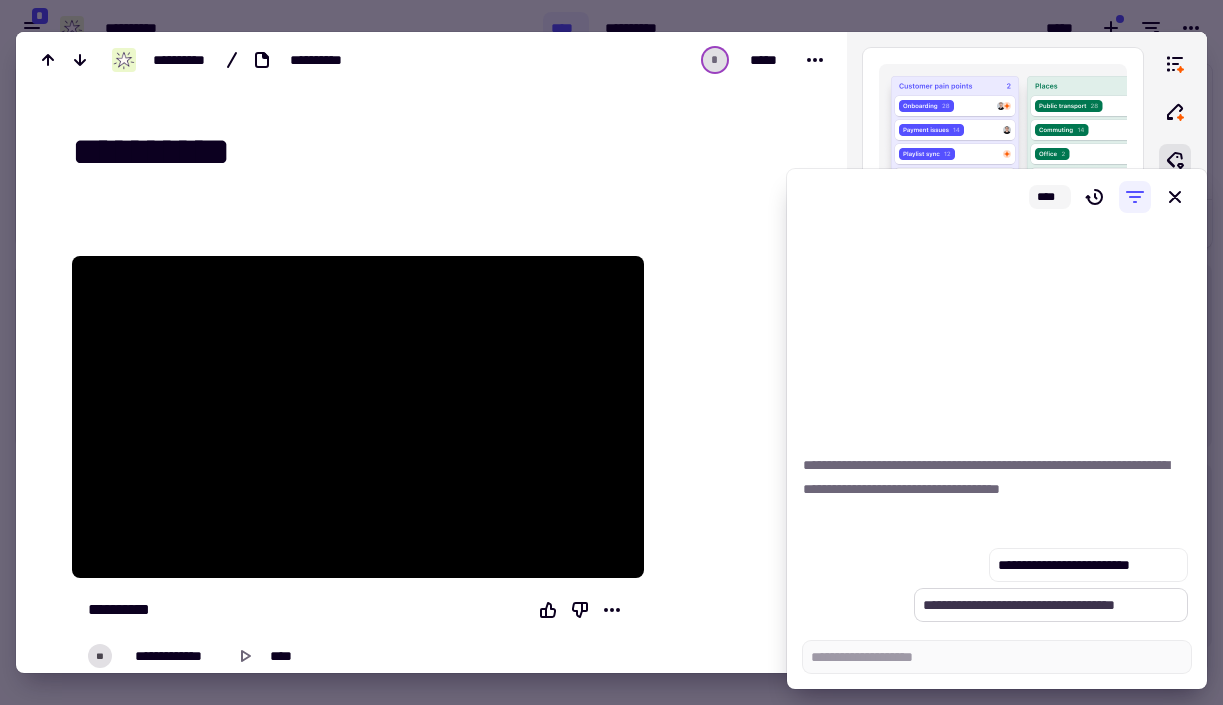 type on "*" 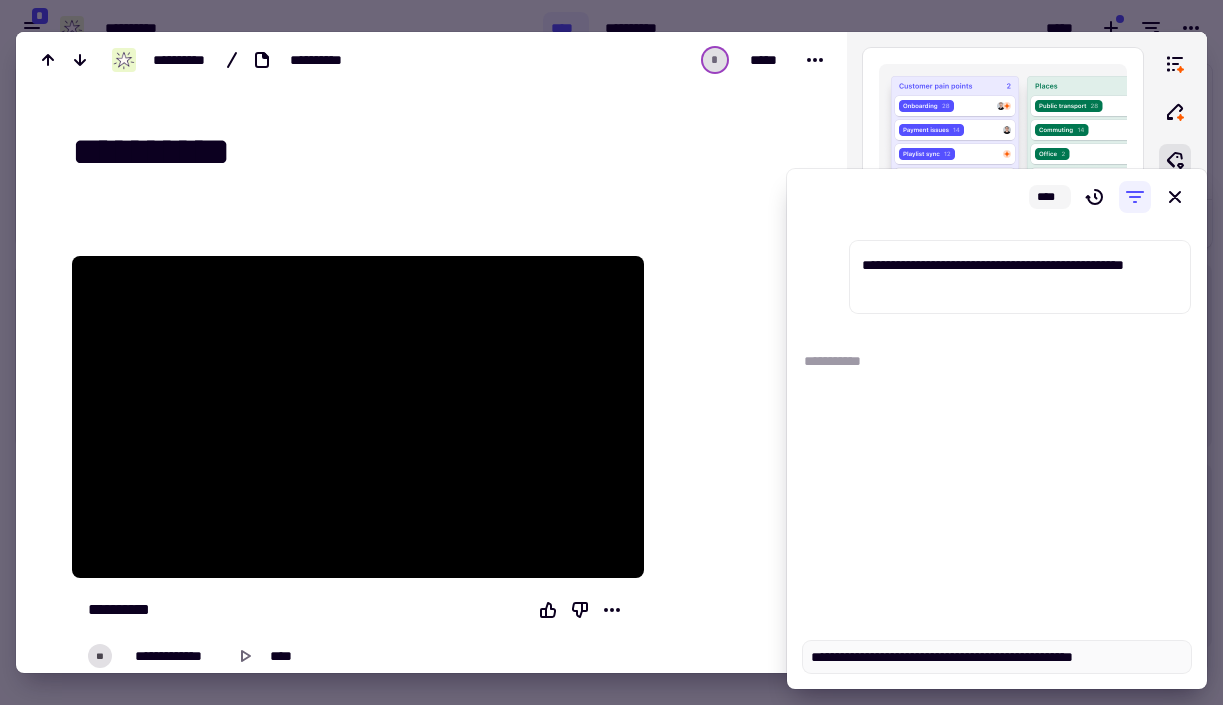 type on "*" 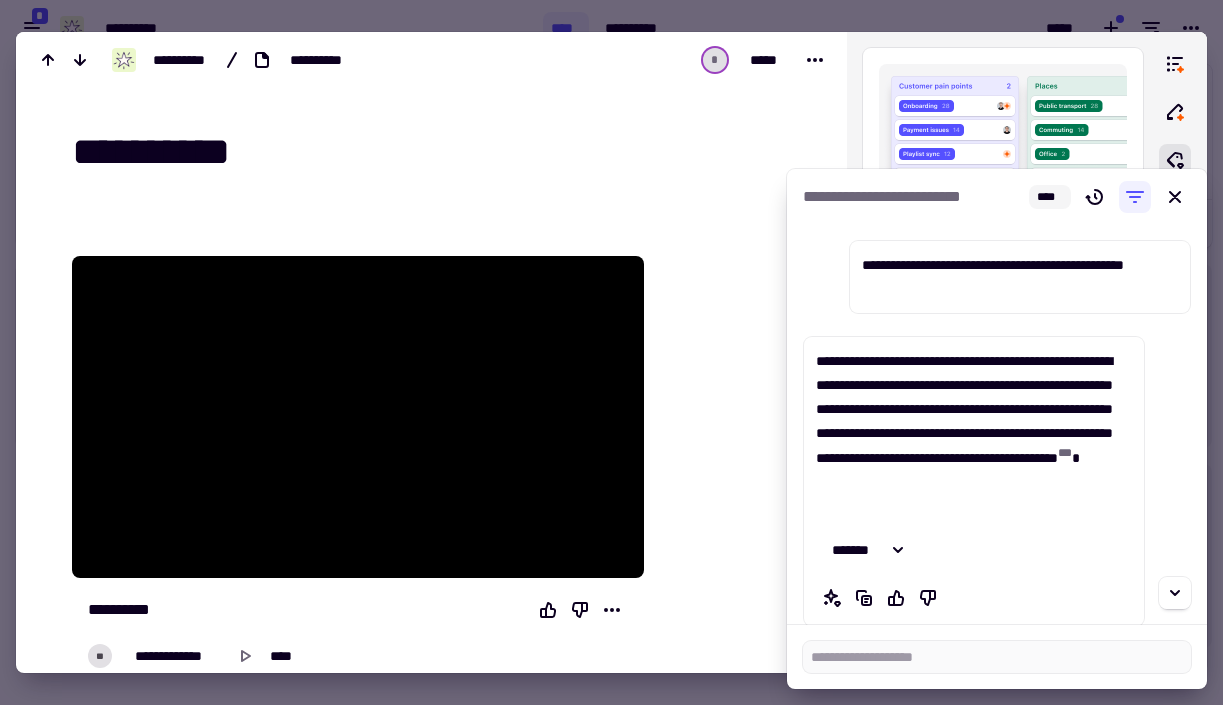 type on "*" 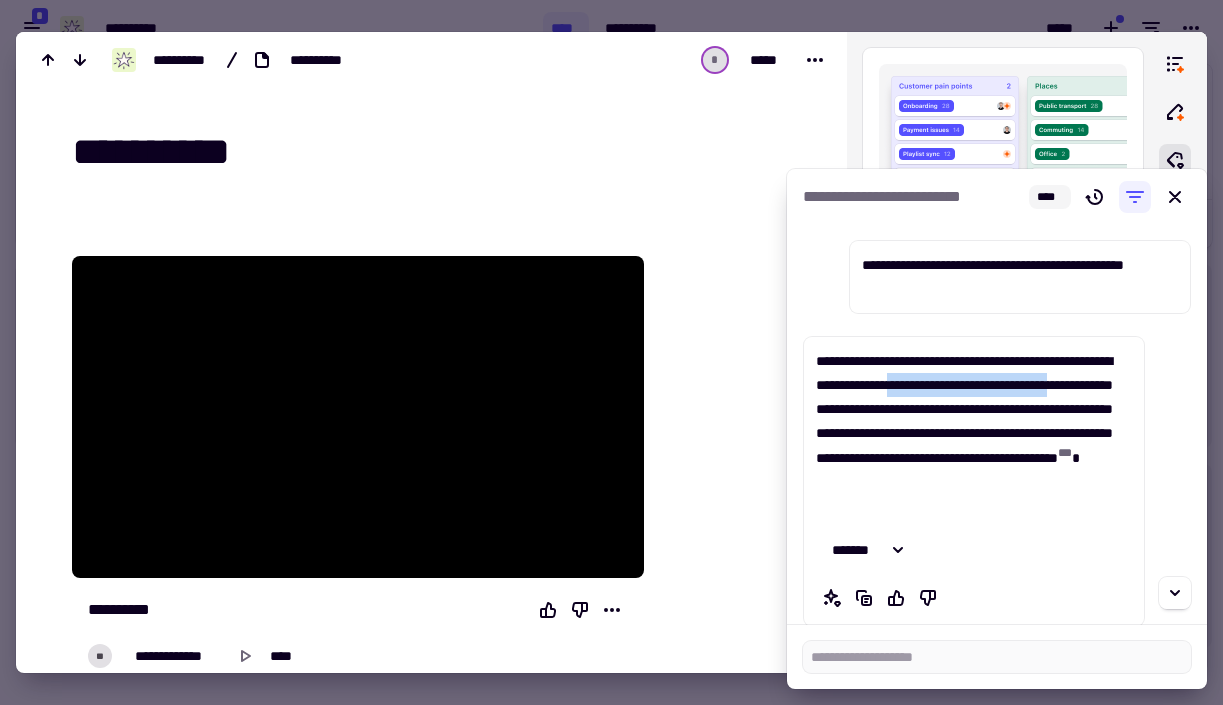 drag, startPoint x: 984, startPoint y: 380, endPoint x: 881, endPoint y: 411, distance: 107.563934 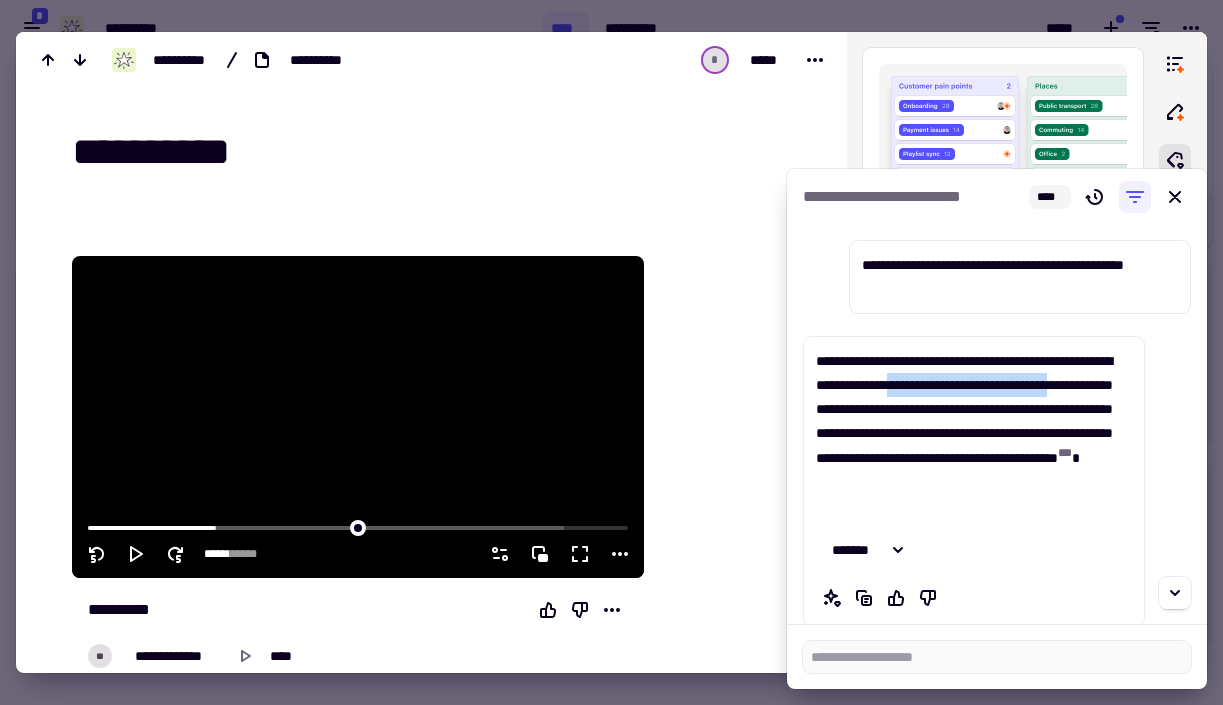 click at bounding box center (358, 417) 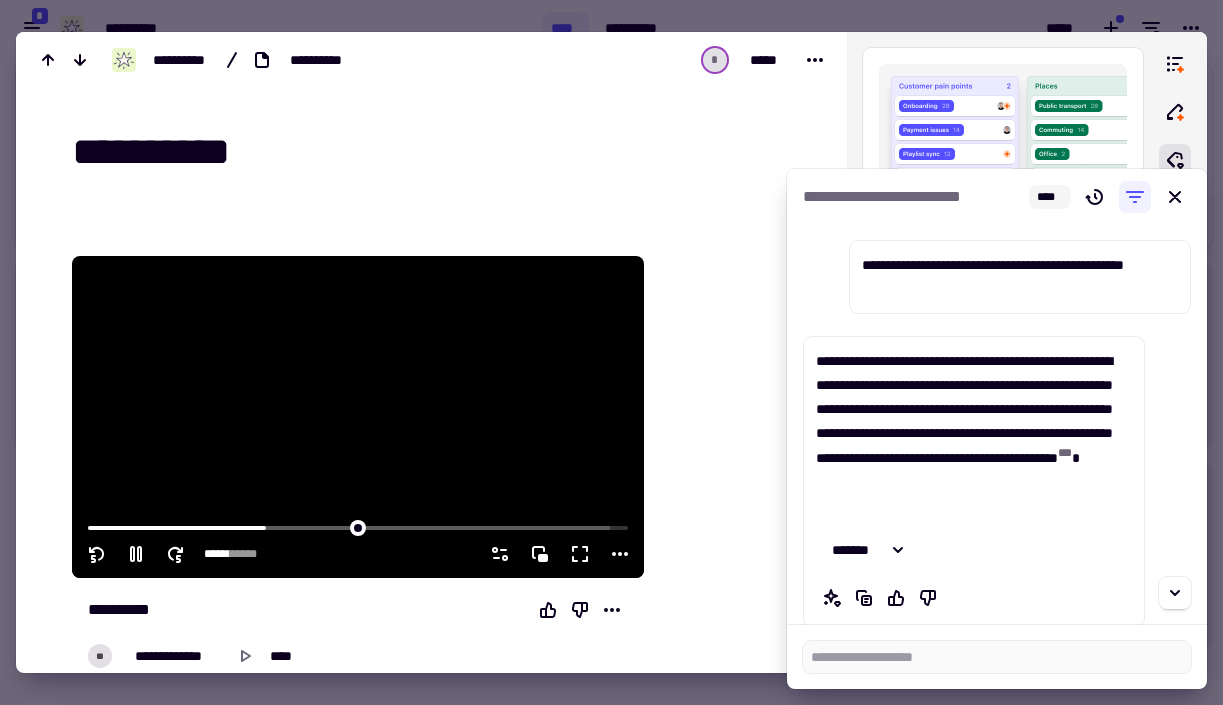 click at bounding box center (358, 417) 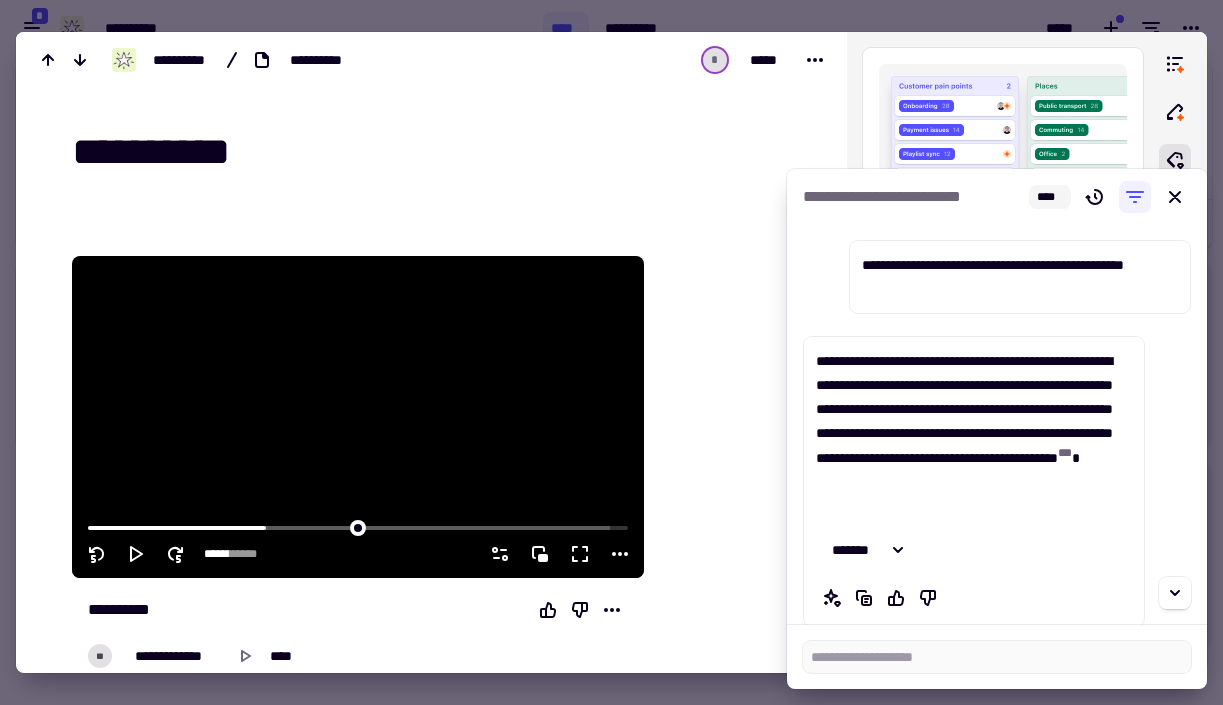 click at bounding box center [358, 417] 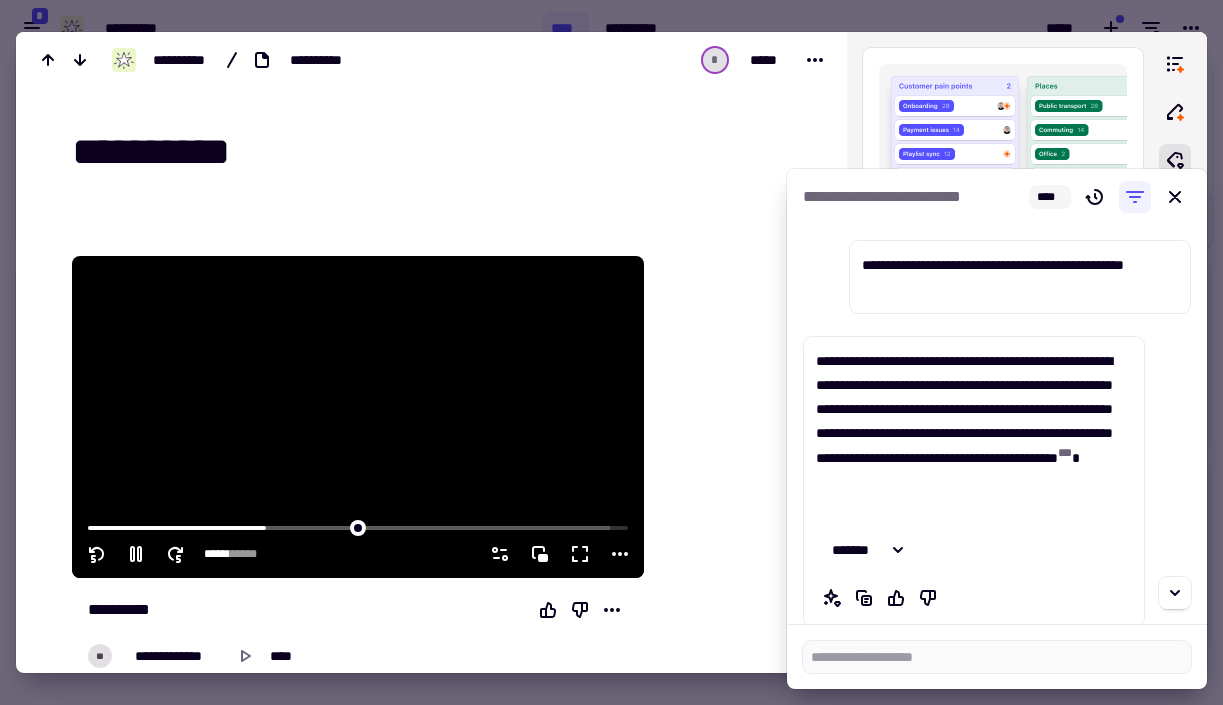 click 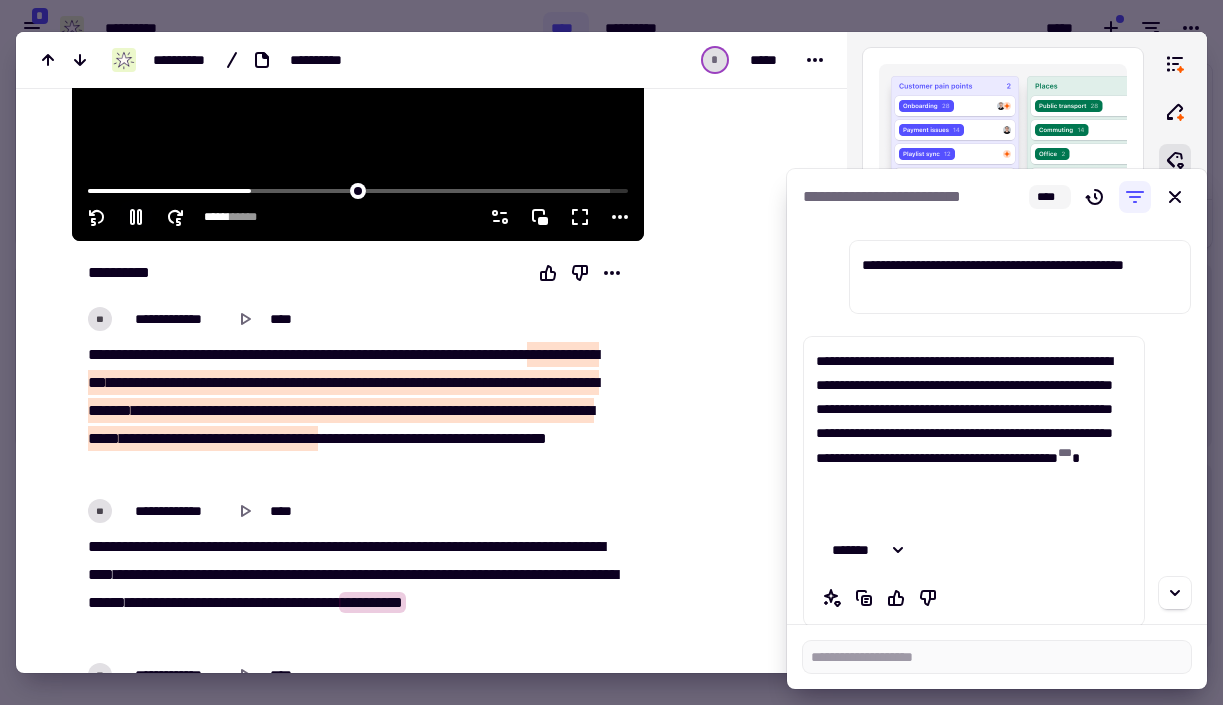 scroll, scrollTop: 382, scrollLeft: 0, axis: vertical 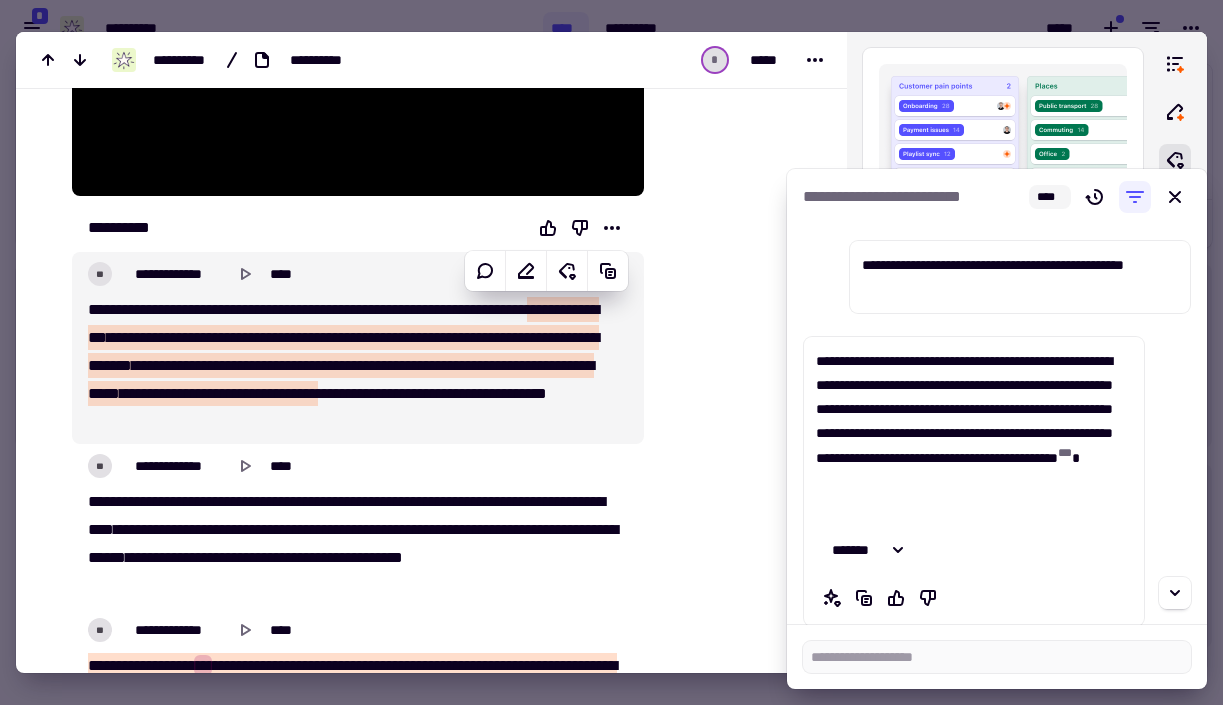 type on "*****" 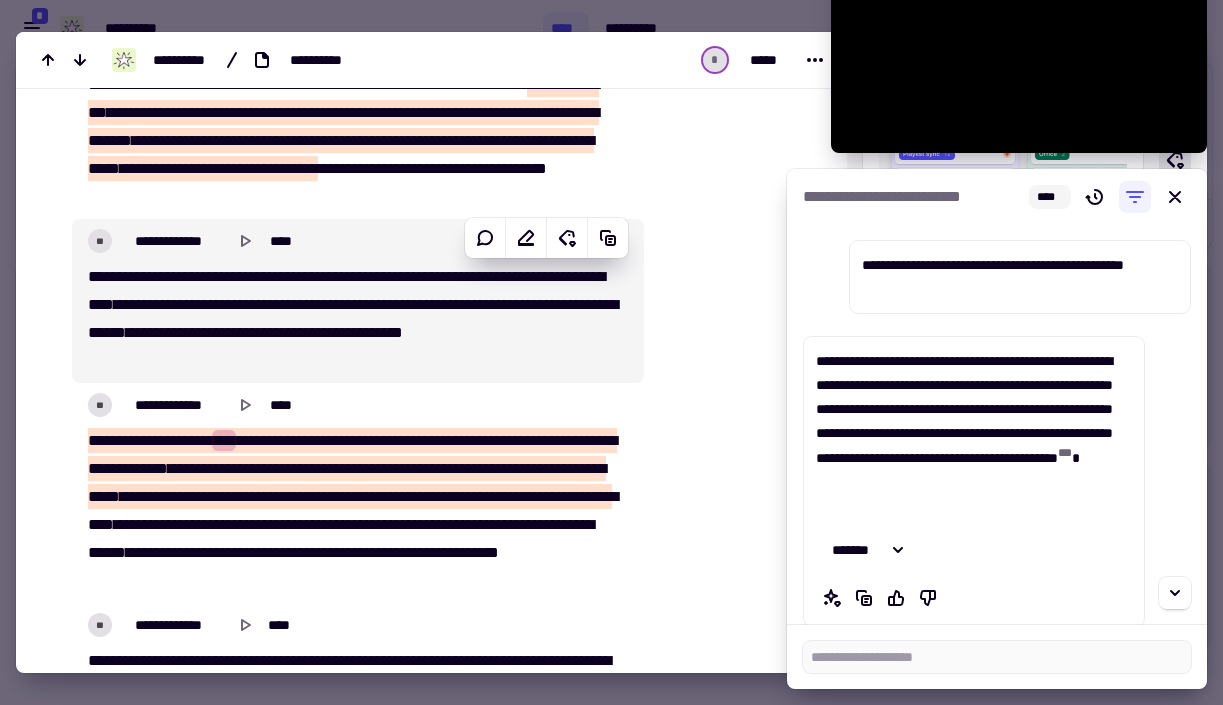 scroll, scrollTop: 619, scrollLeft: 0, axis: vertical 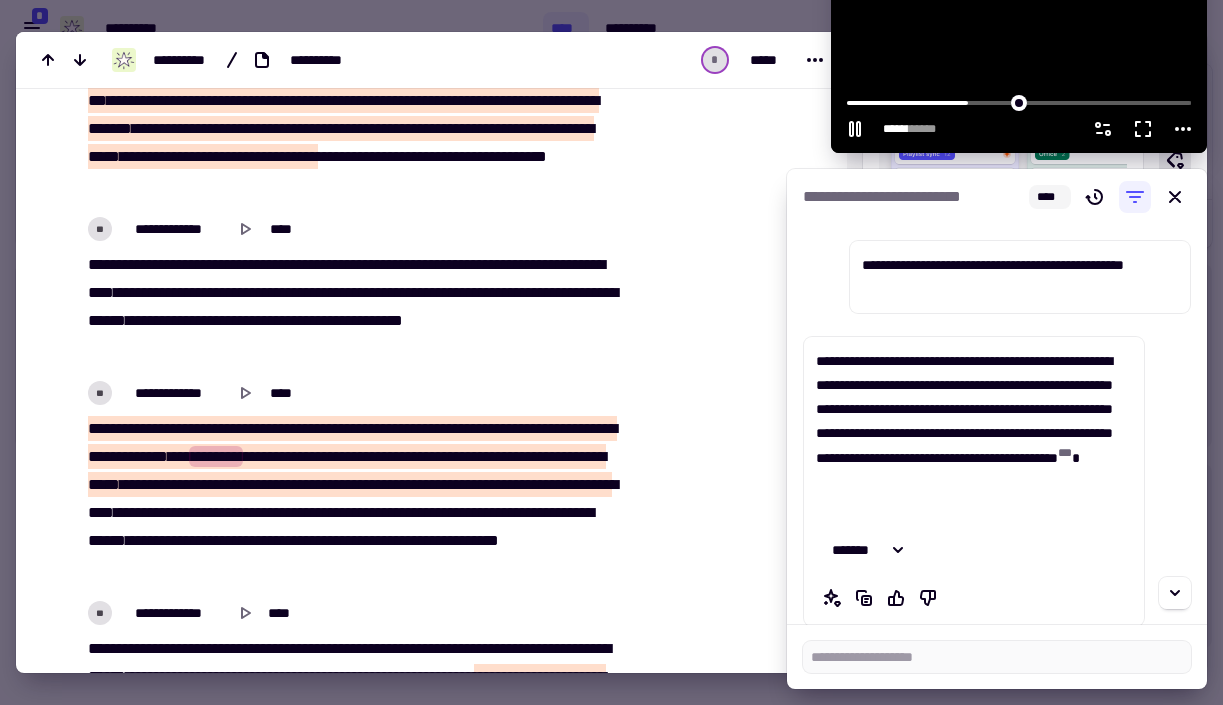 click at bounding box center (1019, 101) 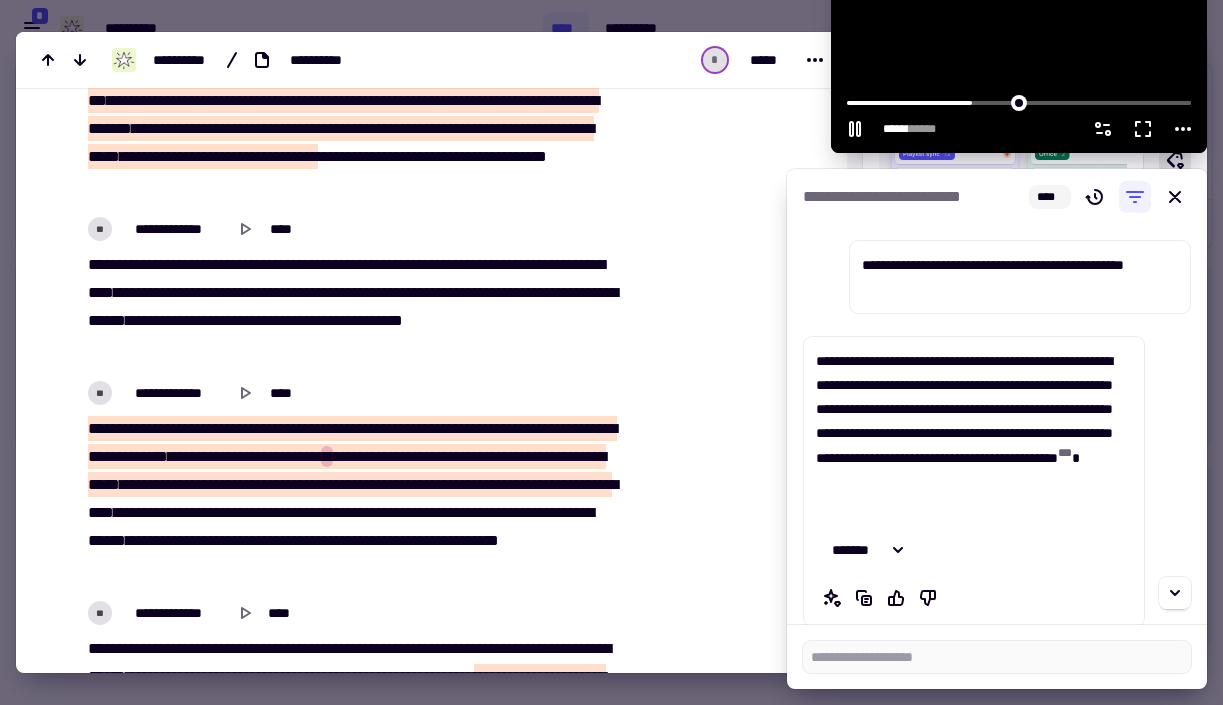 click 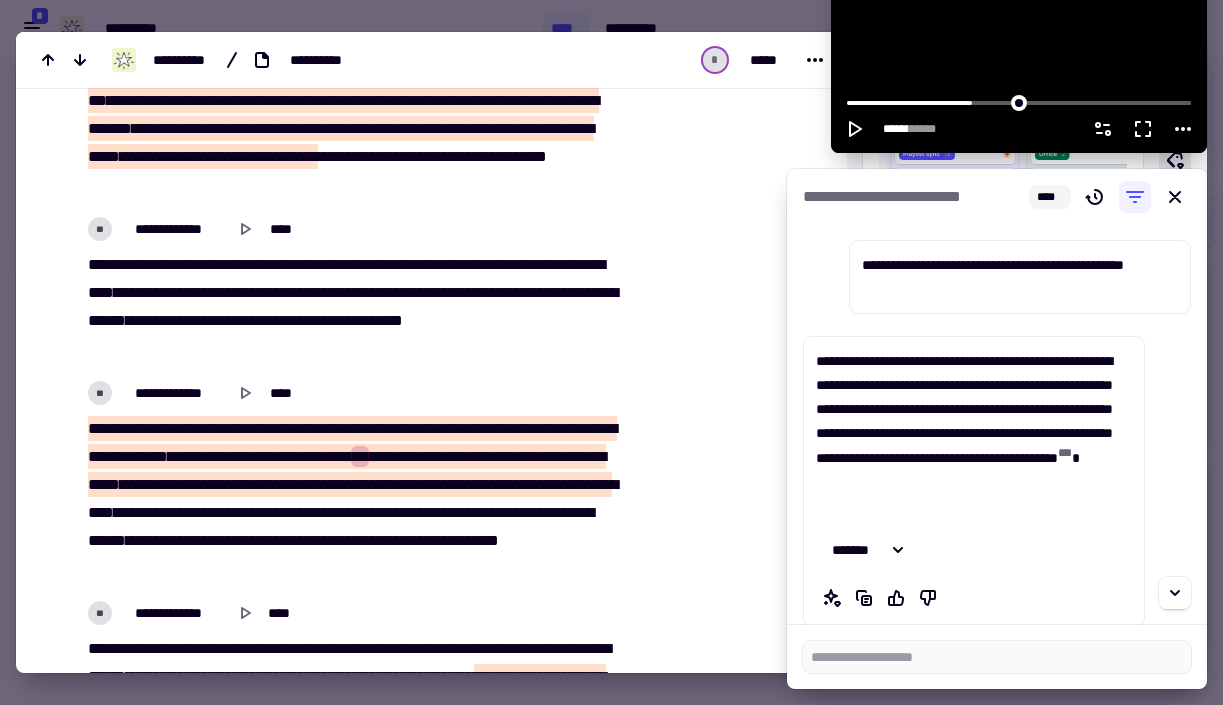 click at bounding box center [1019, 48] 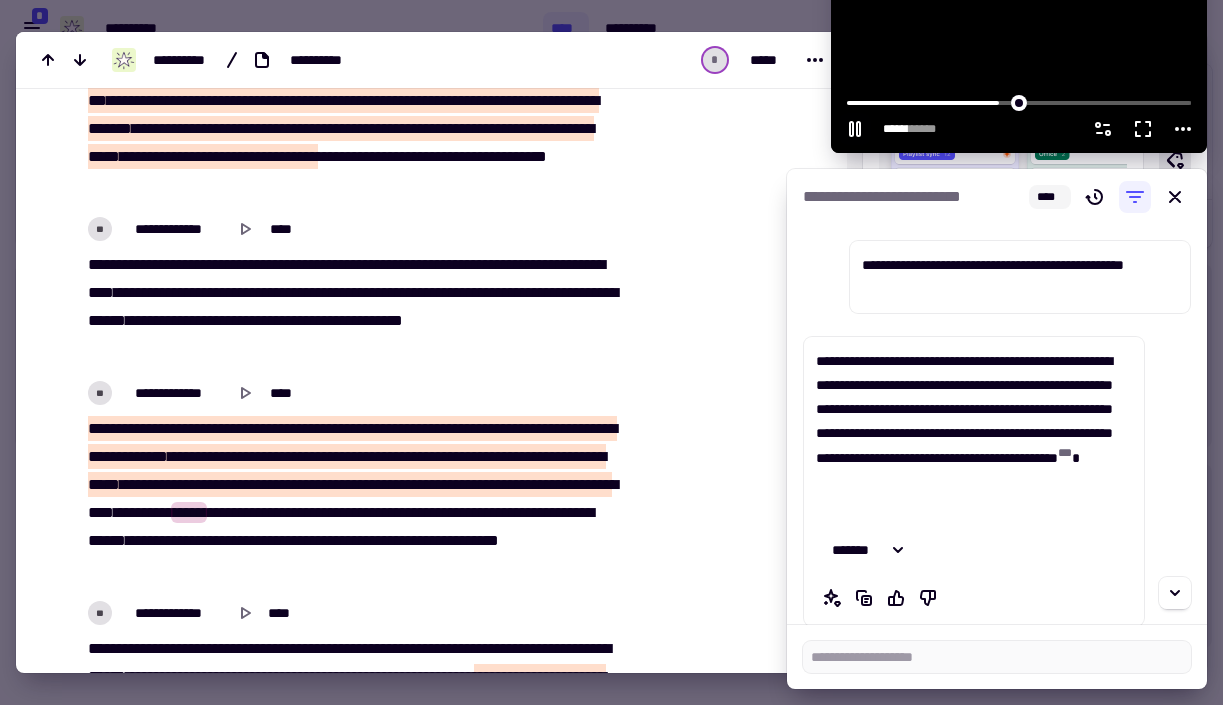 click at bounding box center (1019, 48) 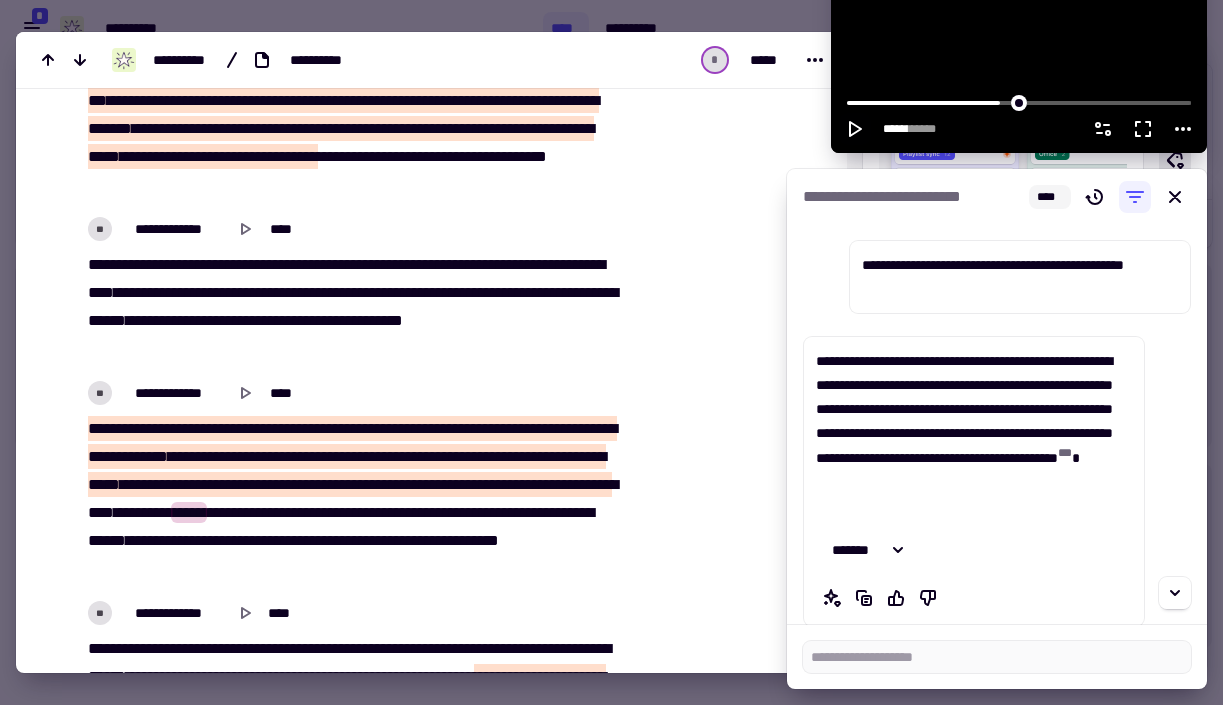 click at bounding box center [1019, 48] 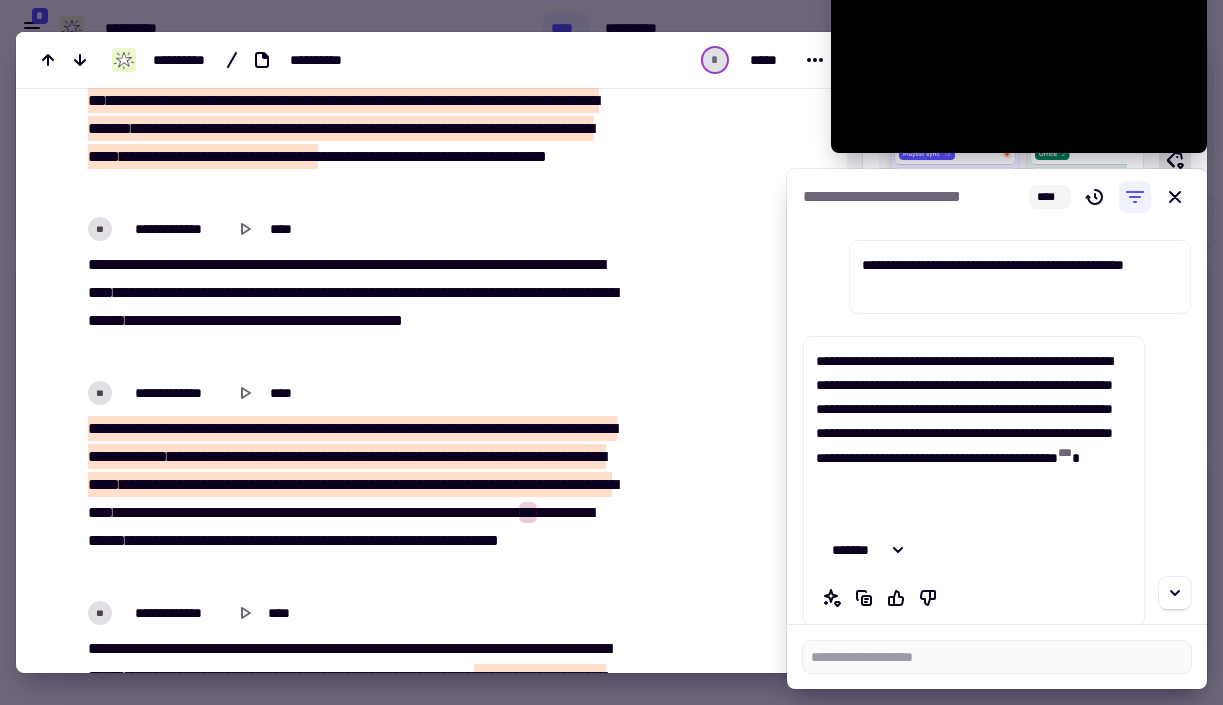 click at bounding box center (1019, 48) 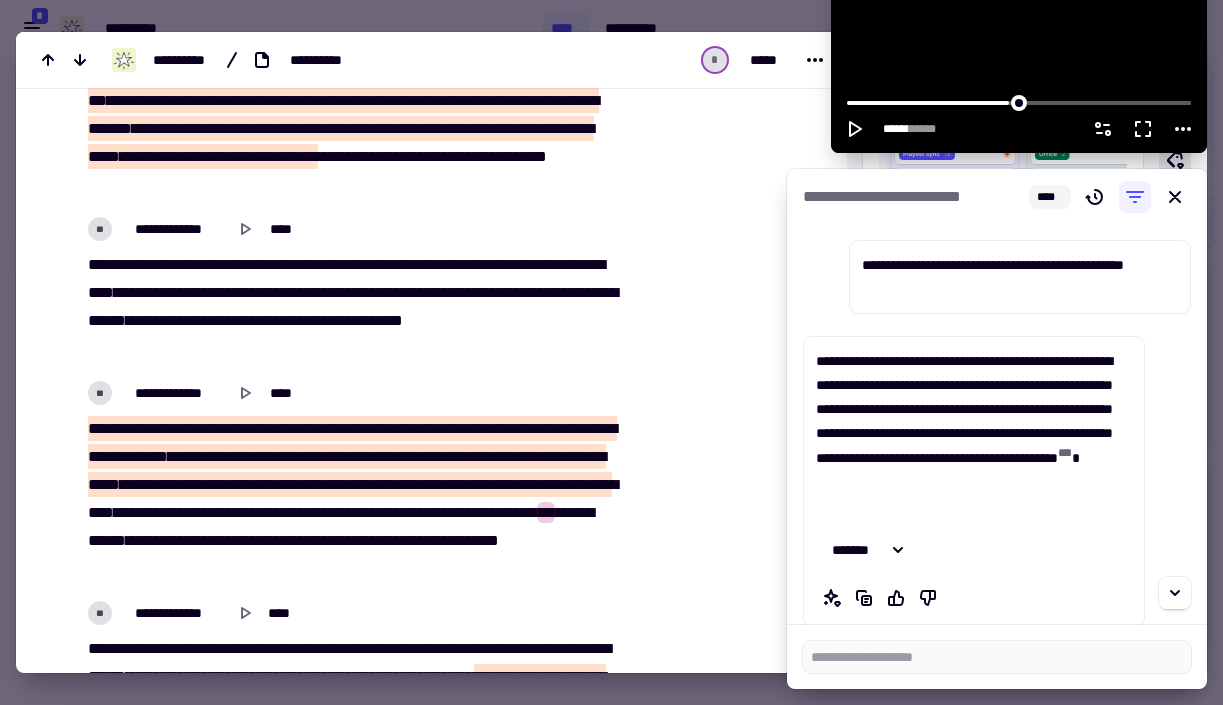 click at bounding box center (1019, 48) 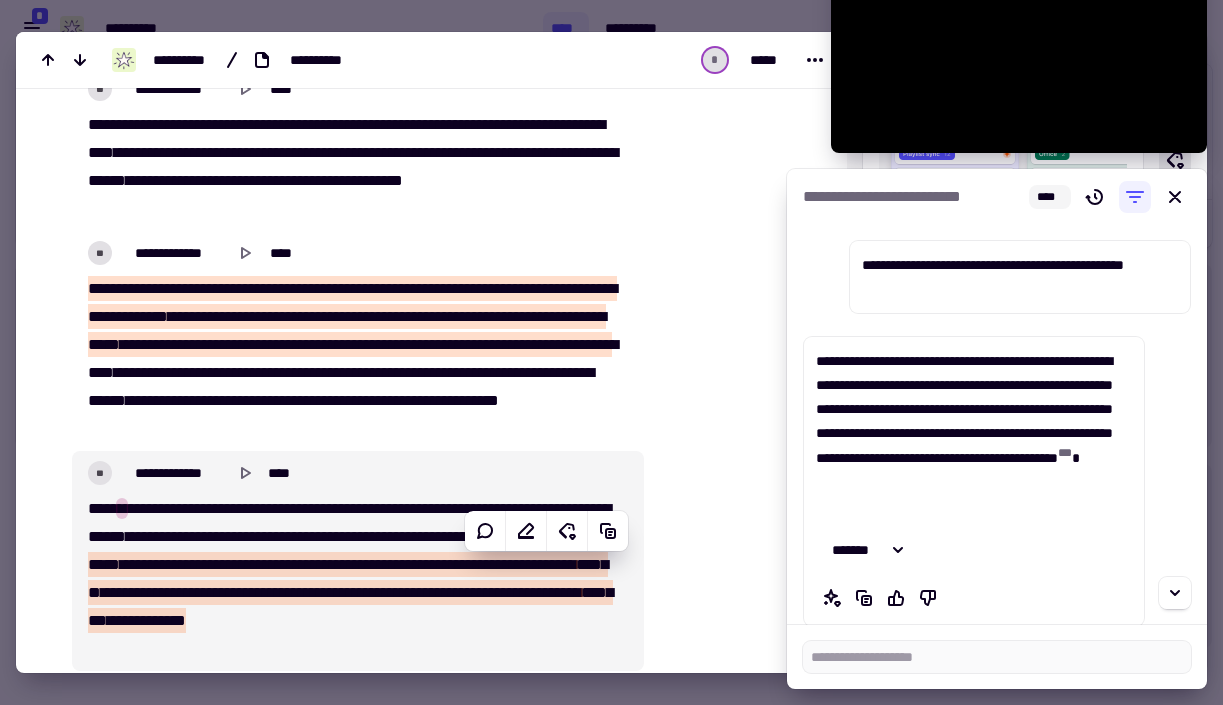 scroll, scrollTop: 869, scrollLeft: 0, axis: vertical 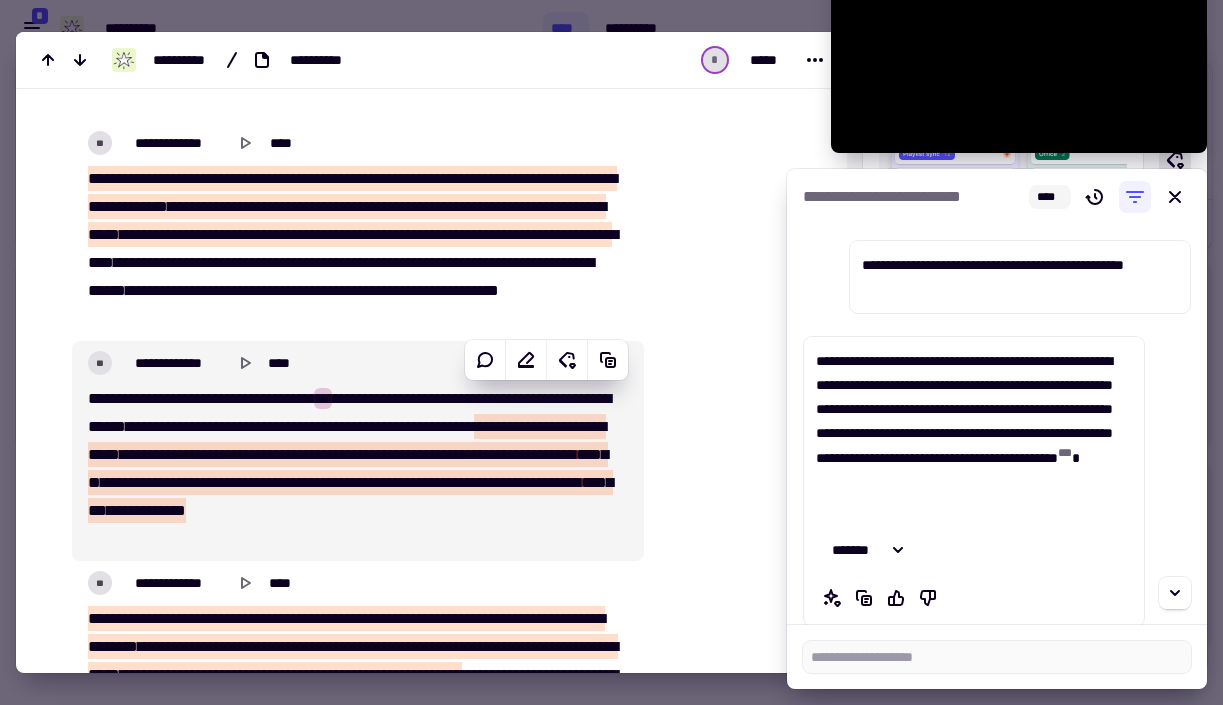 click on "**********" at bounding box center [281, 398] 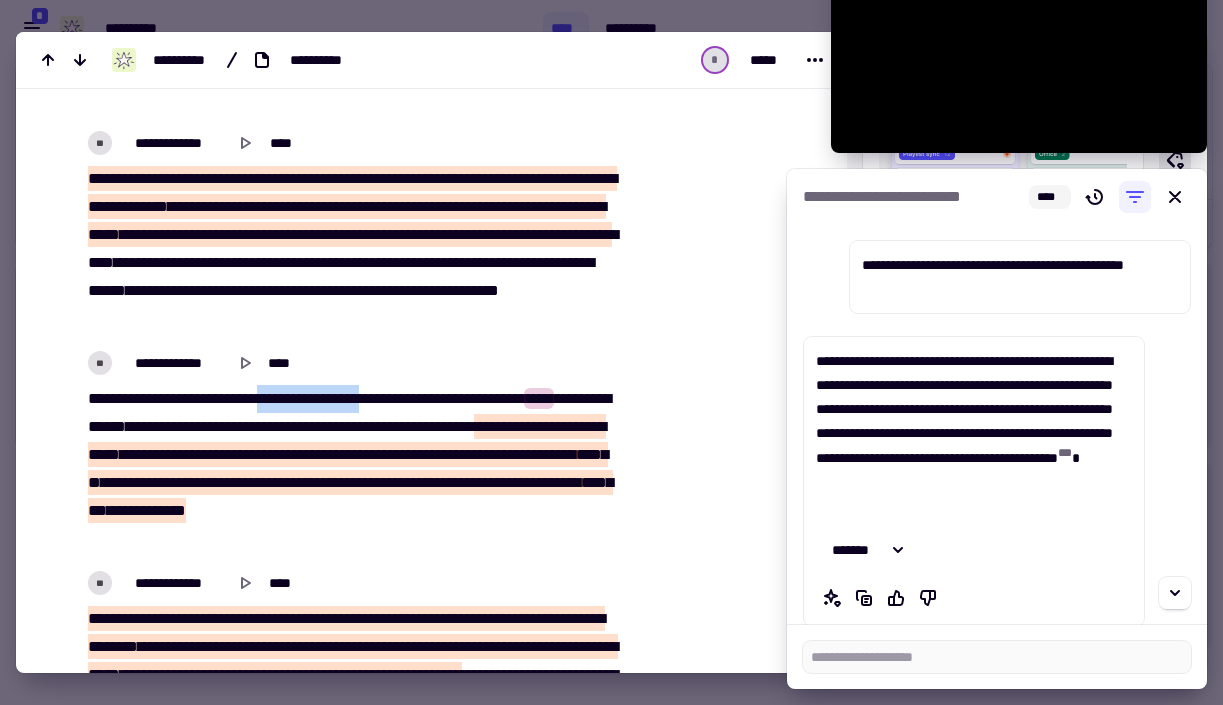 drag, startPoint x: 411, startPoint y: 388, endPoint x: 297, endPoint y: 389, distance: 114.00439 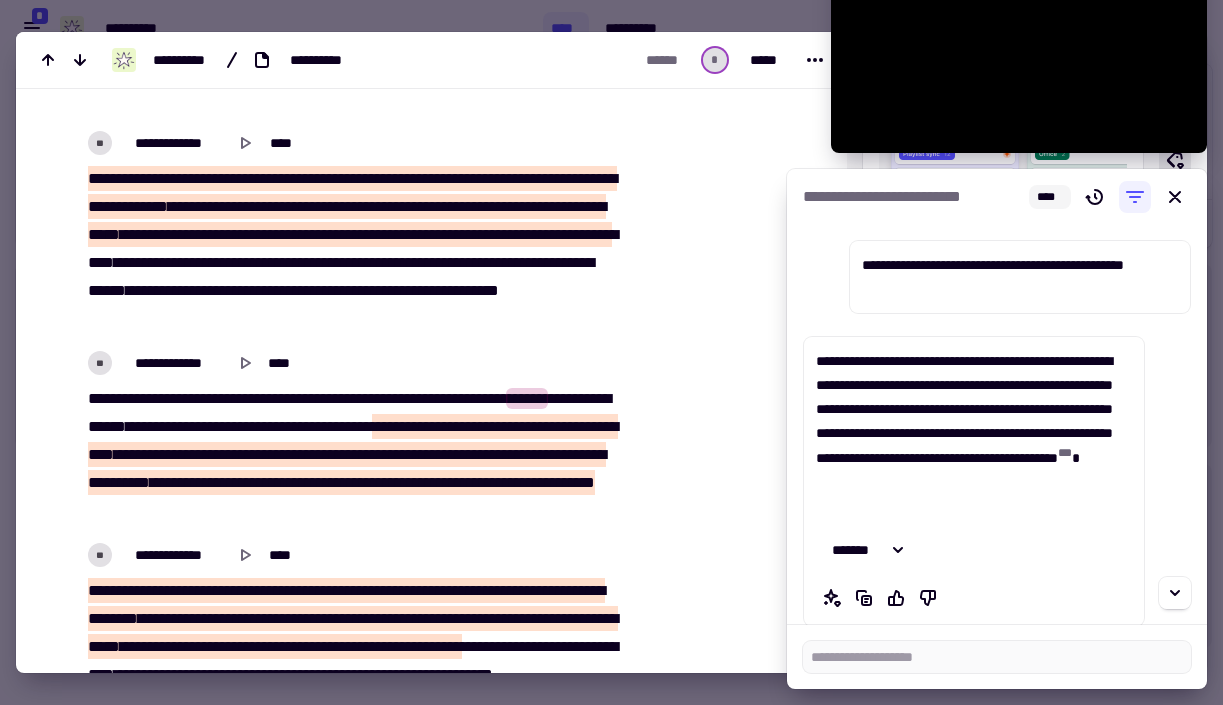 type on "*****" 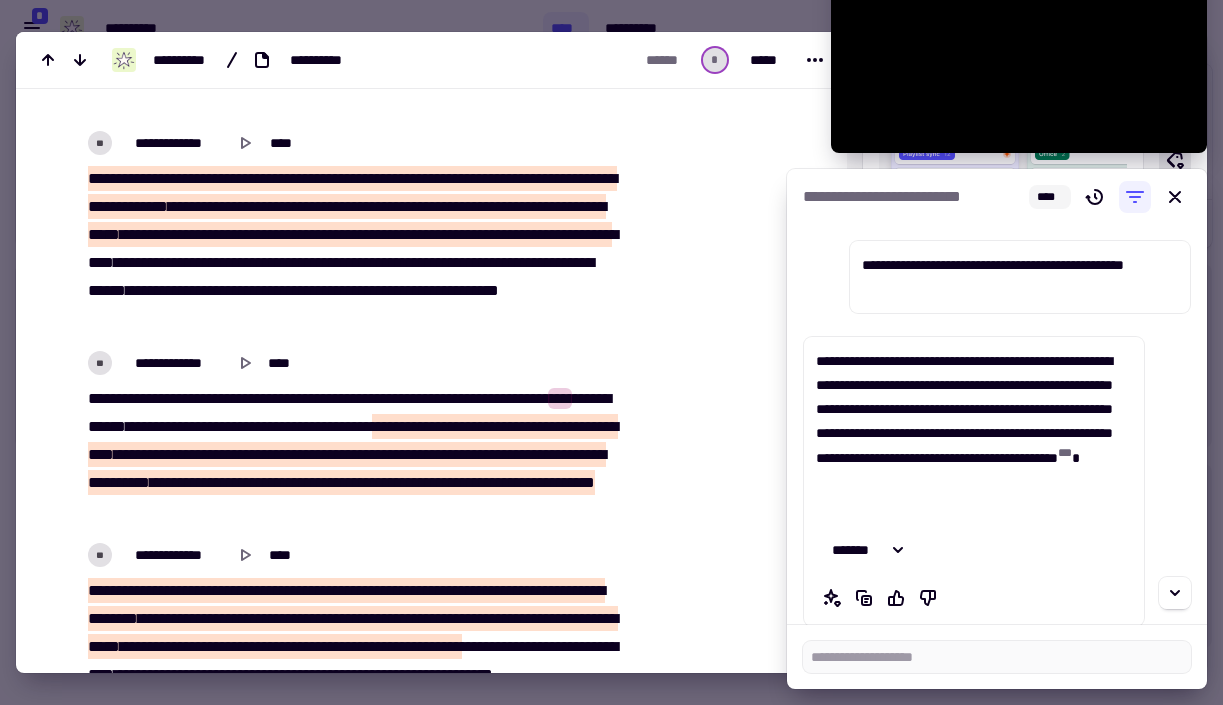 type 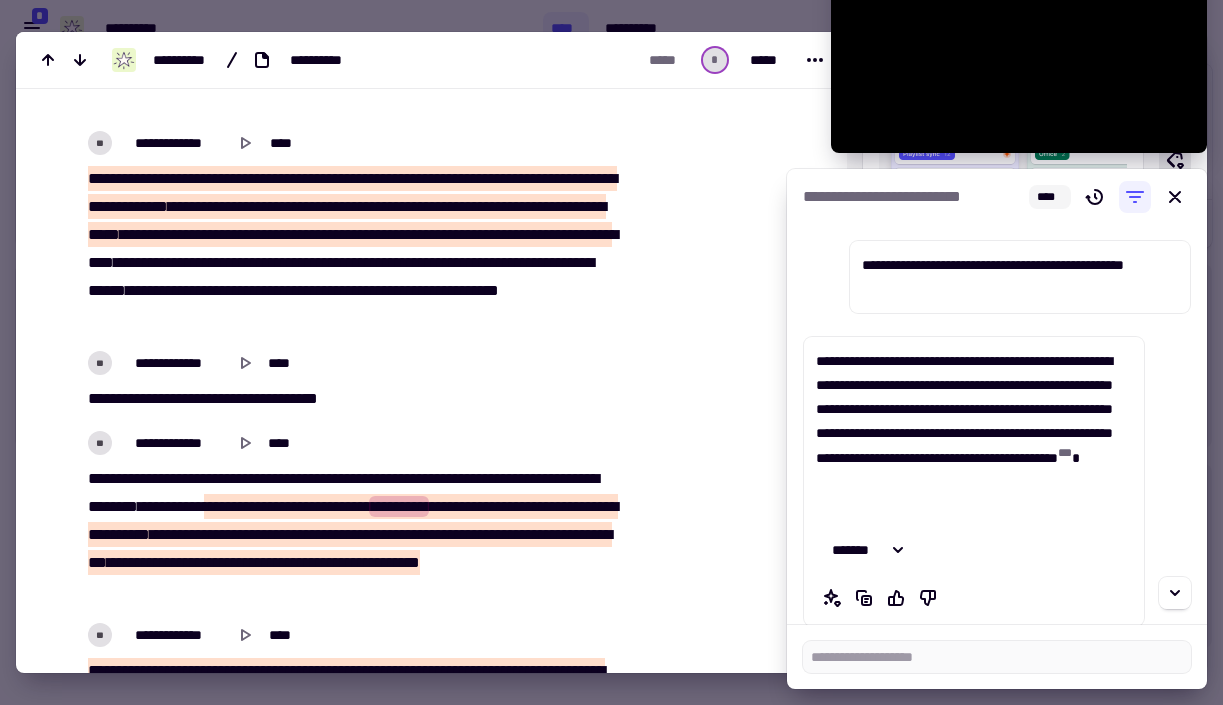 click on "***" at bounding box center [273, 506] 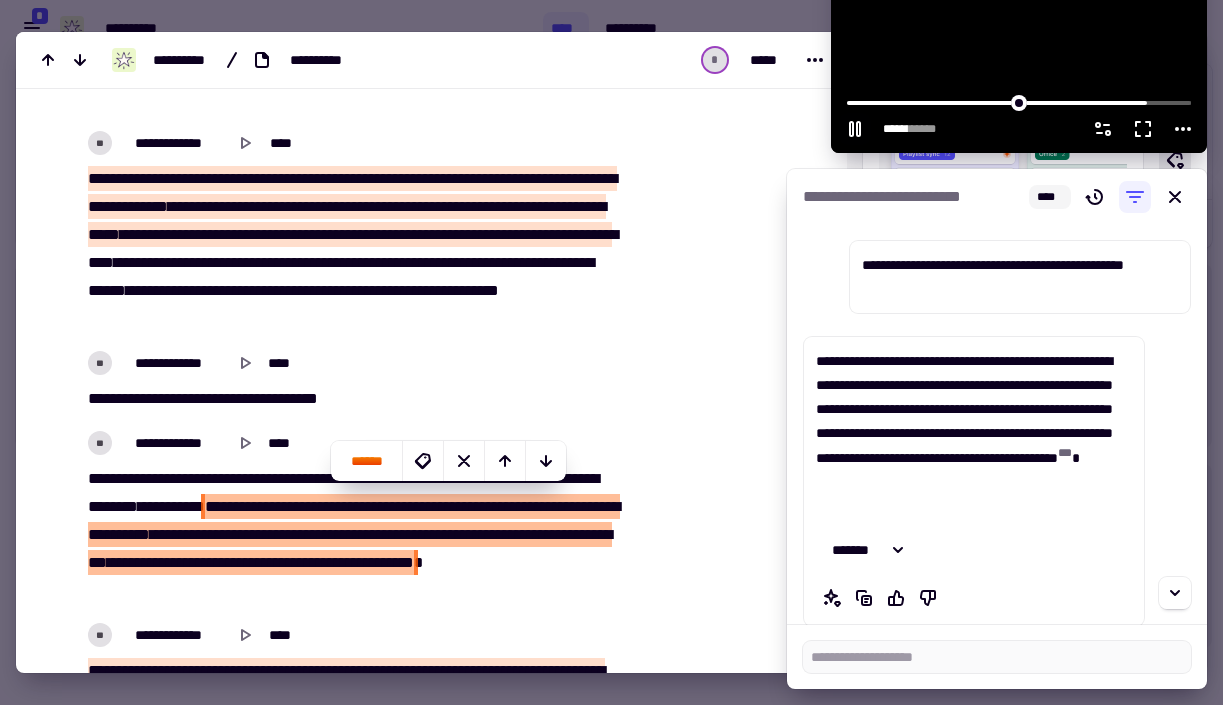 click 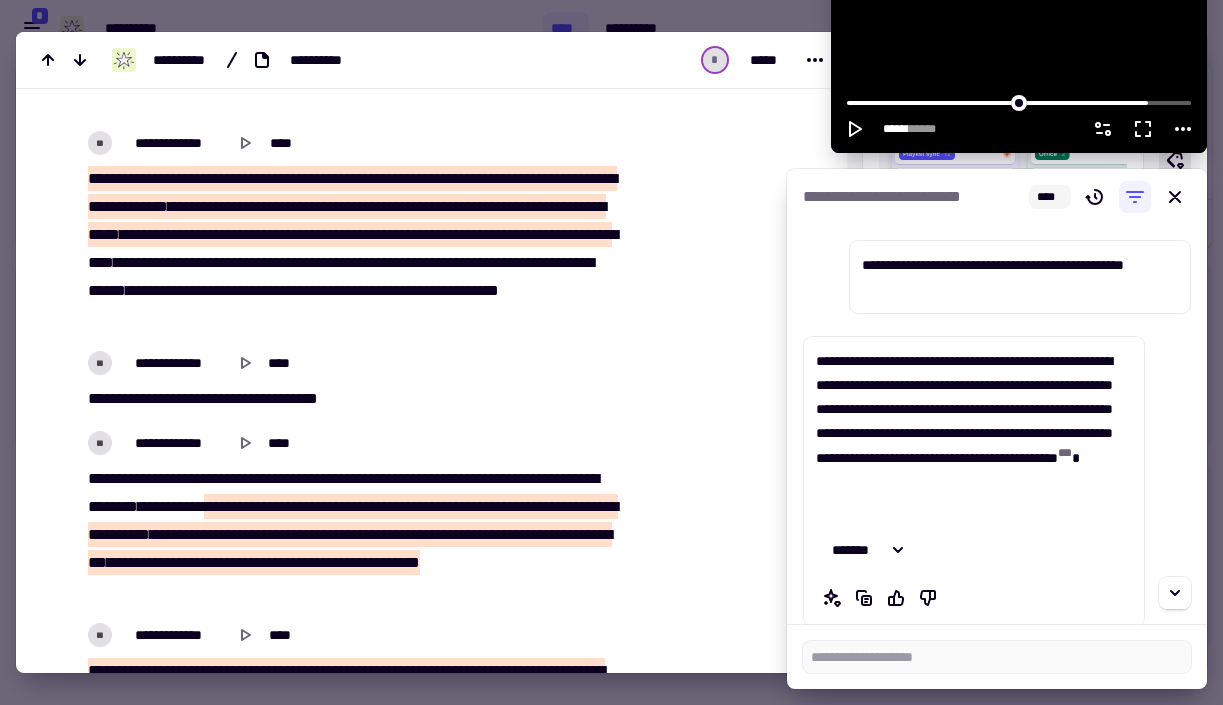 click at bounding box center [1019, 48] 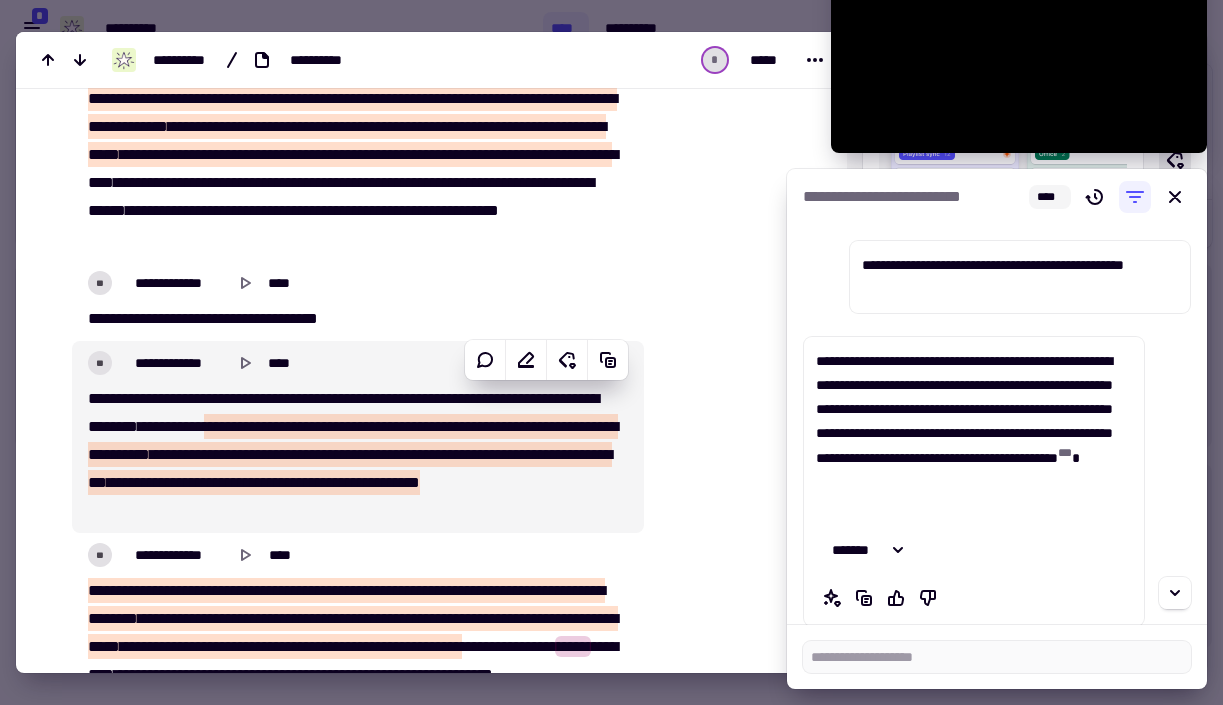scroll, scrollTop: 1105, scrollLeft: 0, axis: vertical 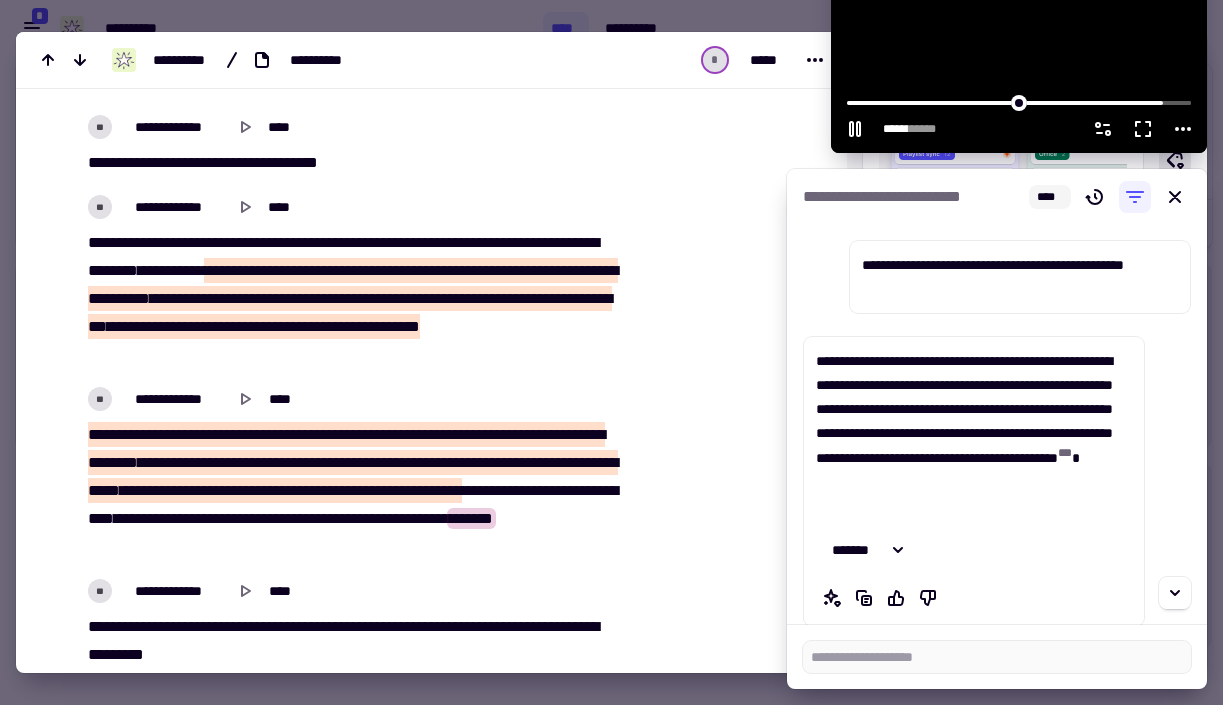 click at bounding box center (1019, 48) 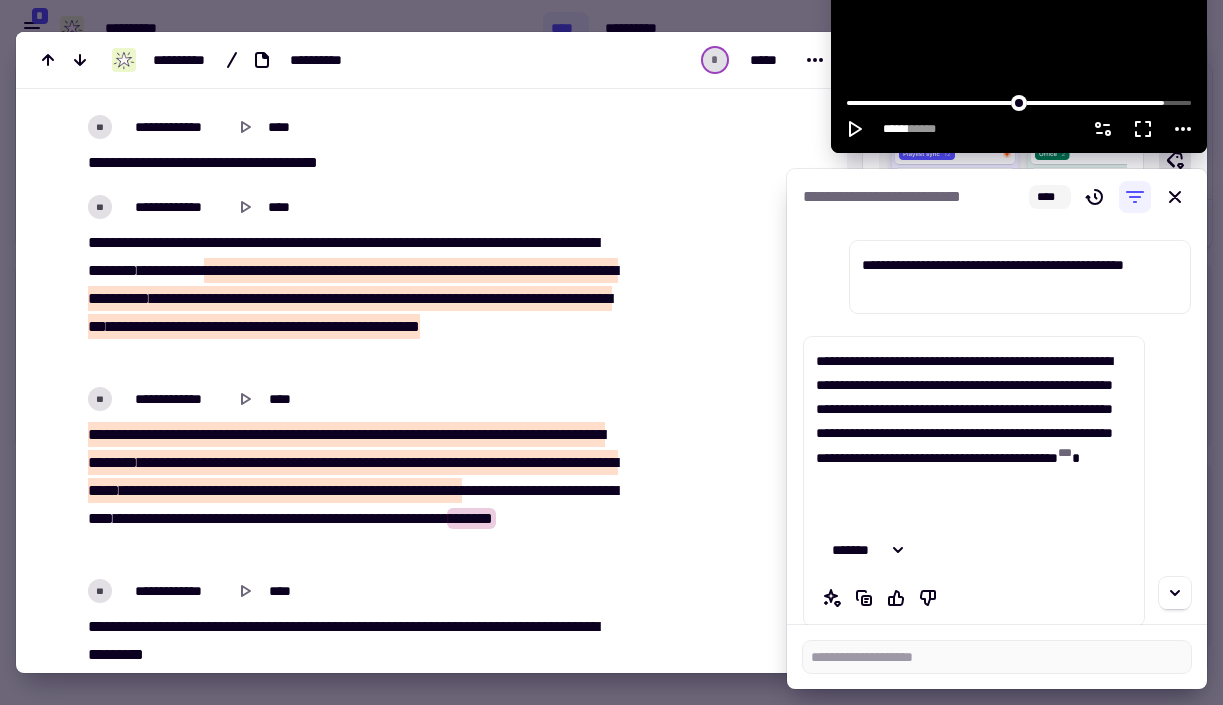 click at bounding box center [1019, 48] 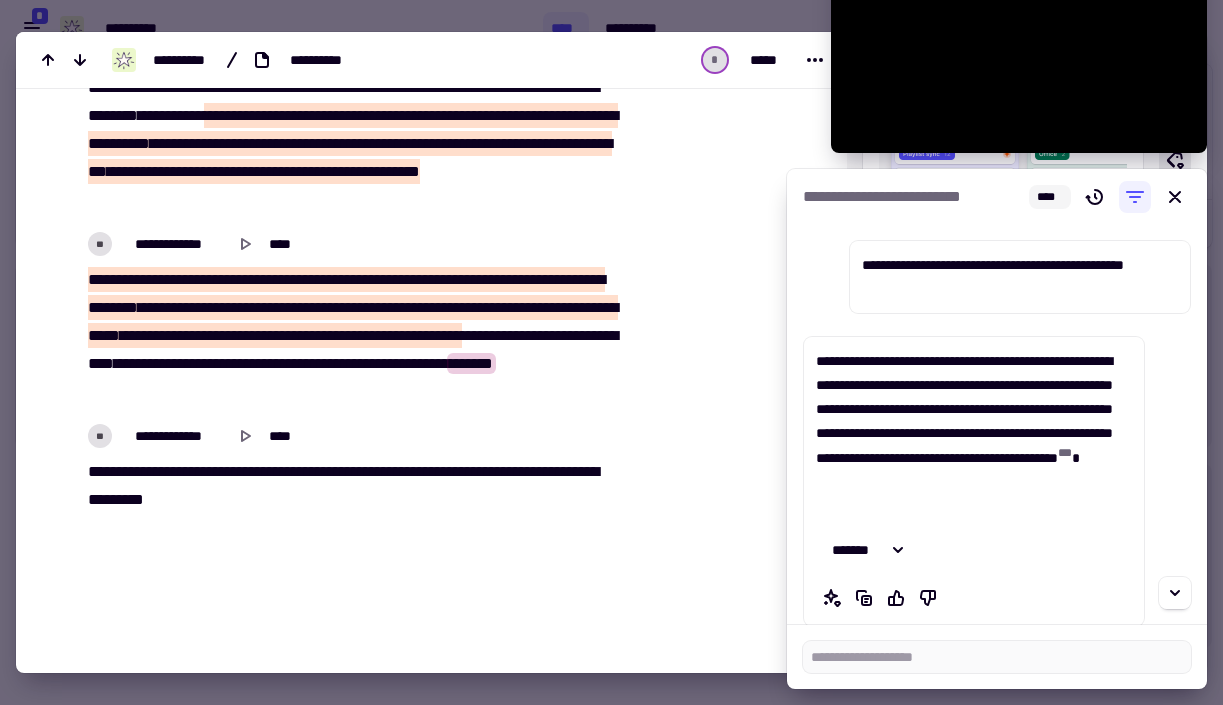 scroll, scrollTop: 1280, scrollLeft: 0, axis: vertical 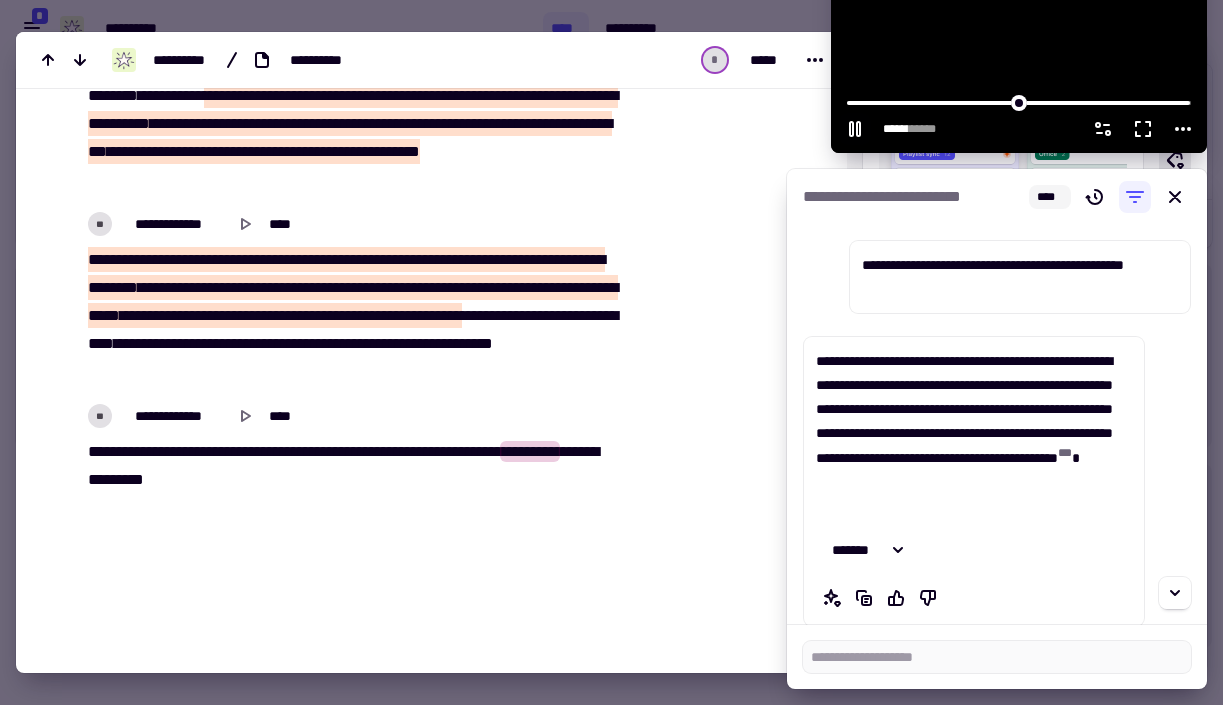 type on "******" 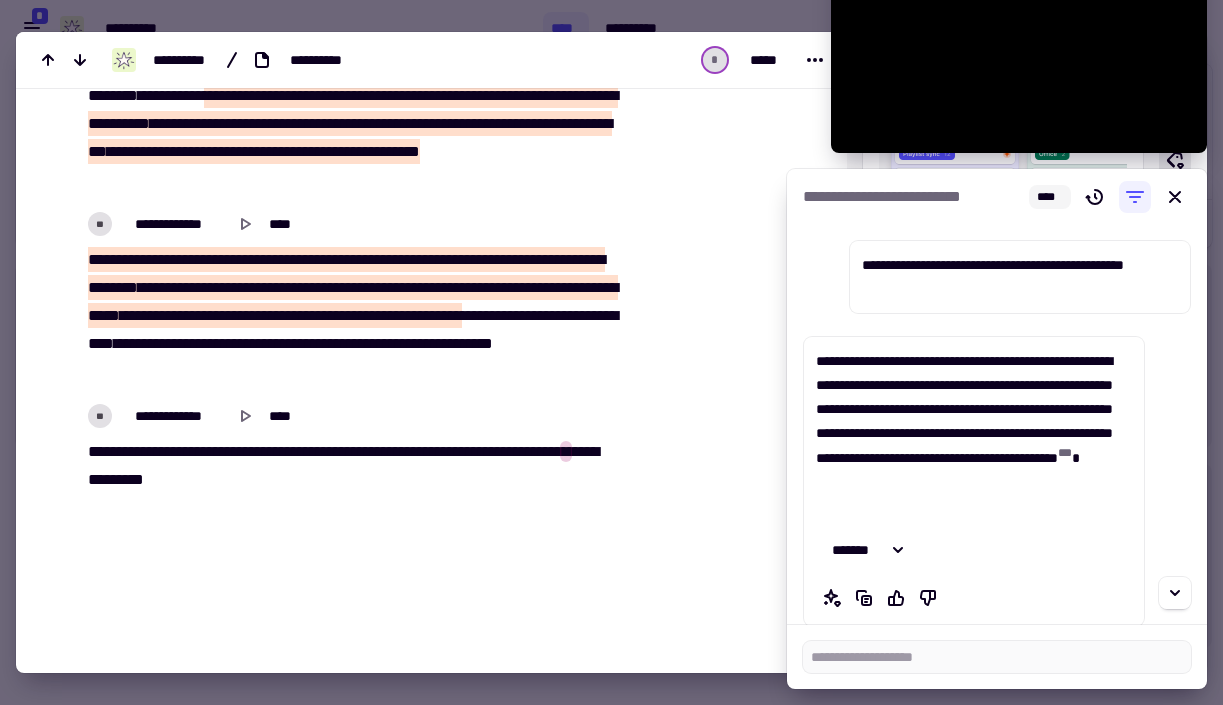 click at bounding box center (611, 352) 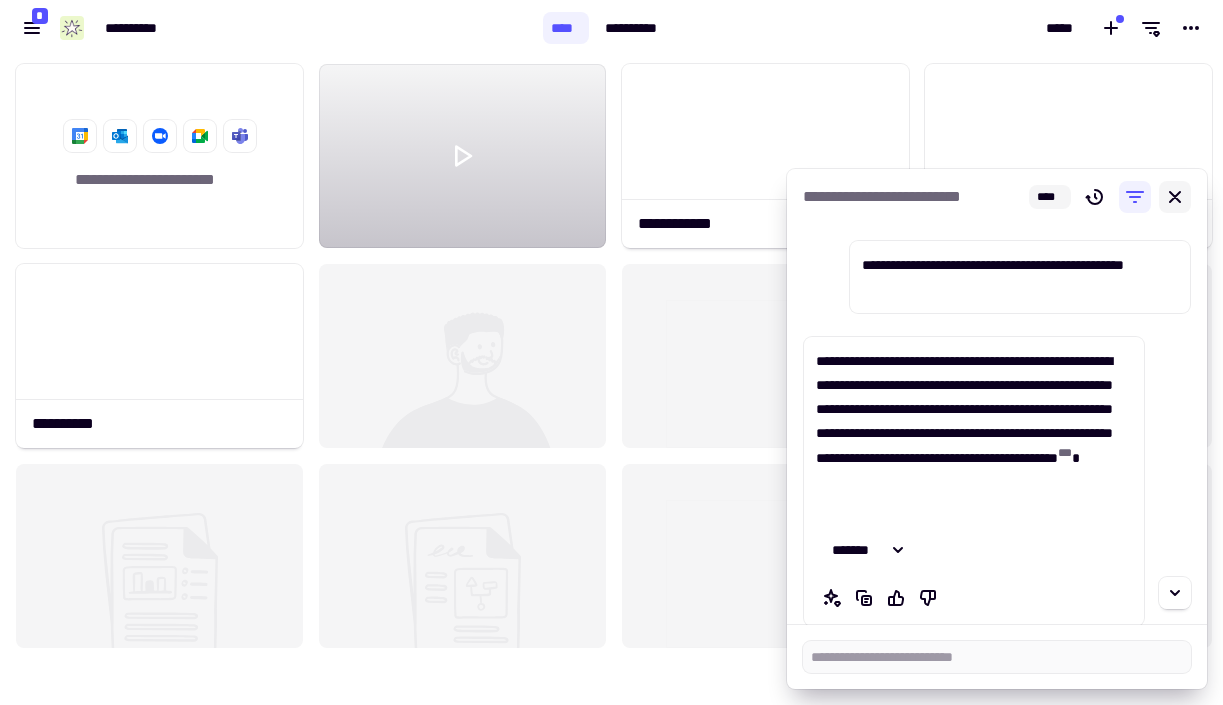 click 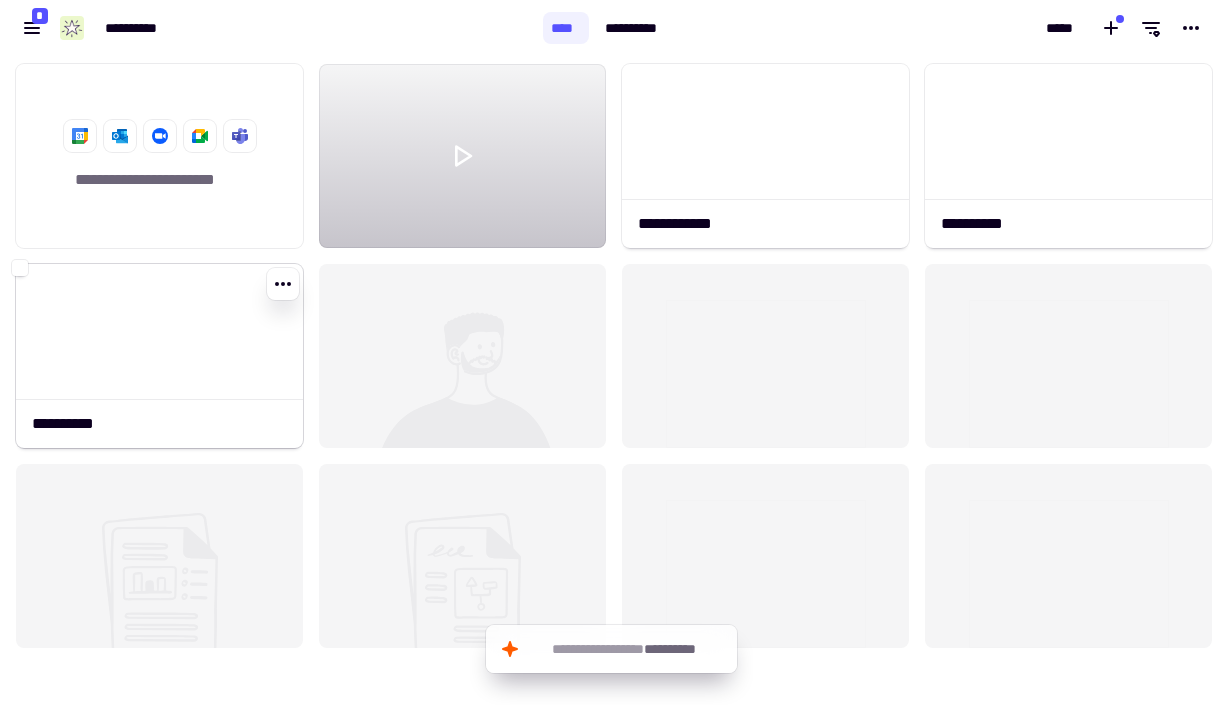click 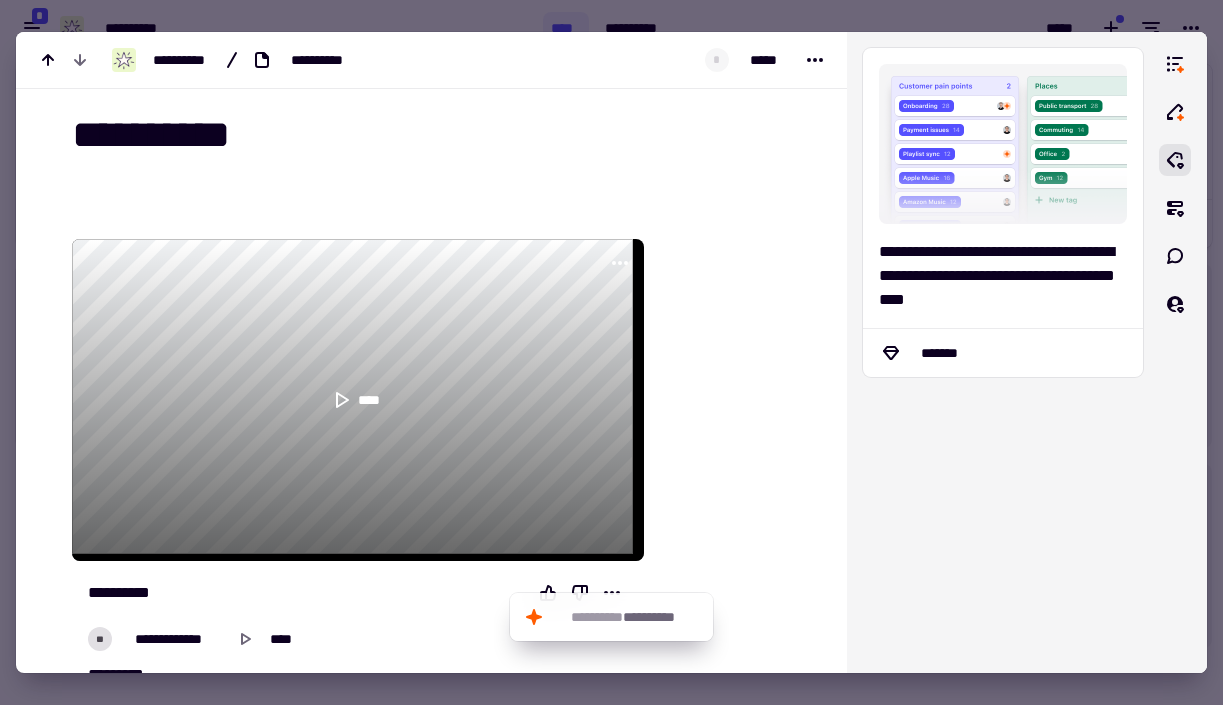 scroll, scrollTop: 265, scrollLeft: 0, axis: vertical 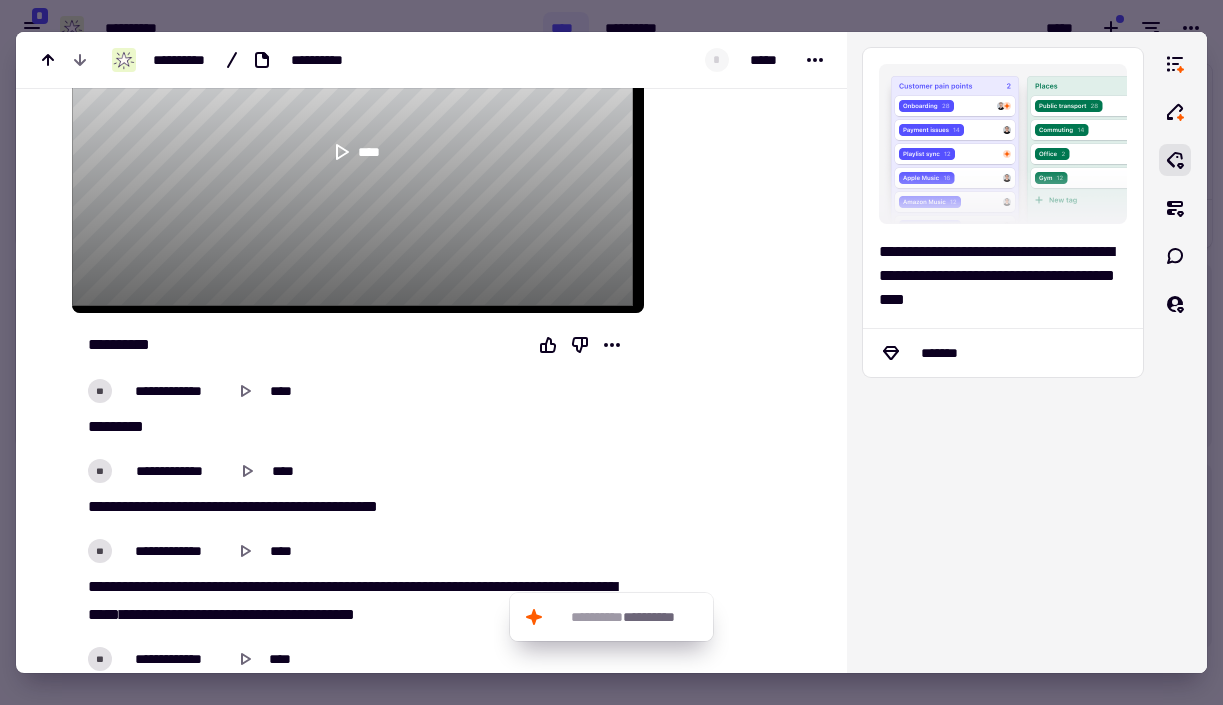 click on "****" at bounding box center (358, 152) 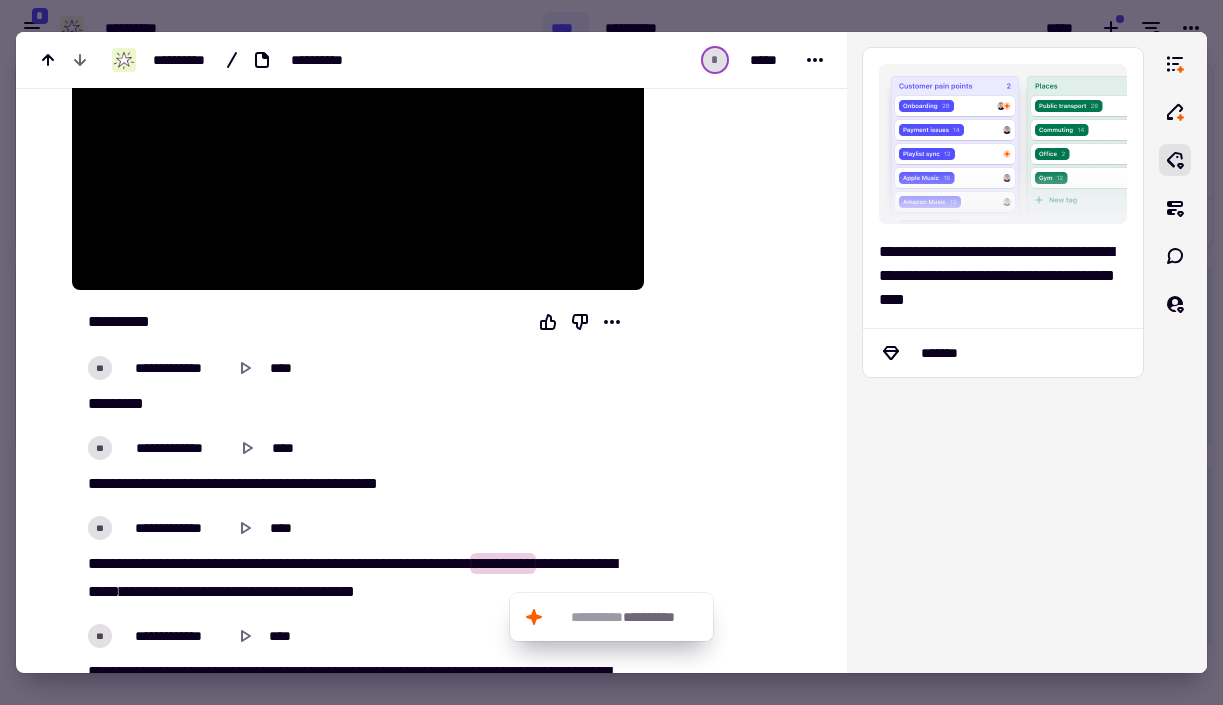 scroll, scrollTop: 290, scrollLeft: 0, axis: vertical 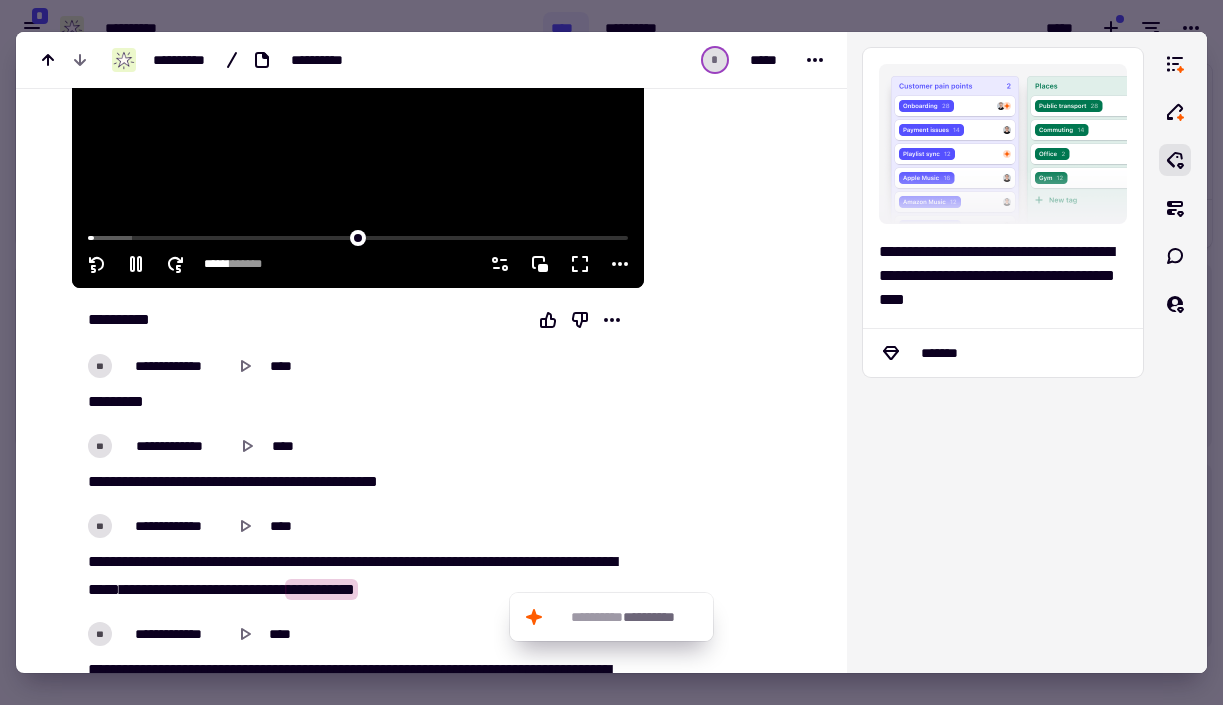 click at bounding box center (358, 127) 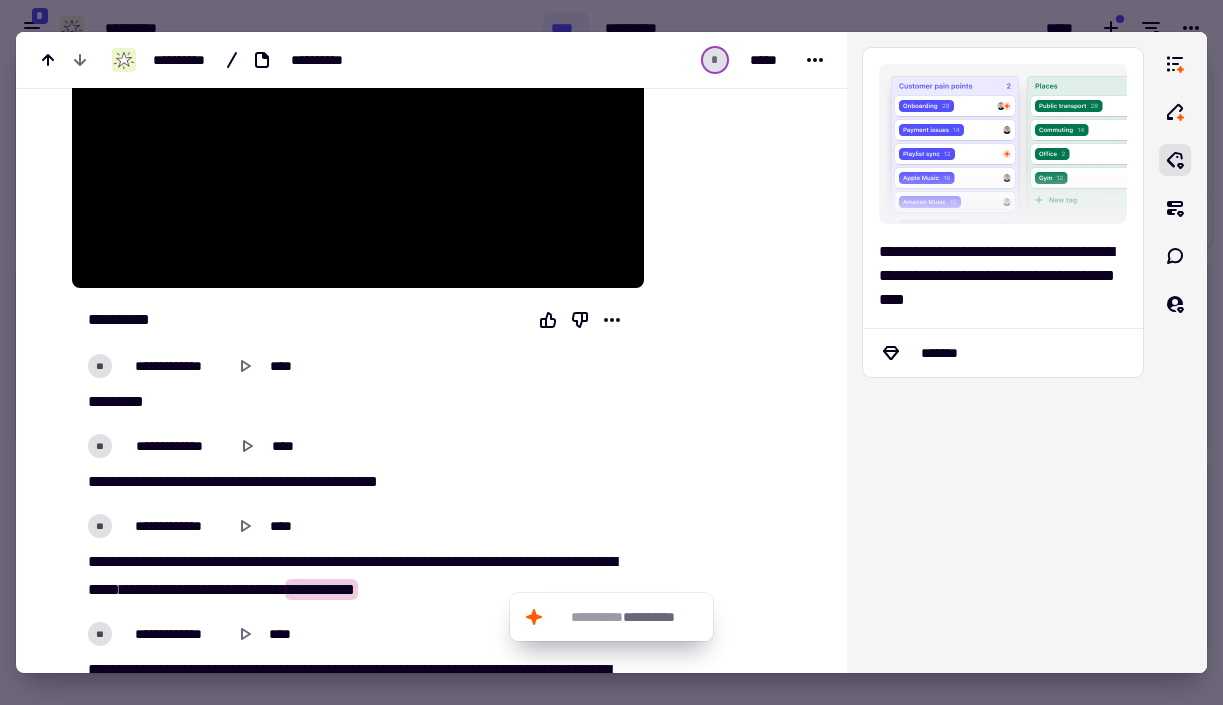click at bounding box center (358, 127) 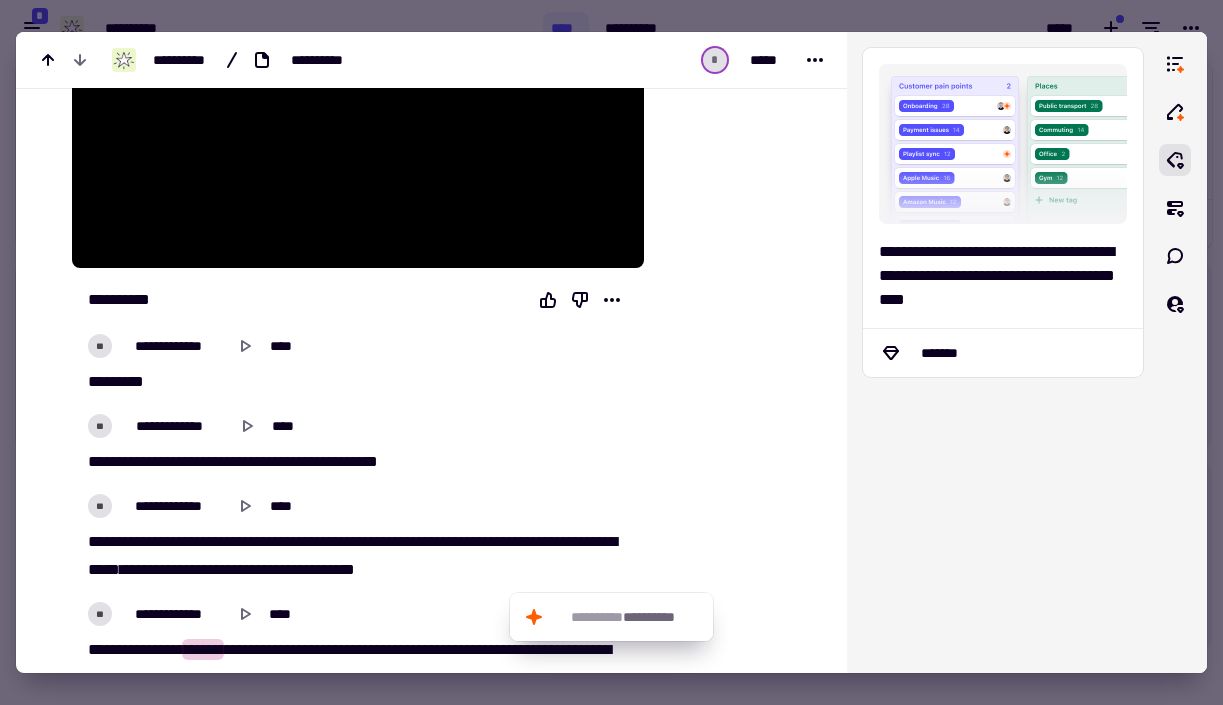 type on "*****" 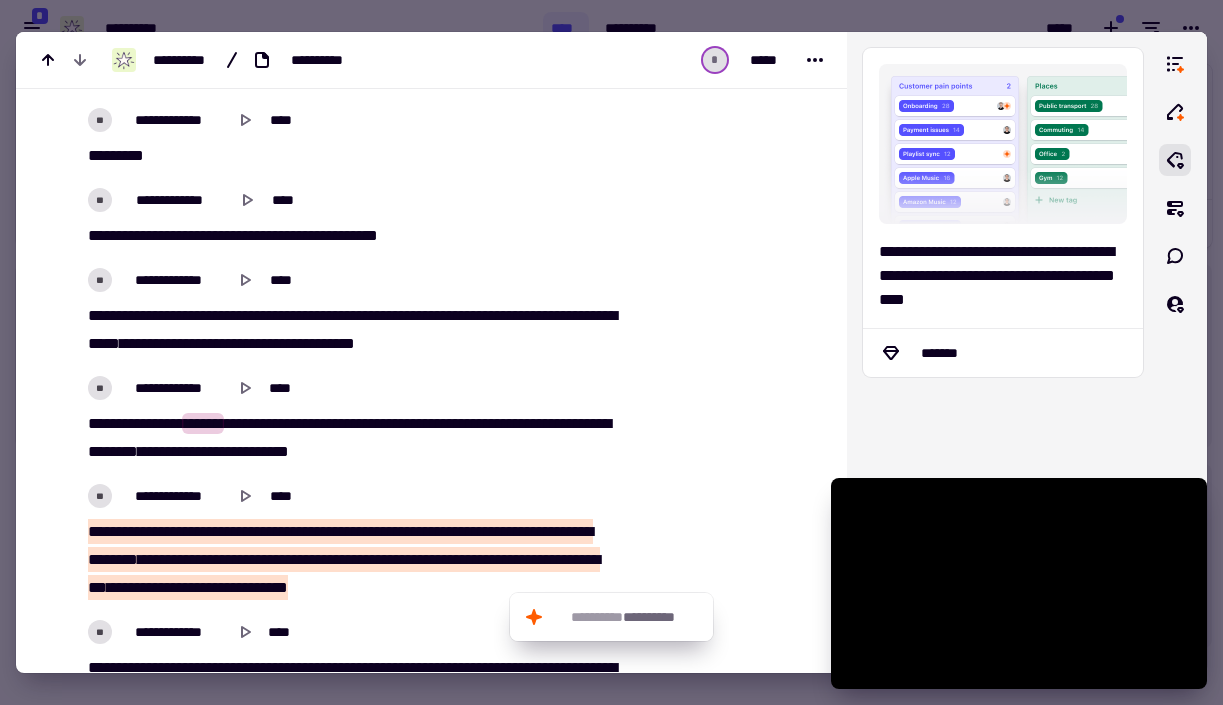 type on "*****" 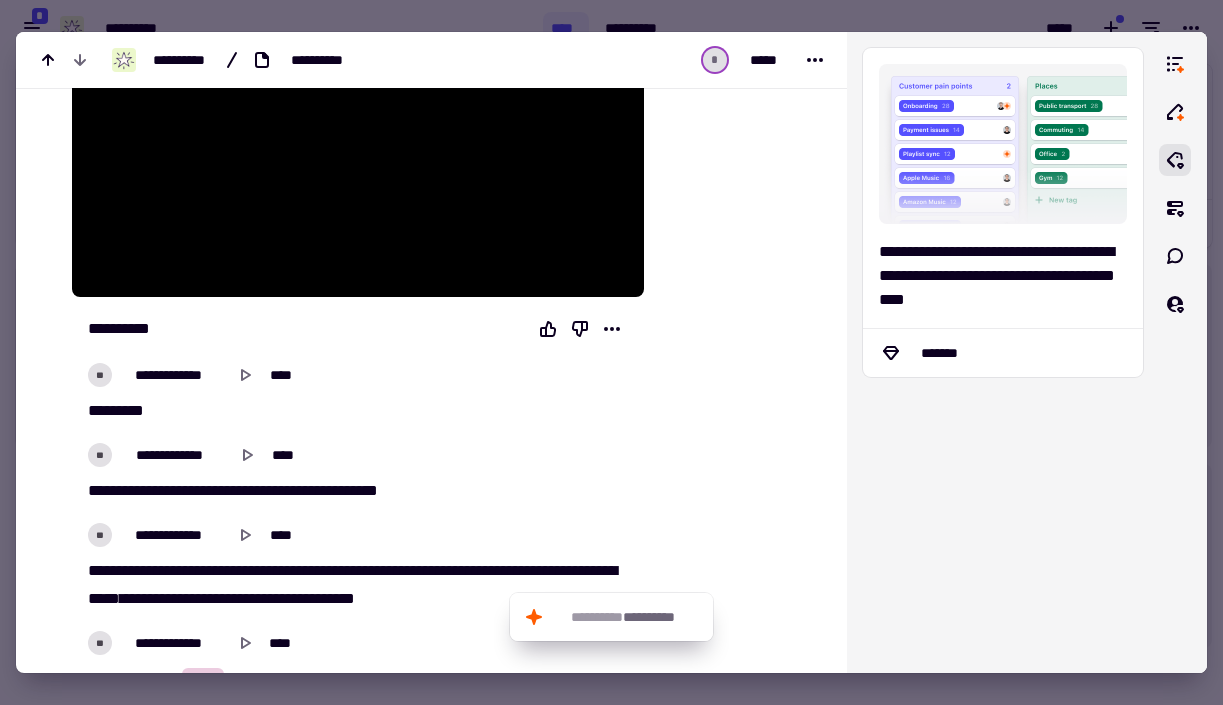 scroll, scrollTop: 120, scrollLeft: 0, axis: vertical 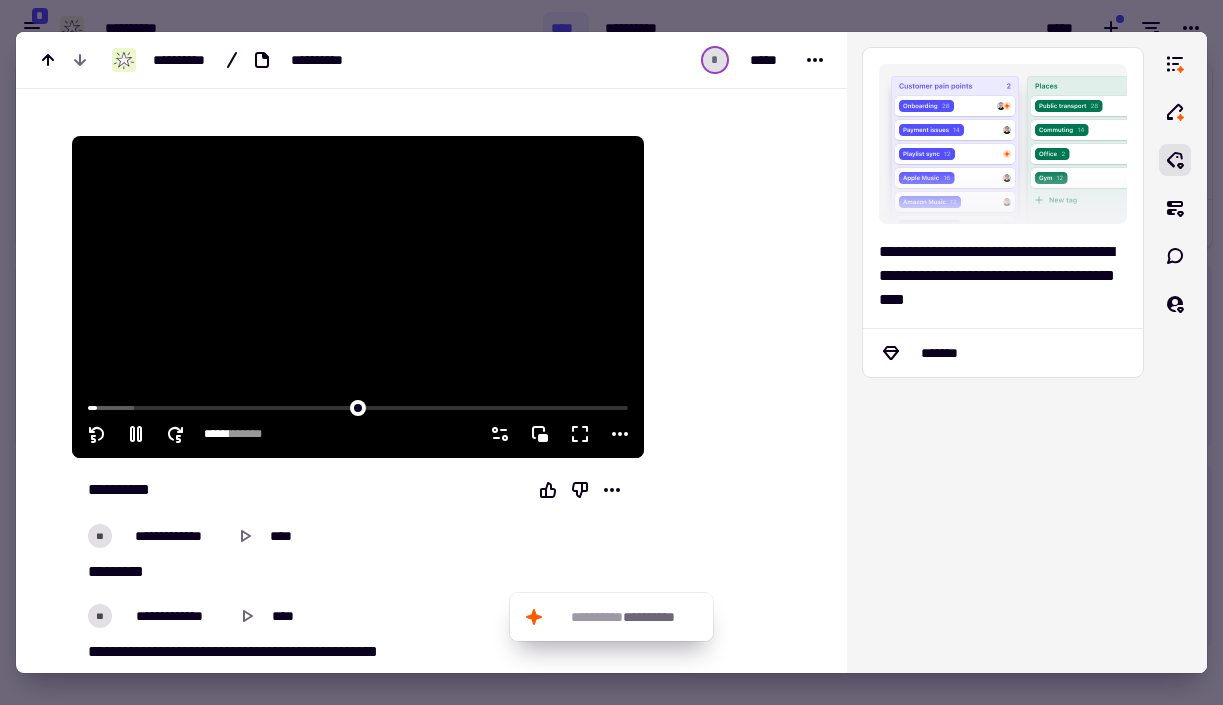 click at bounding box center (358, 297) 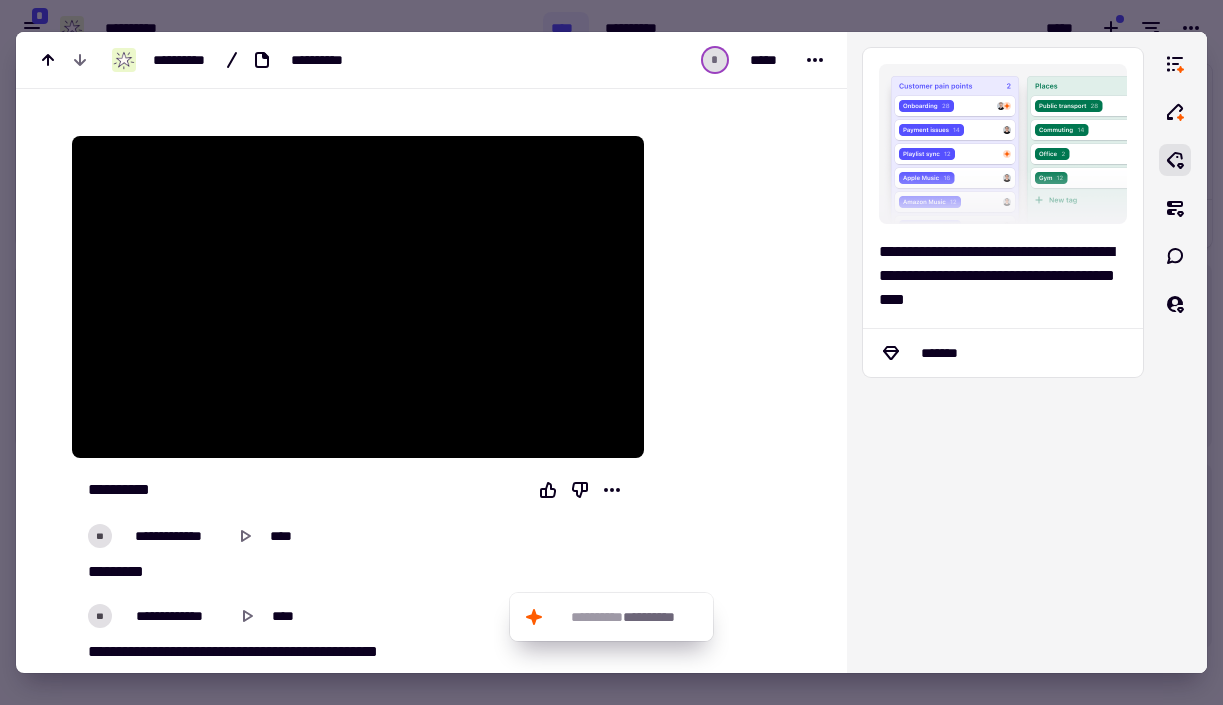 scroll, scrollTop: 16, scrollLeft: 16, axis: both 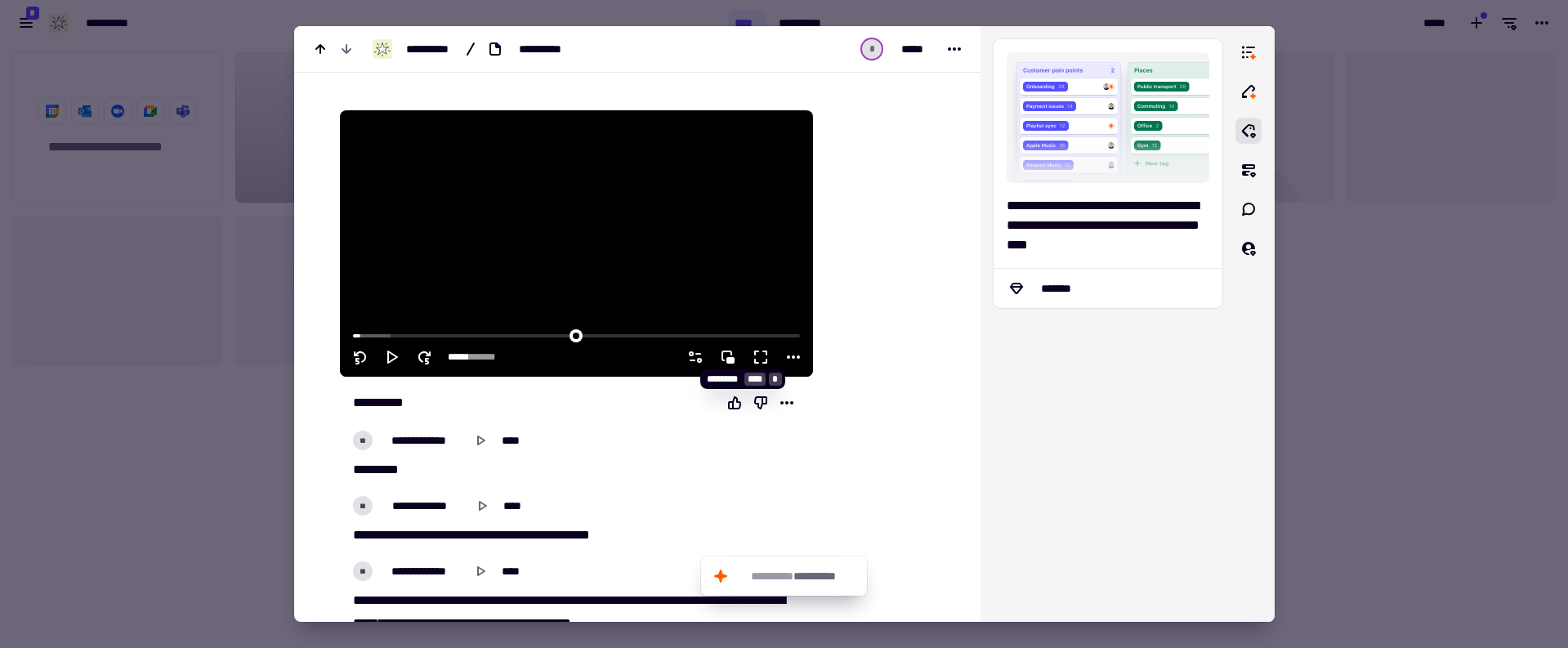 click 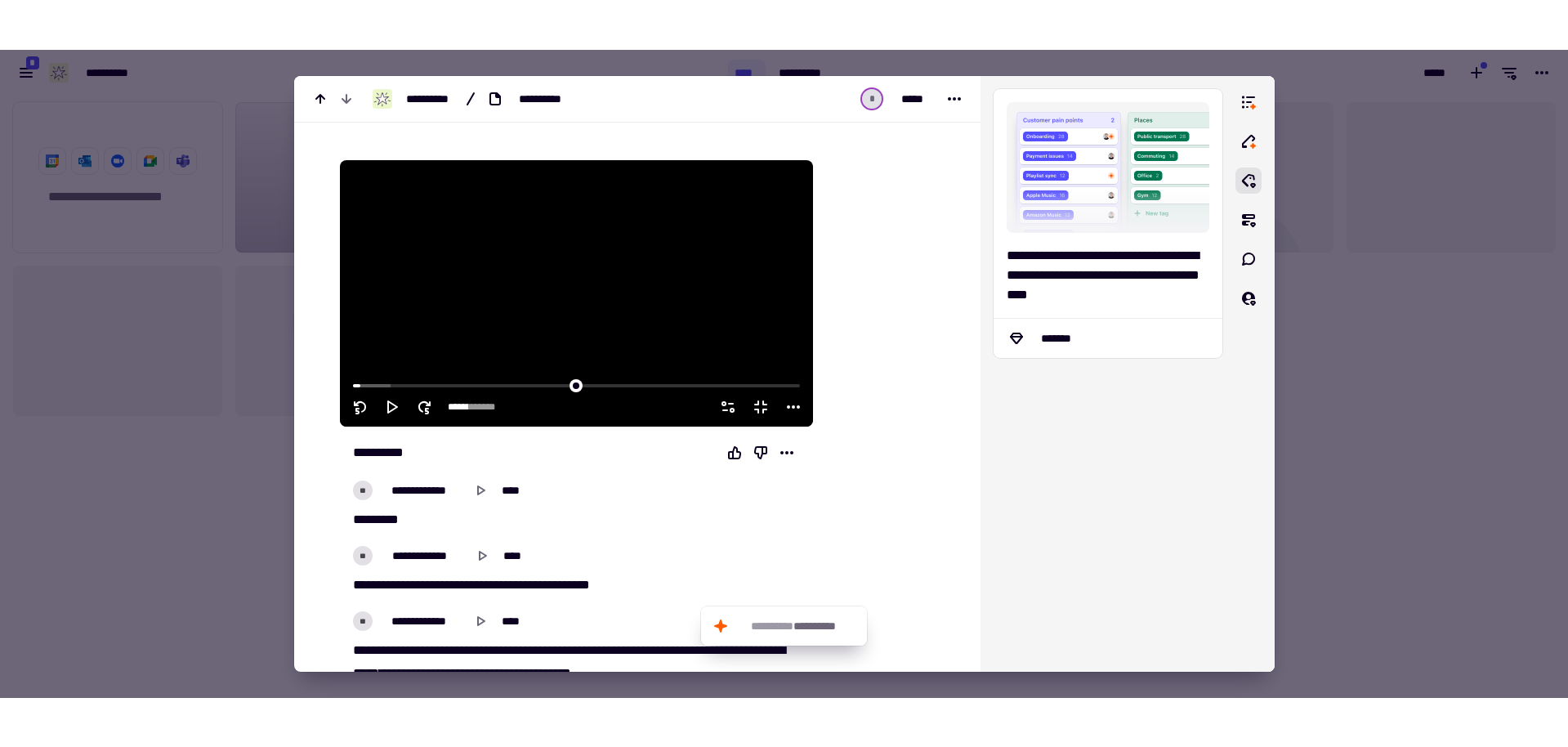 scroll, scrollTop: 13, scrollLeft: 13, axis: both 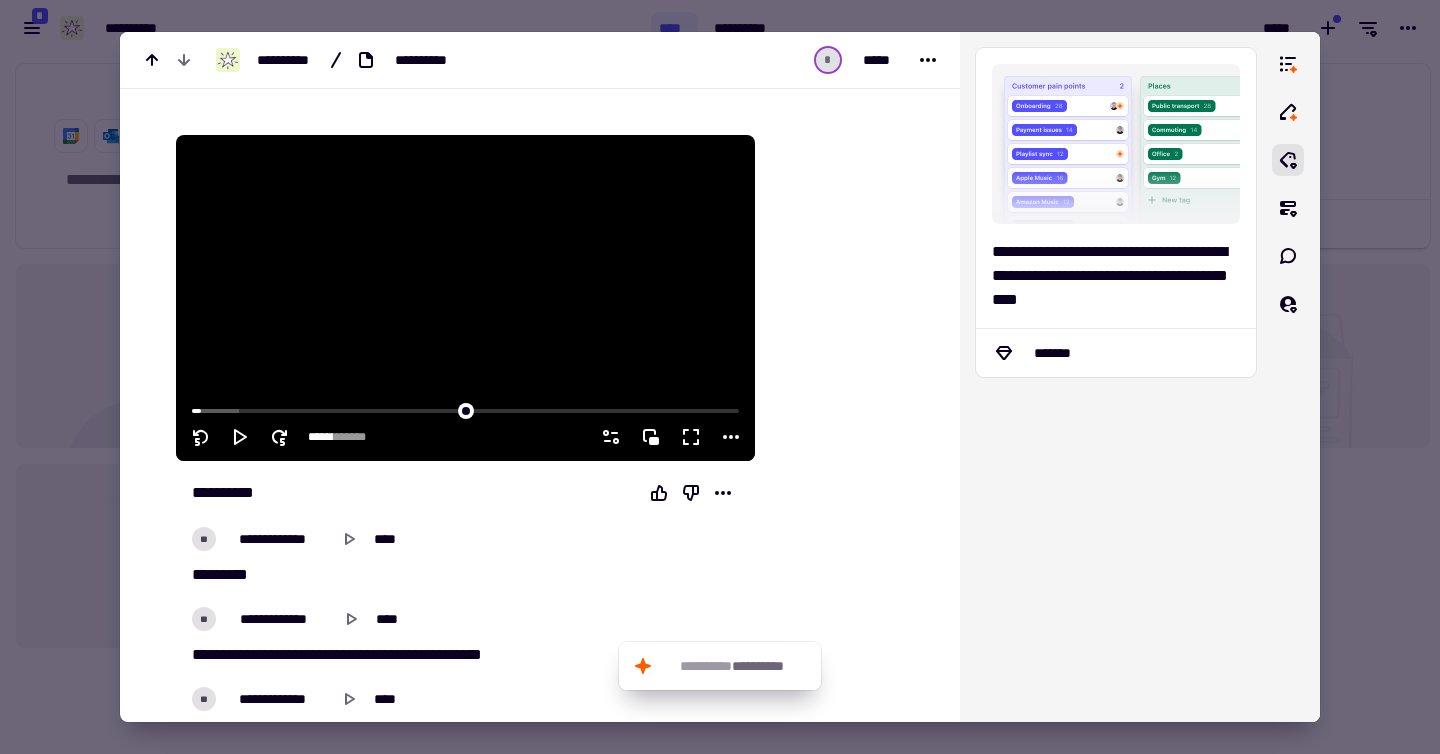 click 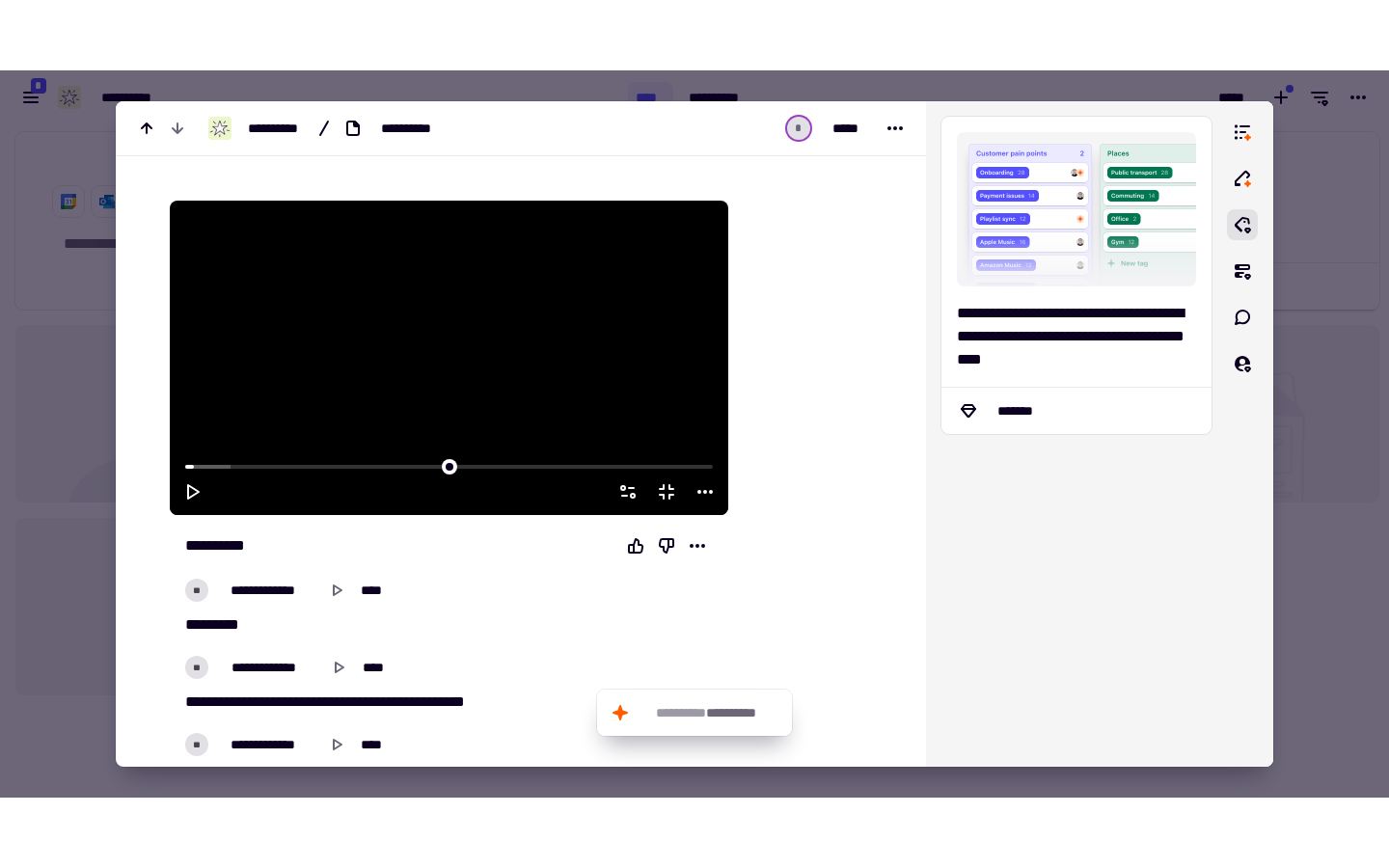 scroll, scrollTop: 15, scrollLeft: 15, axis: both 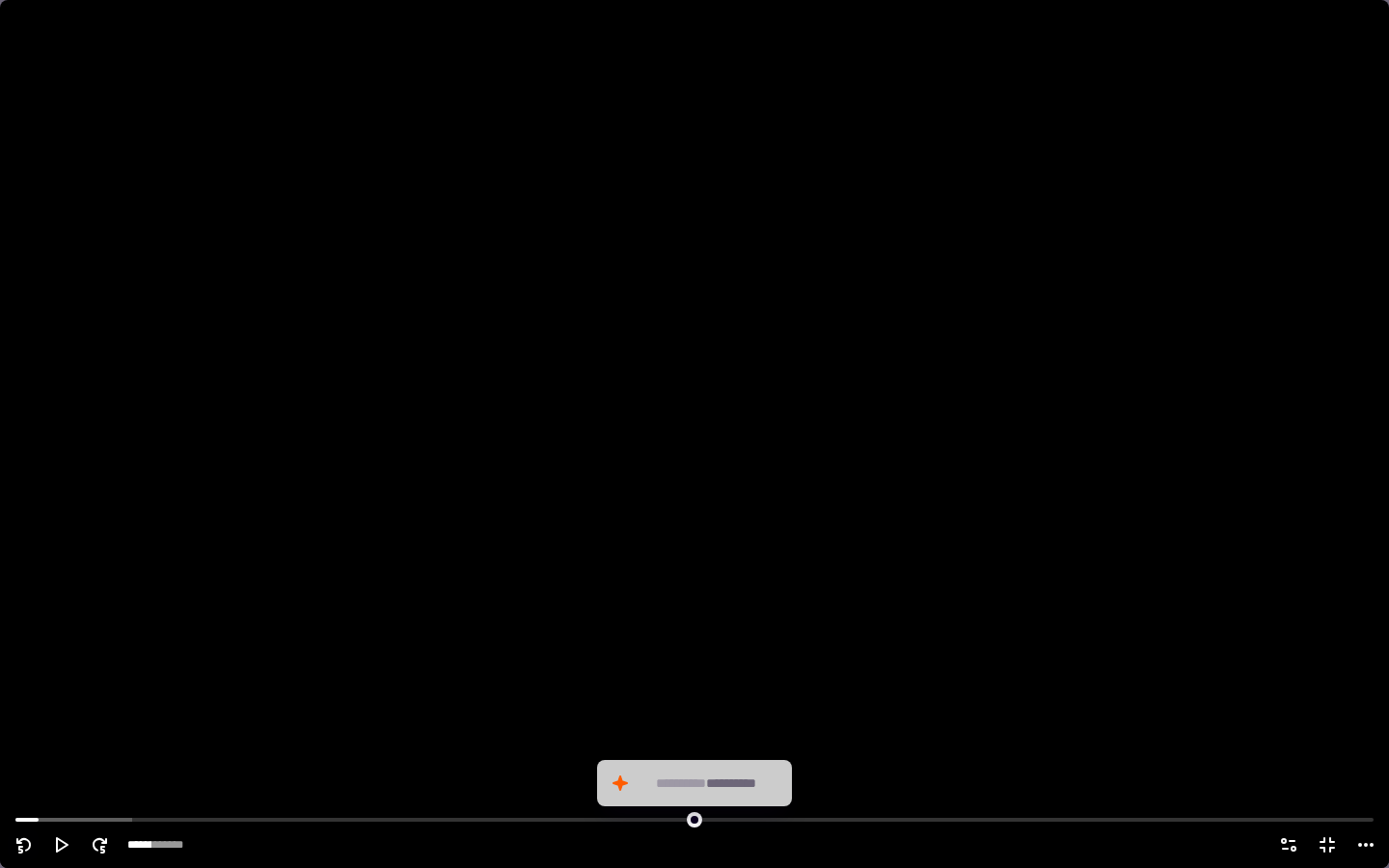 click 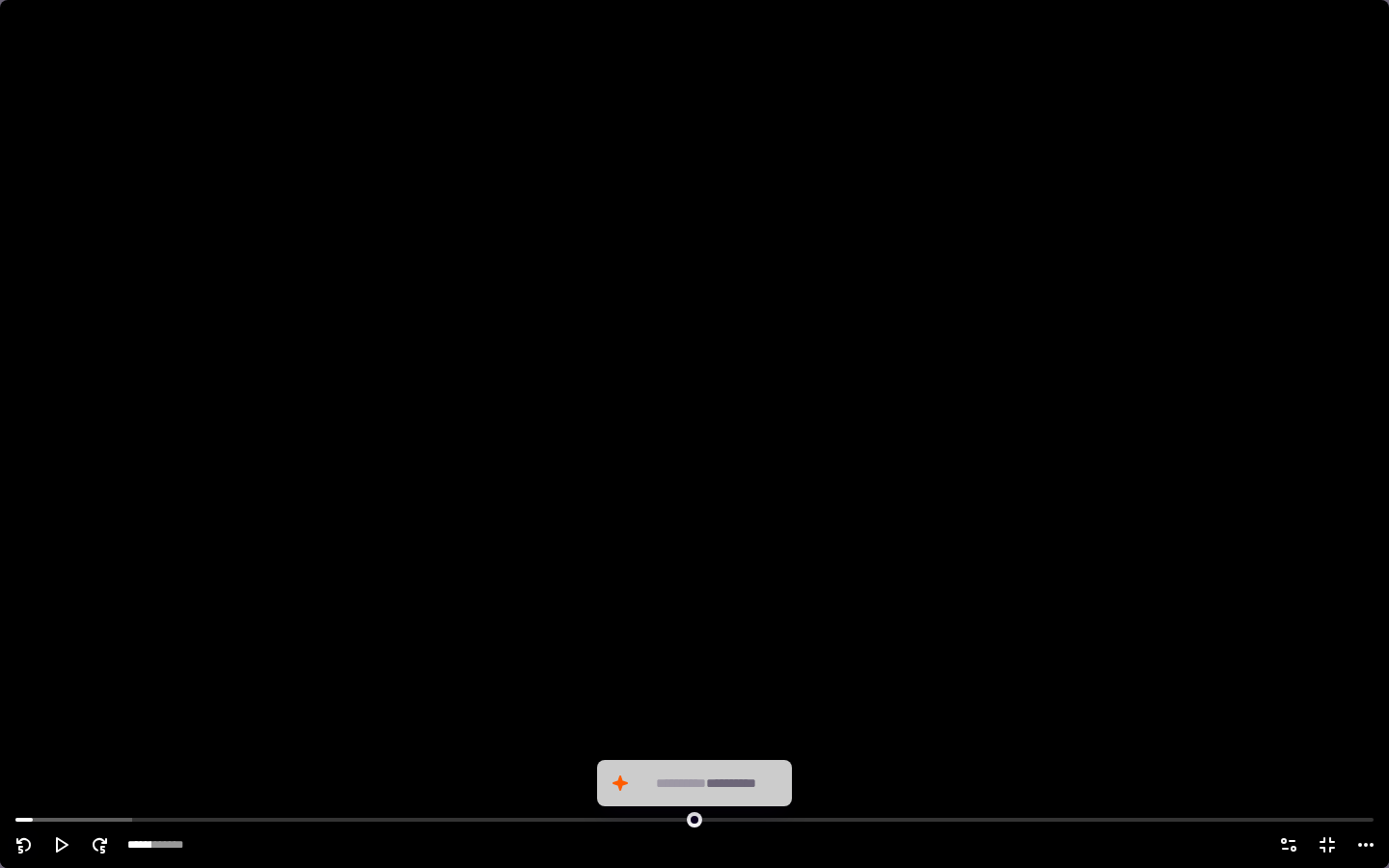 click 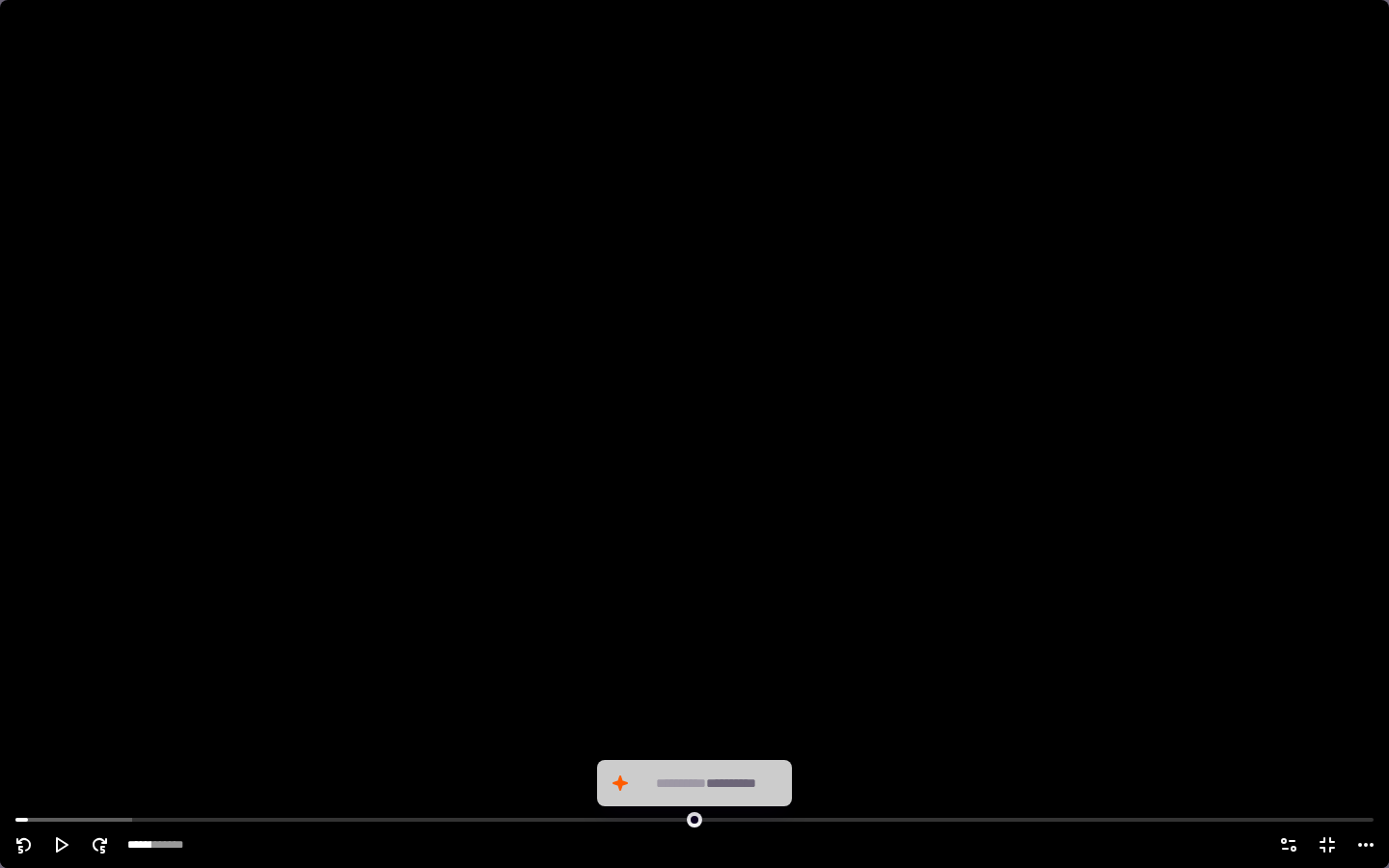 click at bounding box center (694, 434) 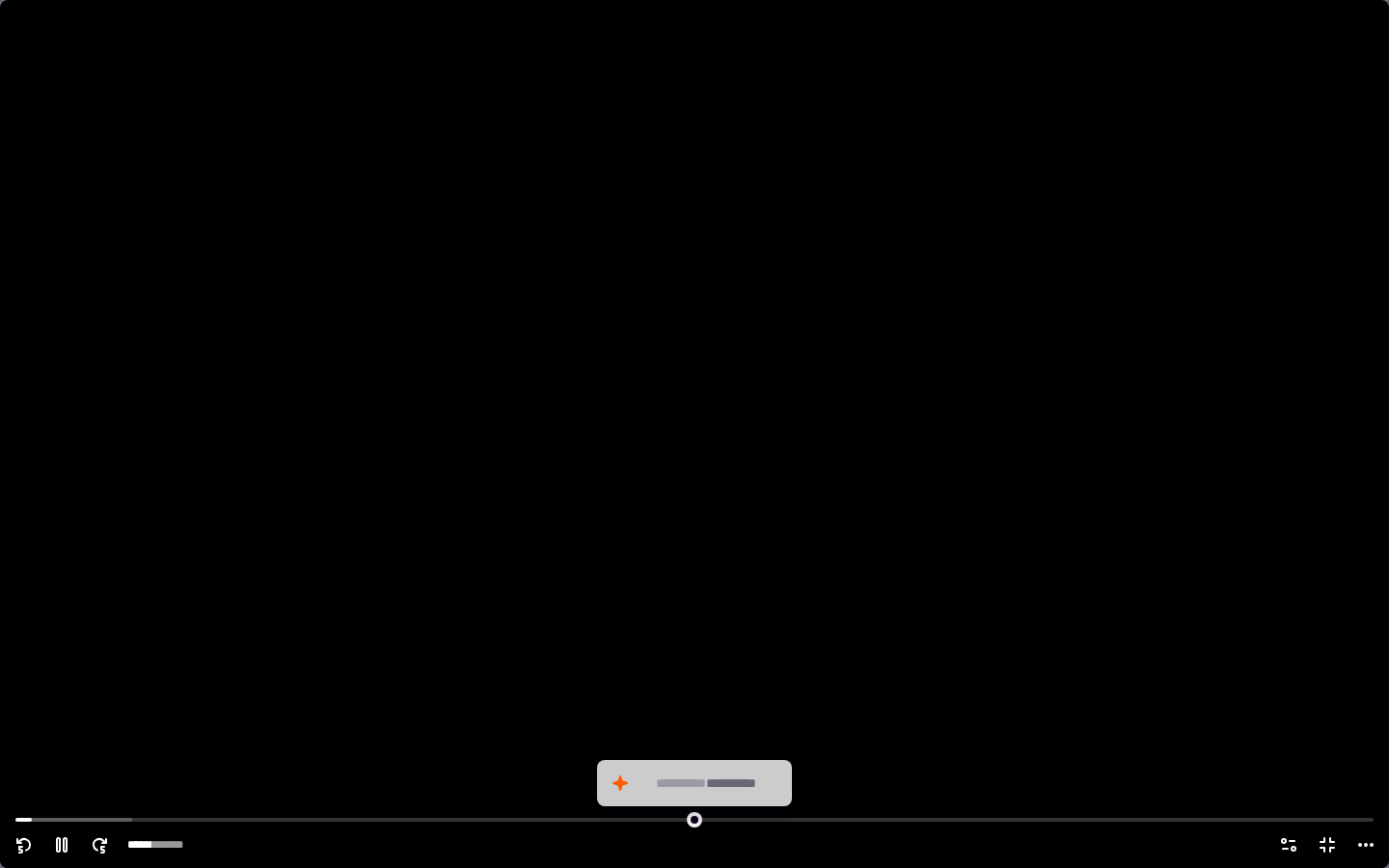click at bounding box center (694, 434) 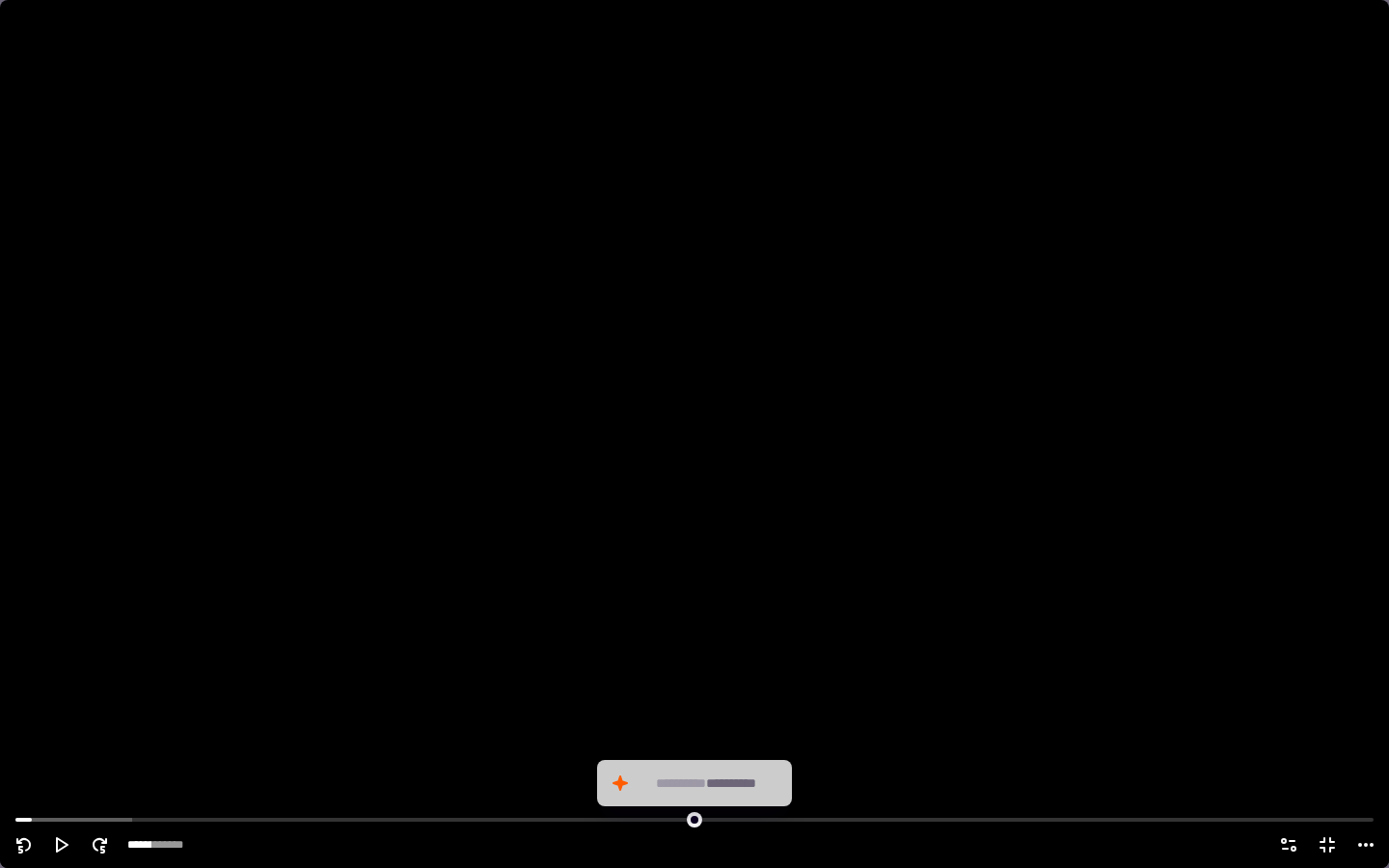 click at bounding box center [694, 434] 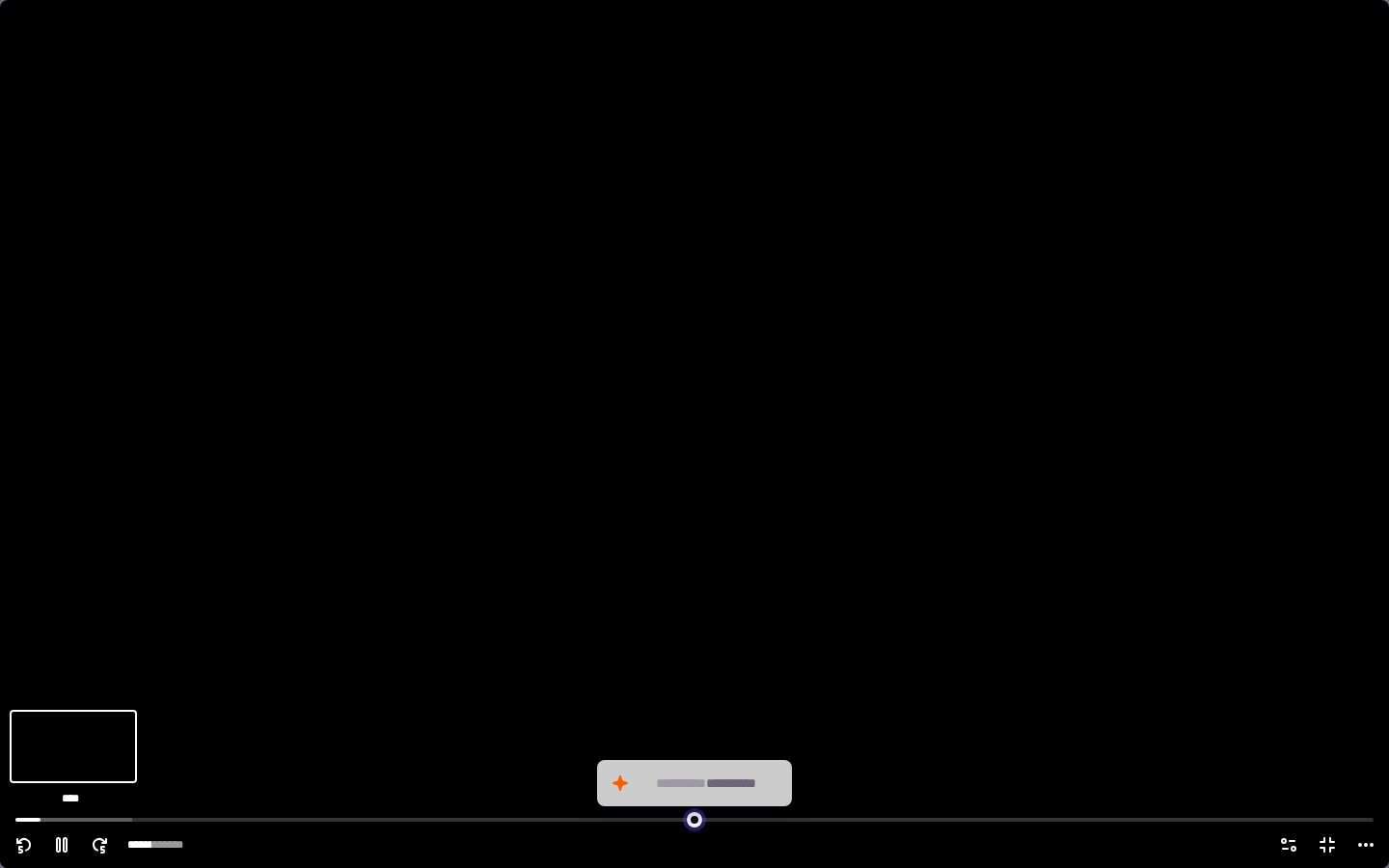 click at bounding box center (694, 818) 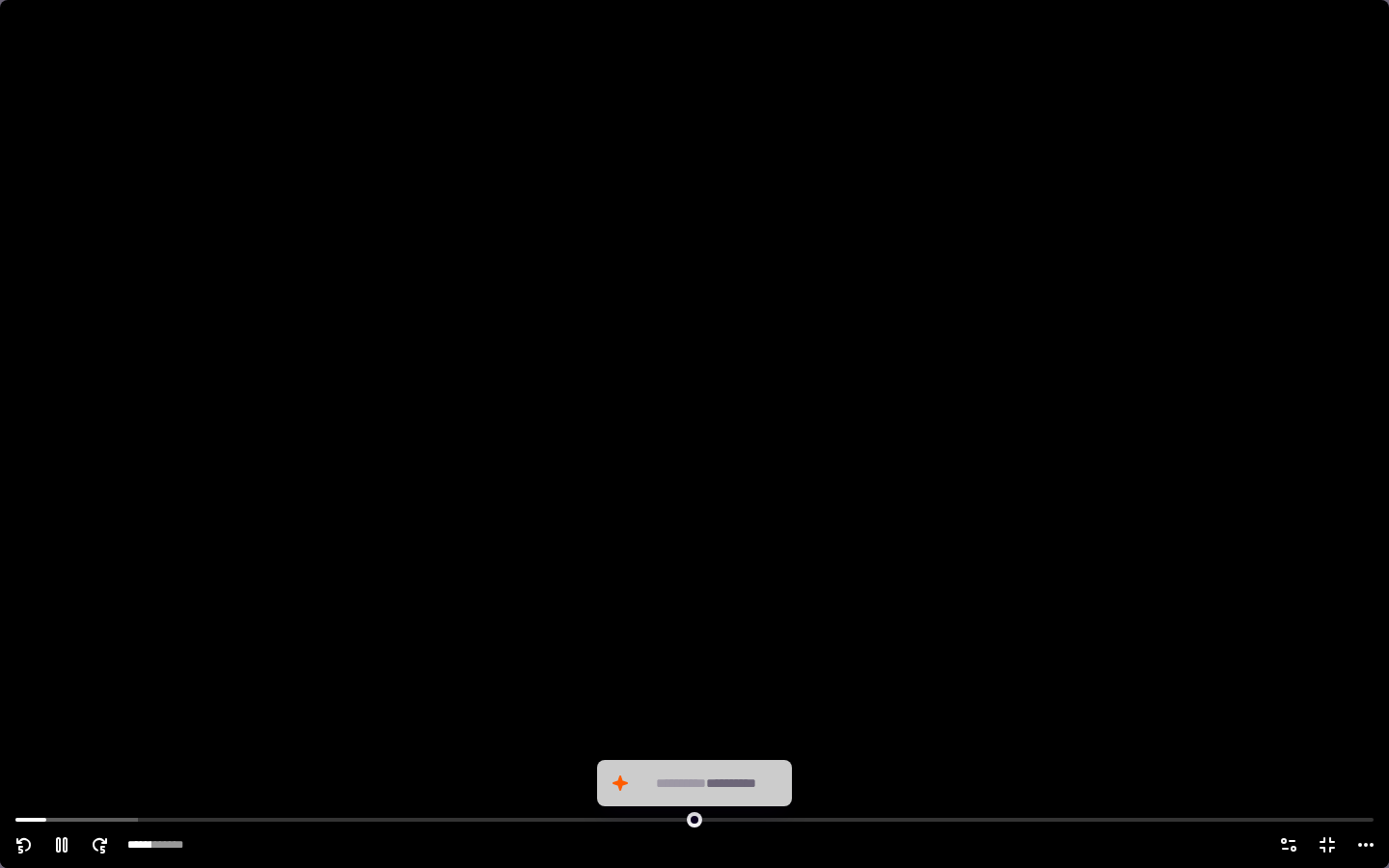 click at bounding box center [694, 434] 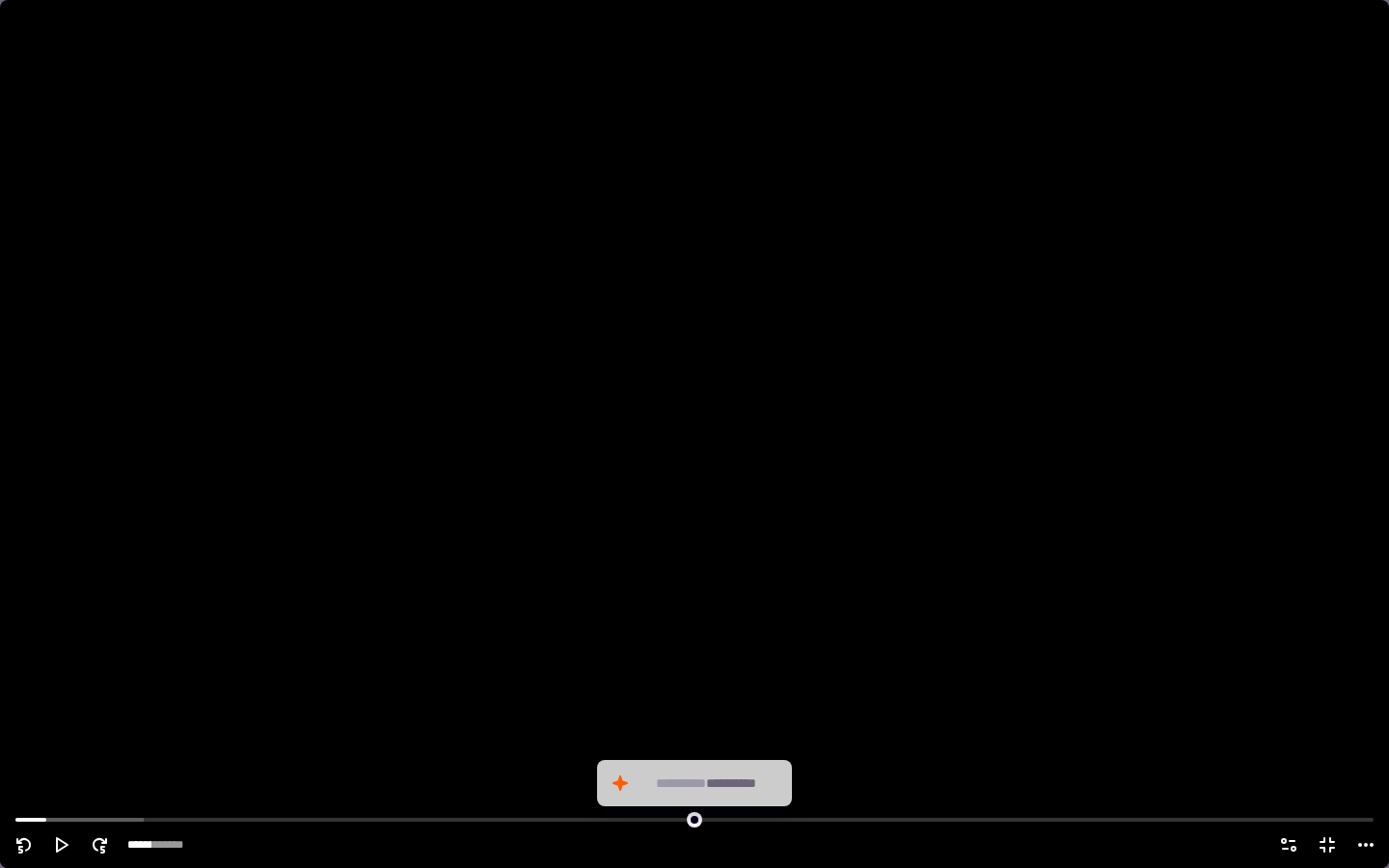 click 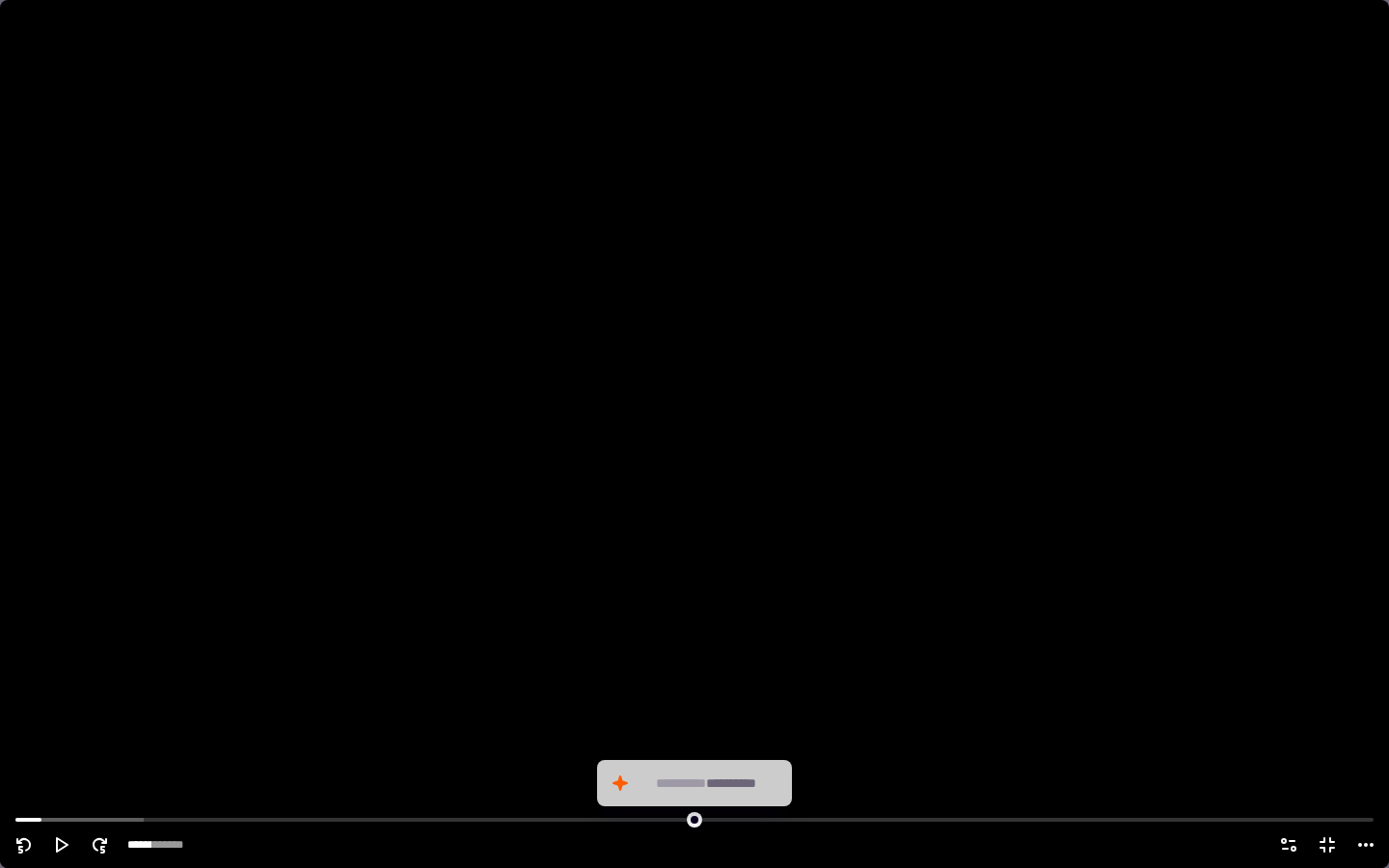 click 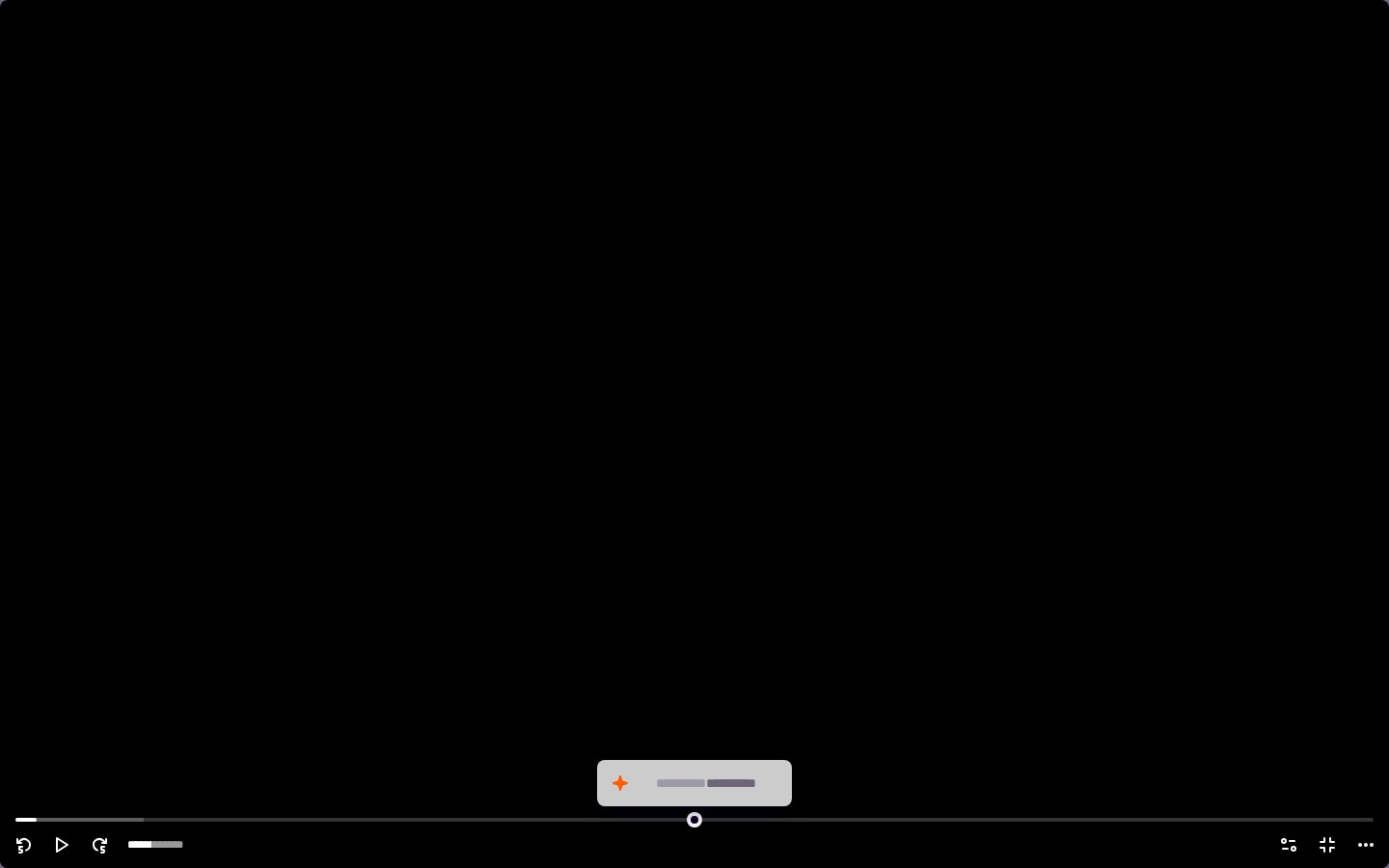 click at bounding box center [694, 434] 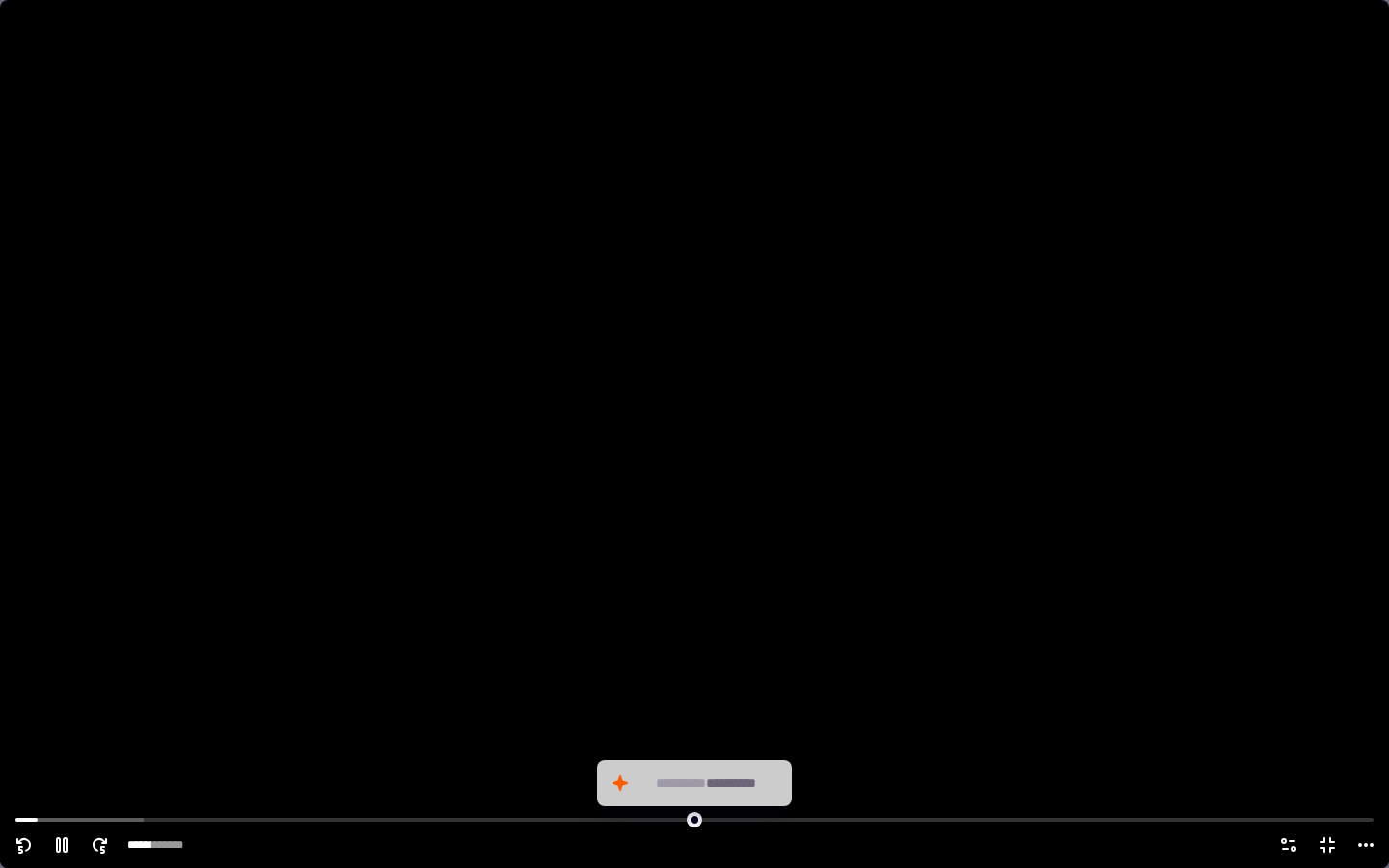 click 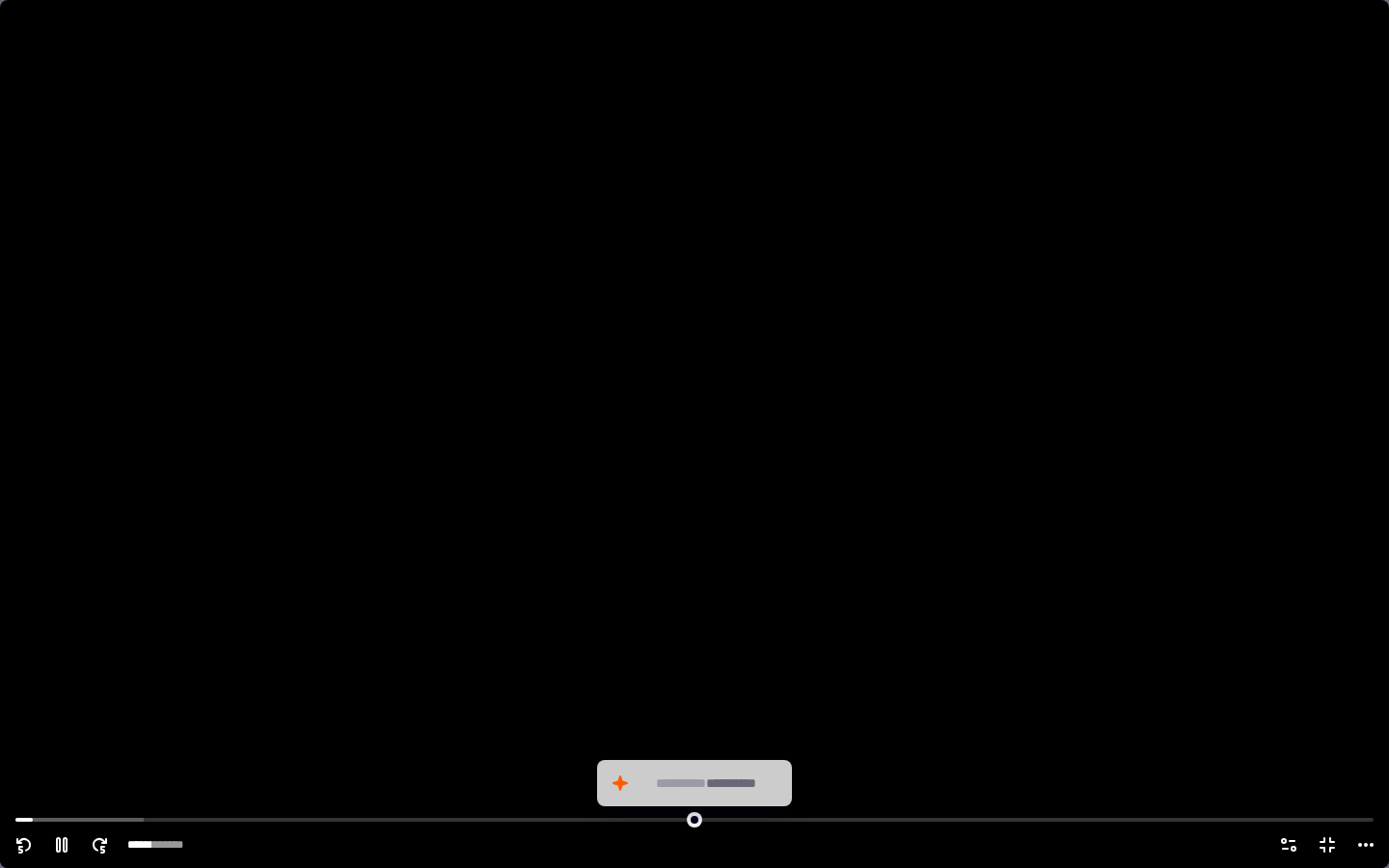 click 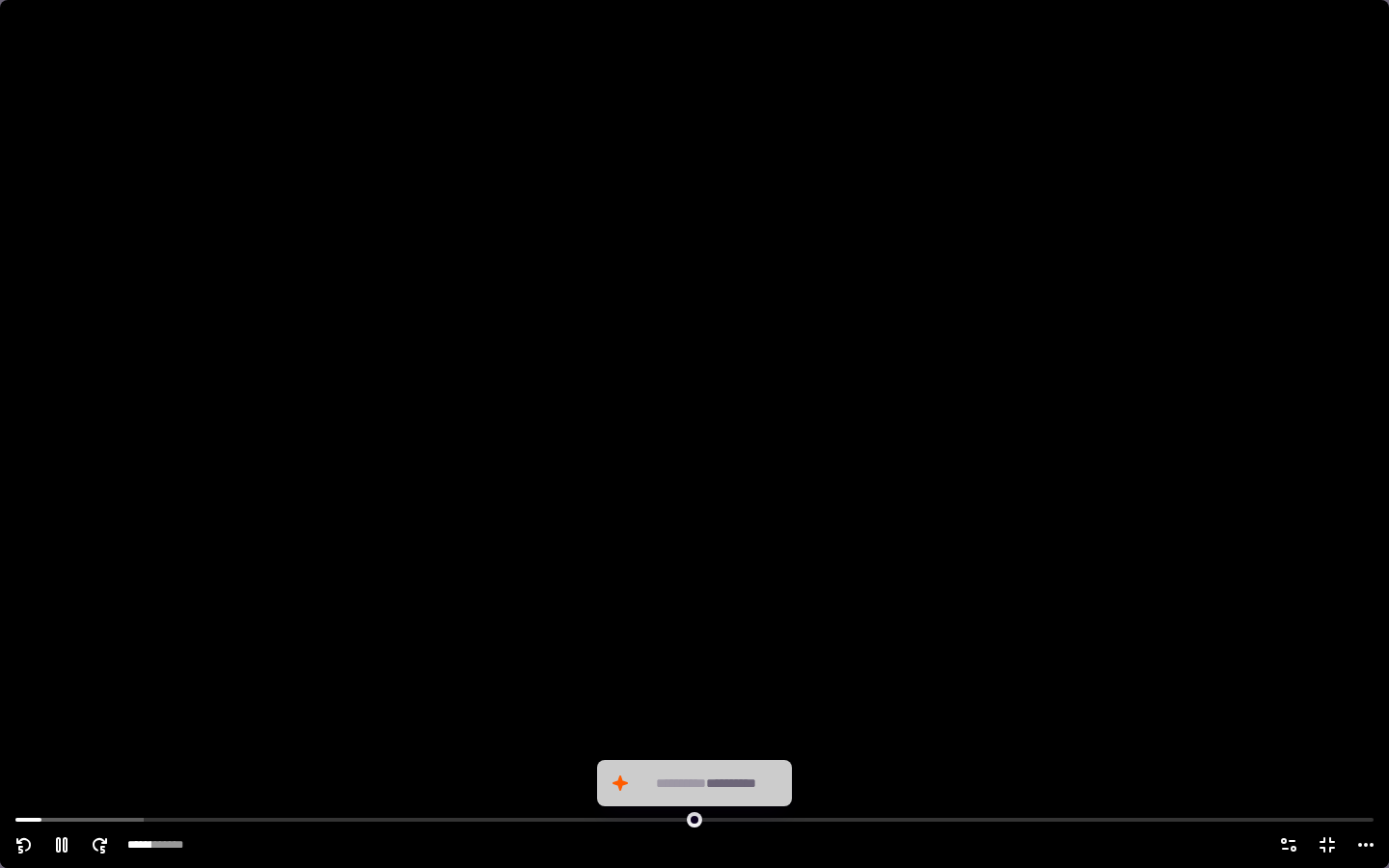 click at bounding box center [694, 434] 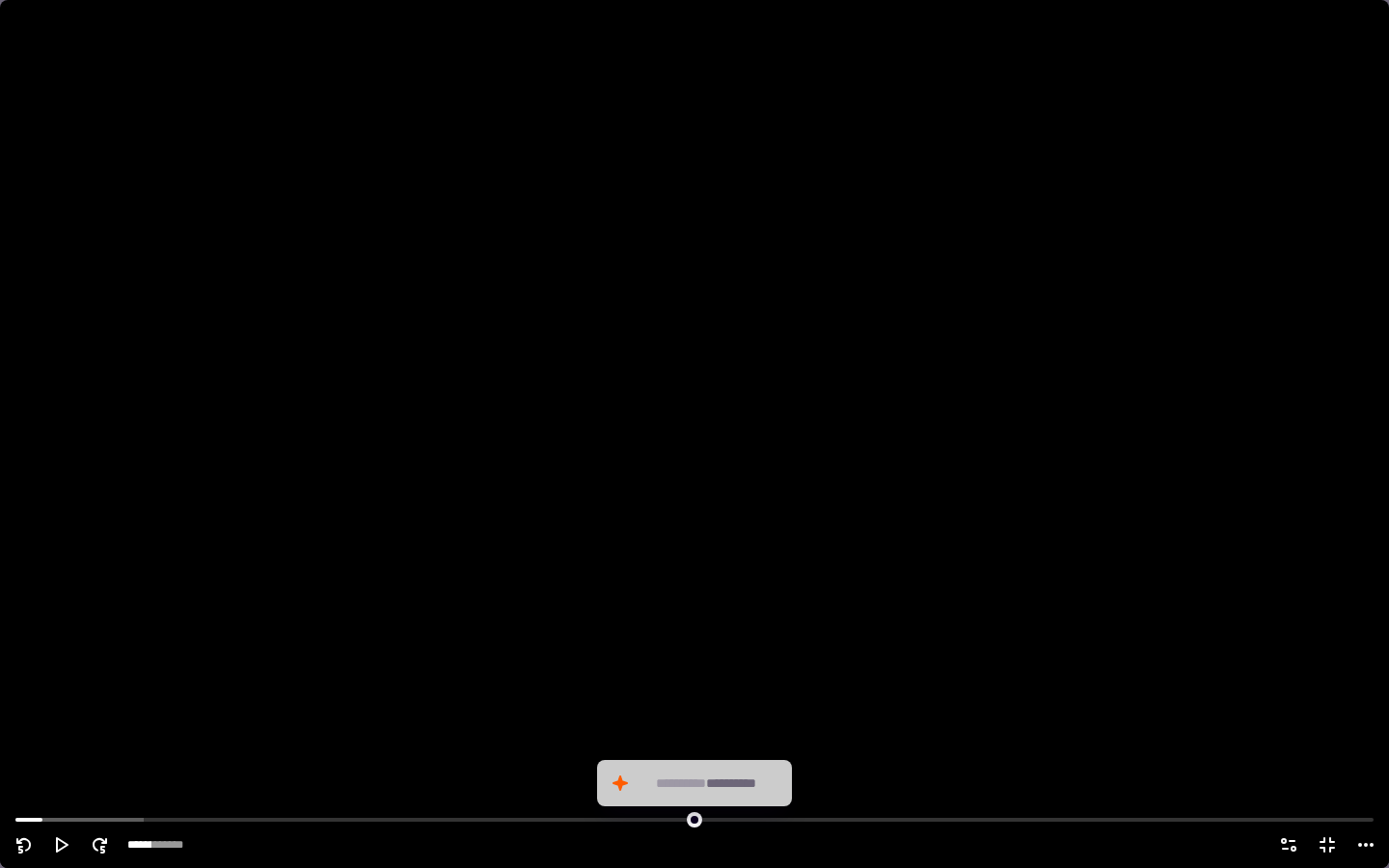 click at bounding box center [694, 434] 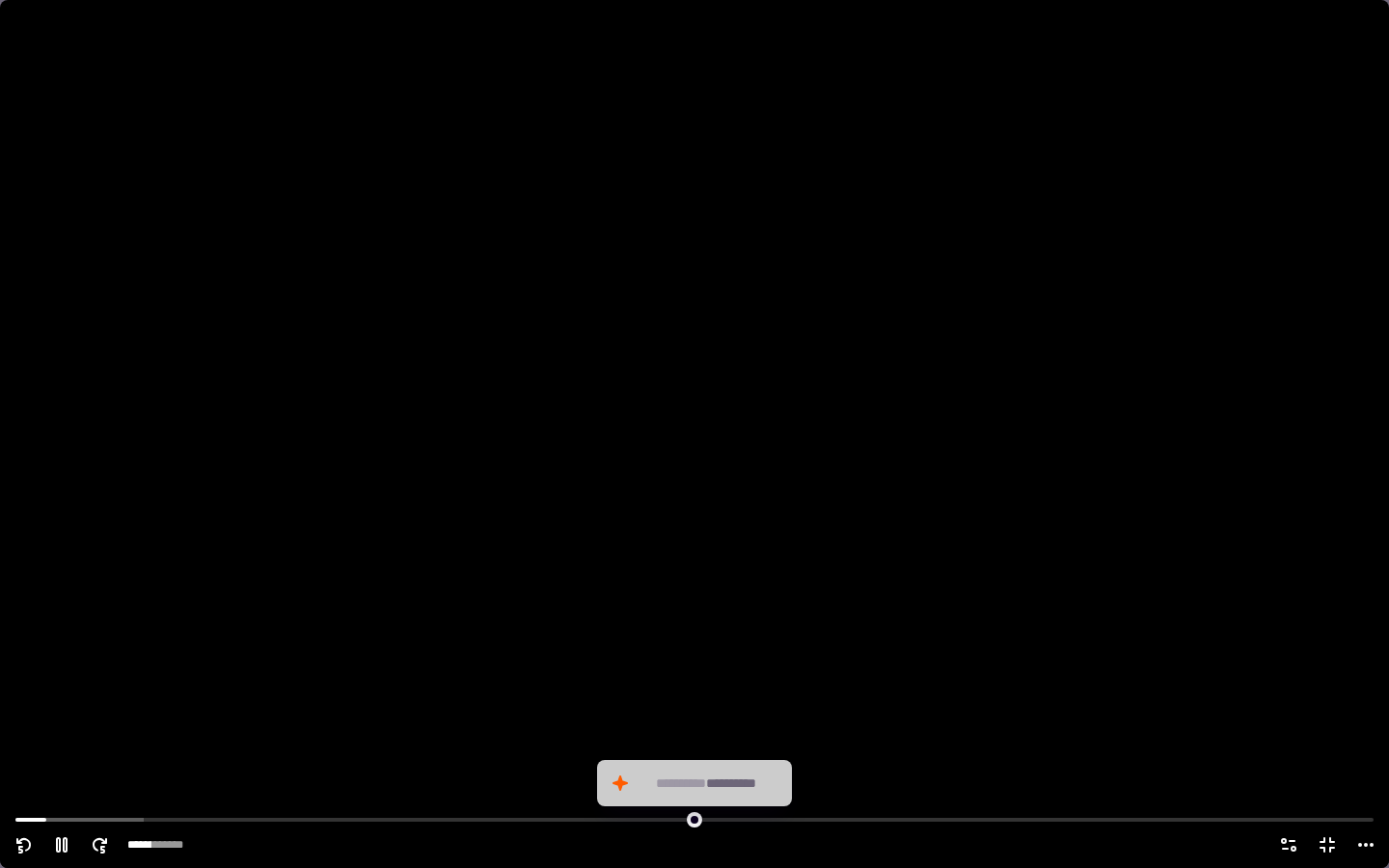 click at bounding box center (694, 434) 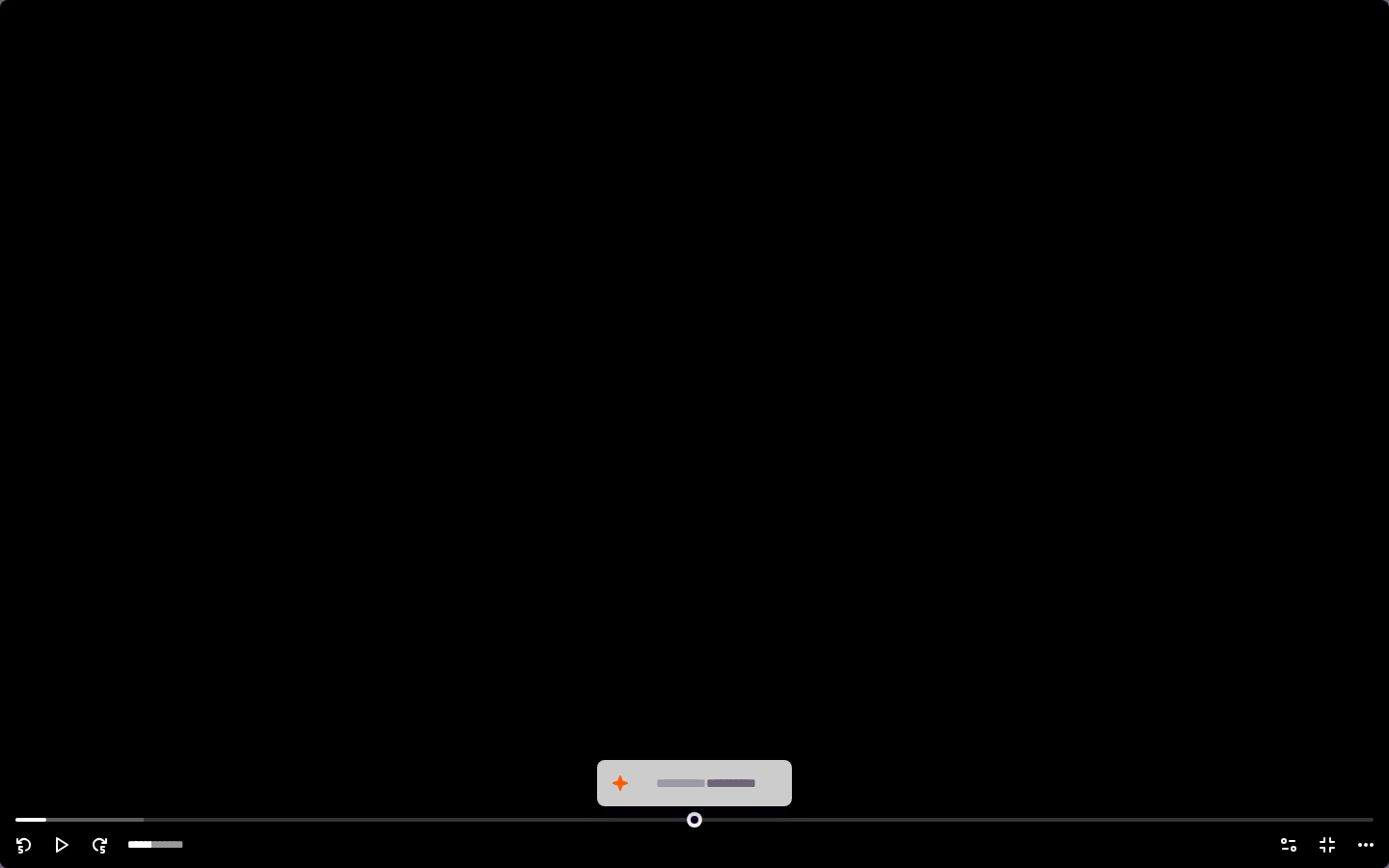 click at bounding box center [694, 434] 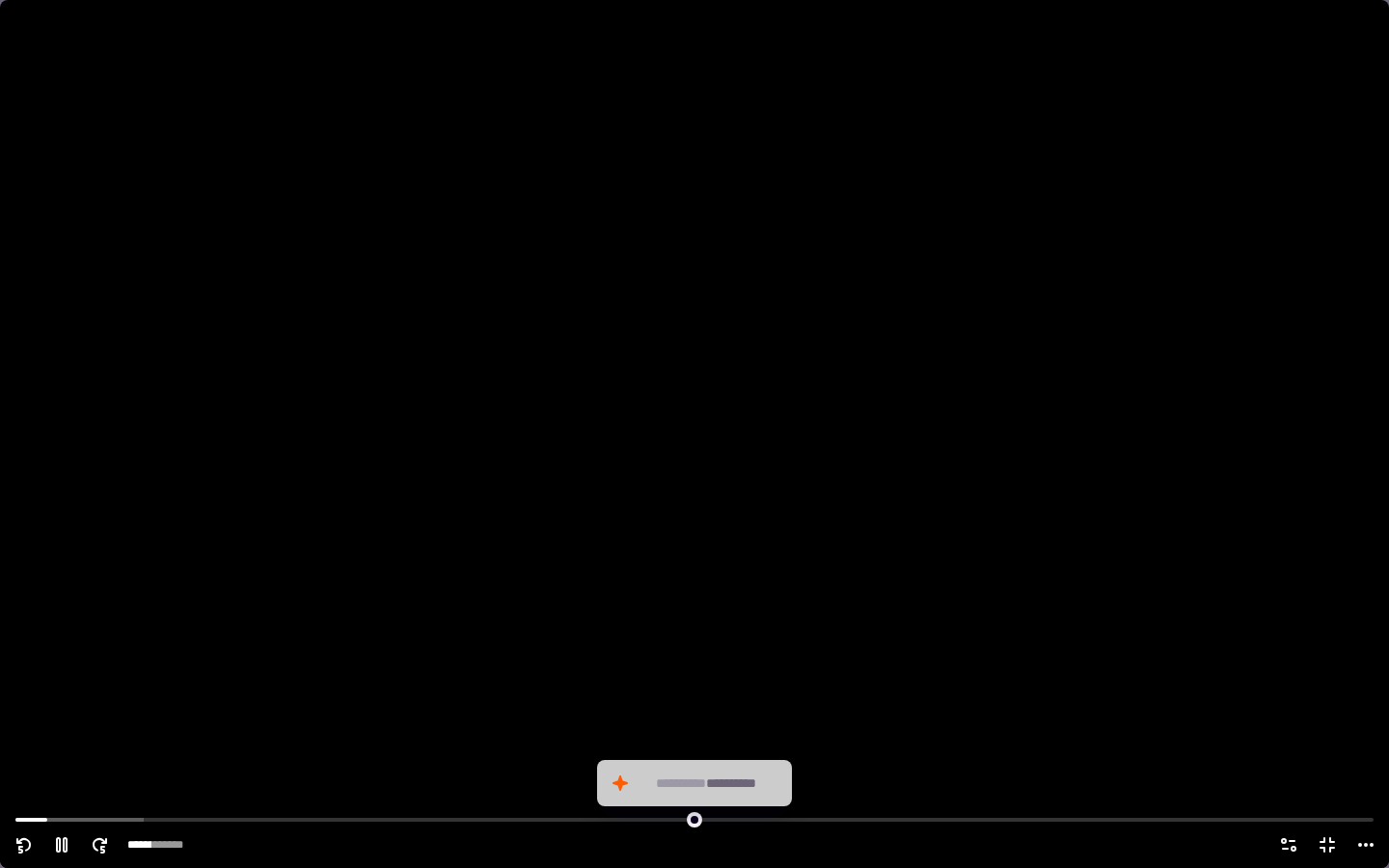 click at bounding box center (694, 434) 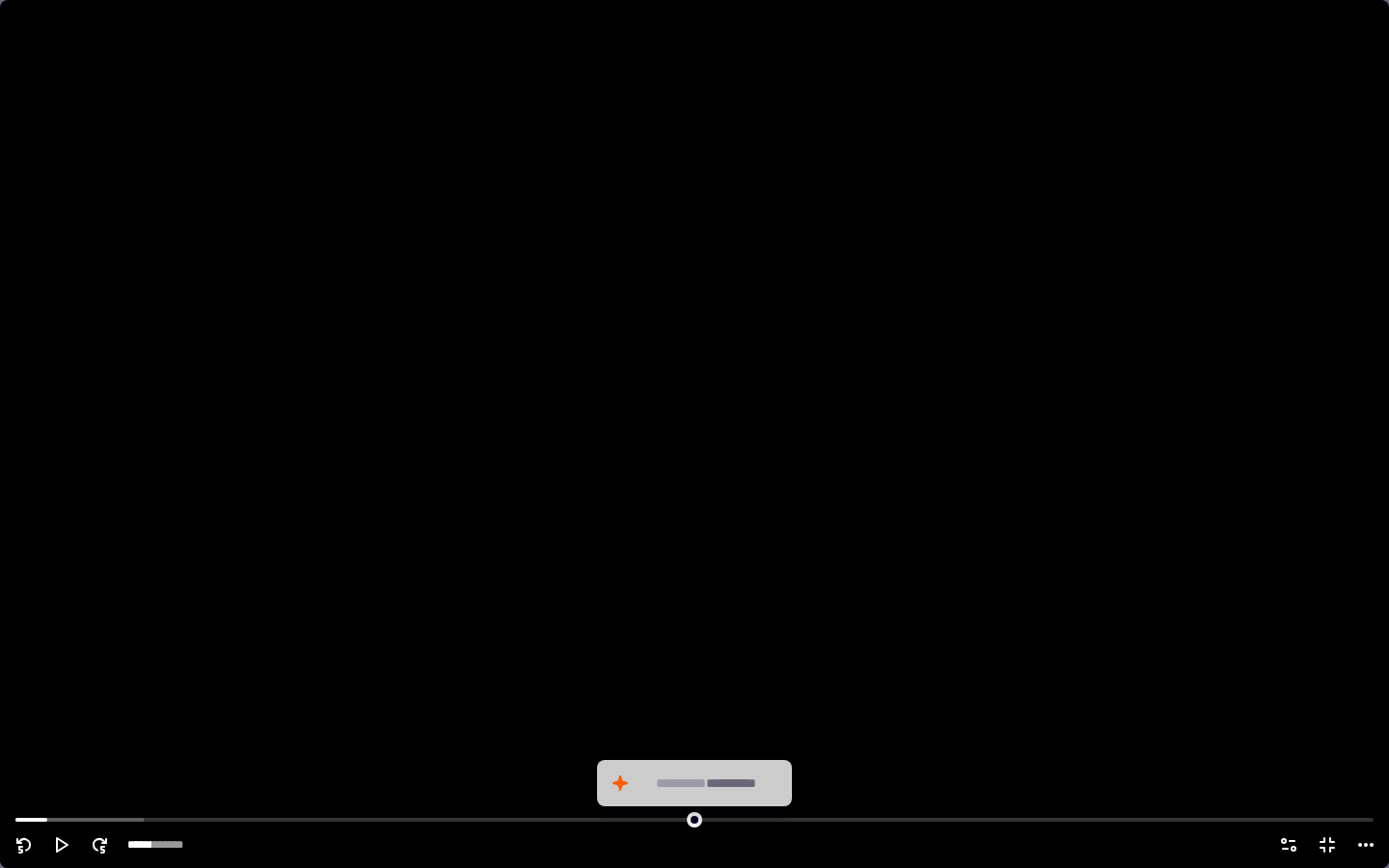 click at bounding box center [694, 434] 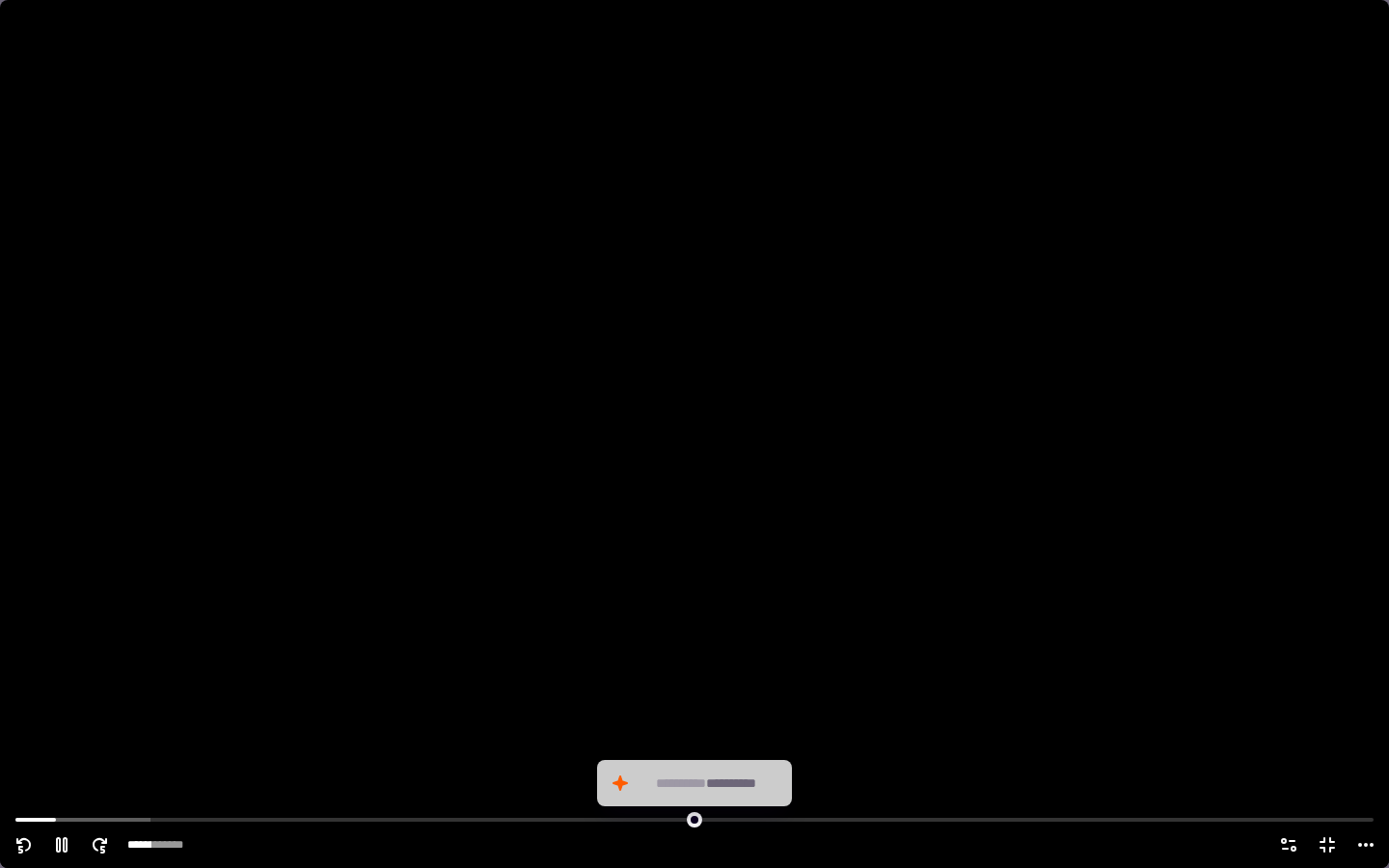 click at bounding box center (694, 434) 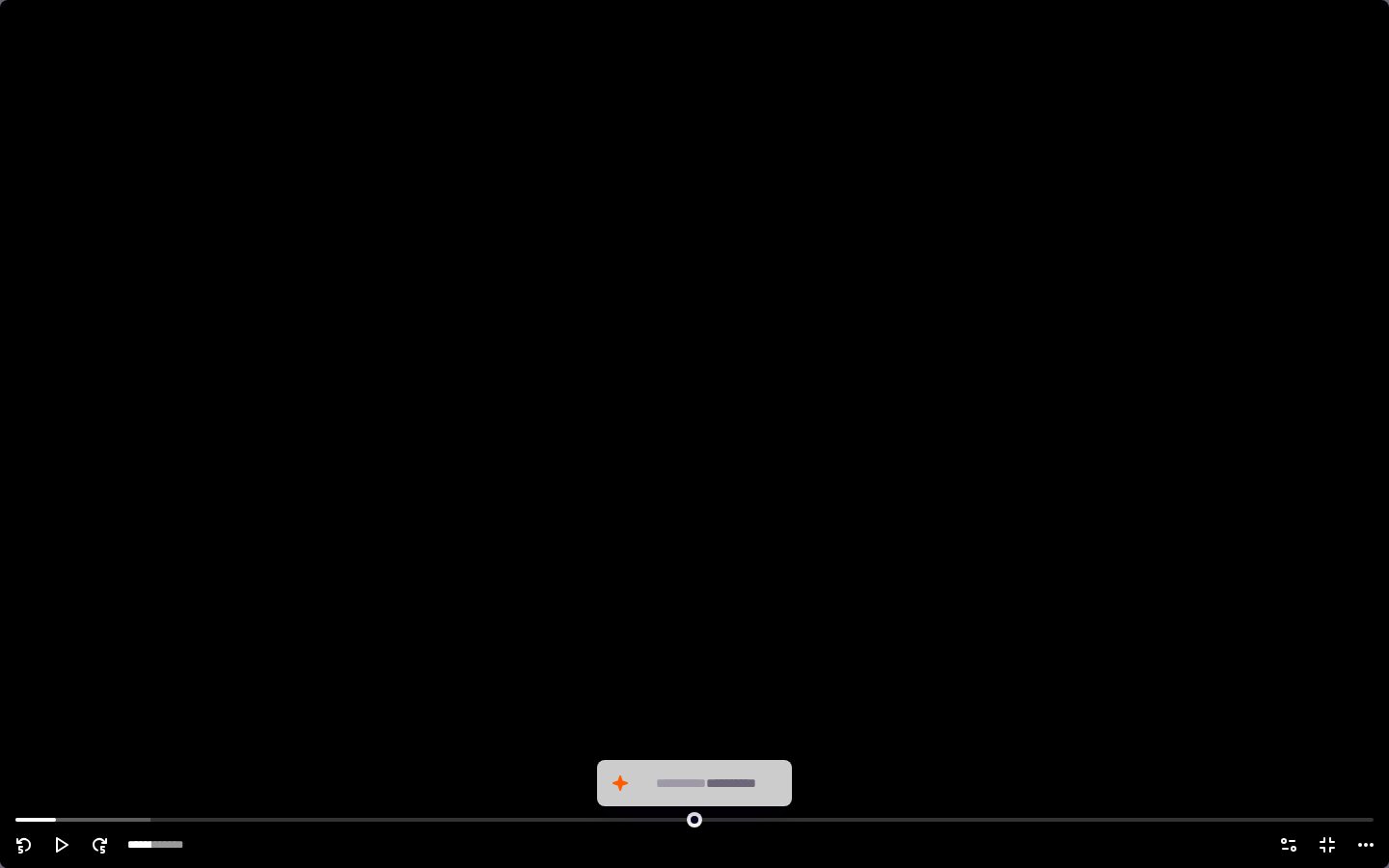 click at bounding box center [694, 434] 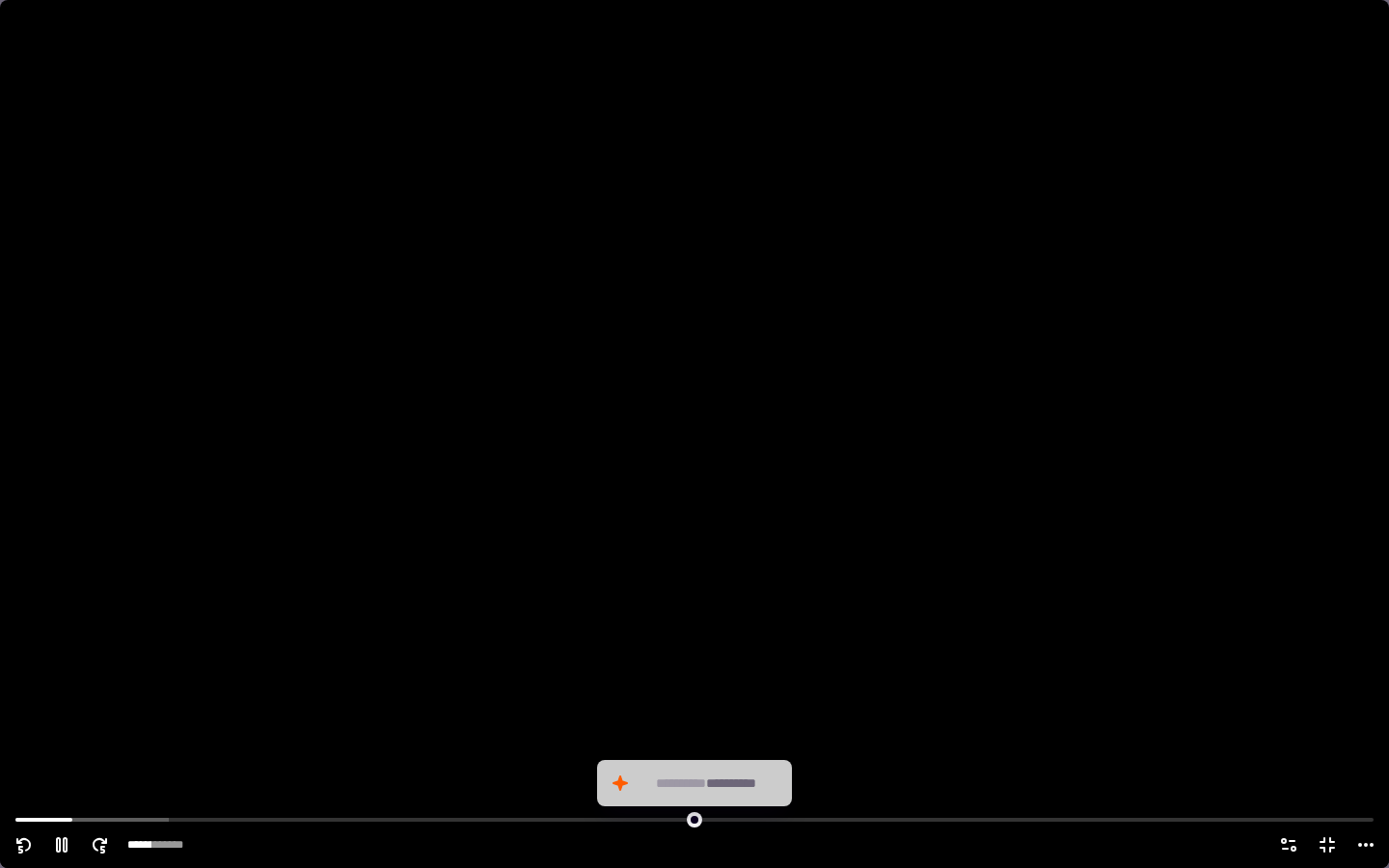 click at bounding box center [694, 434] 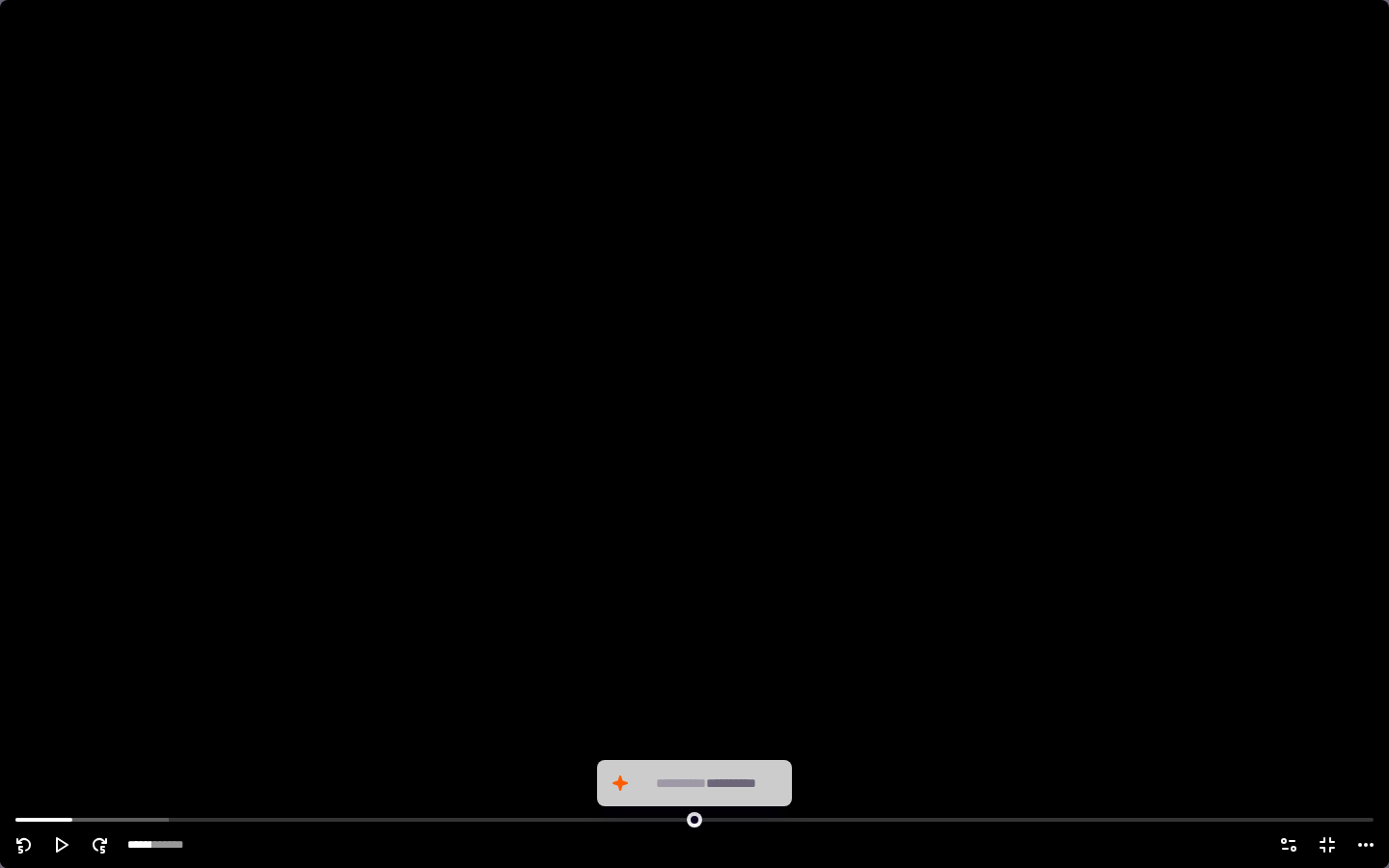 click at bounding box center (694, 434) 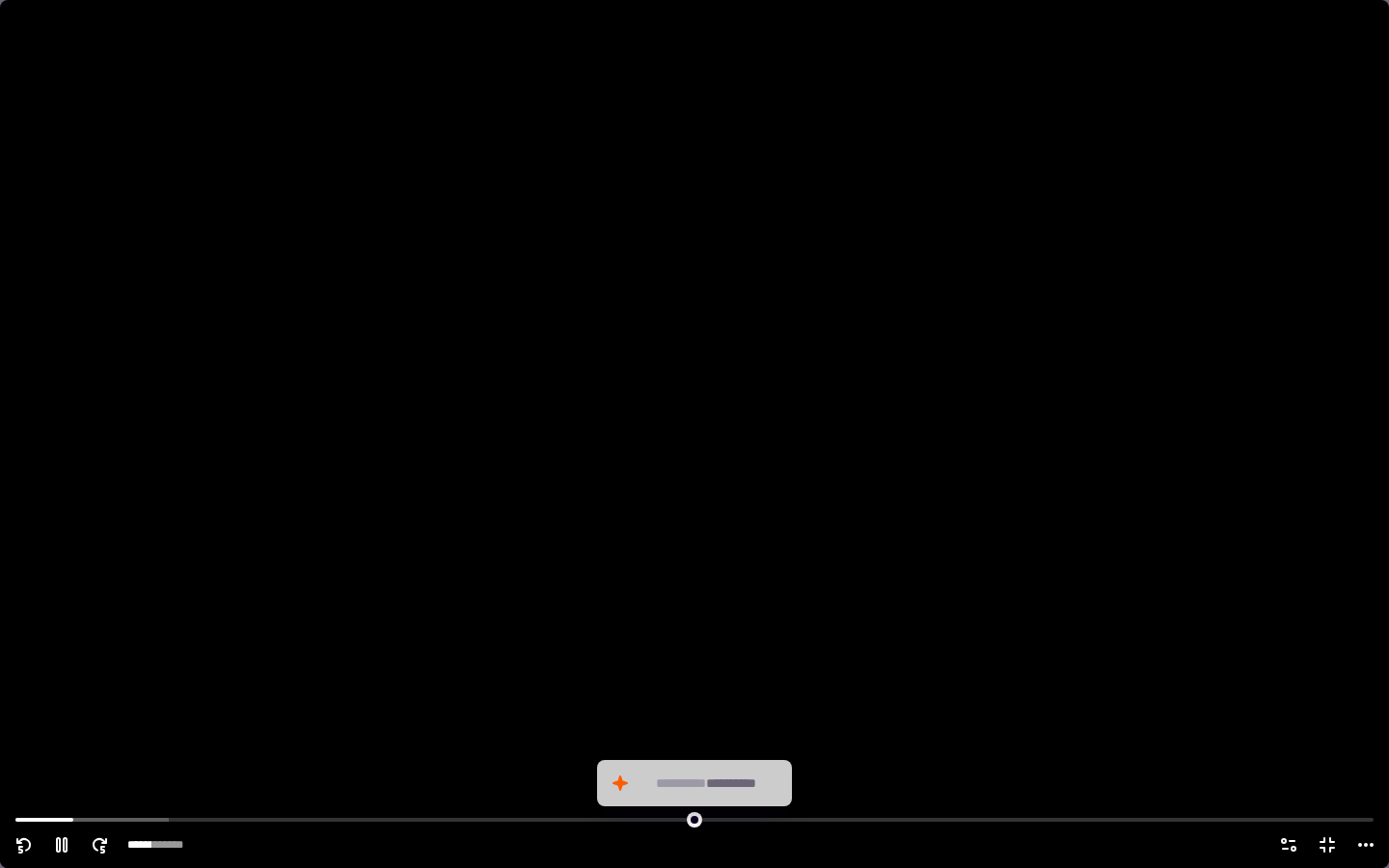 click at bounding box center (694, 434) 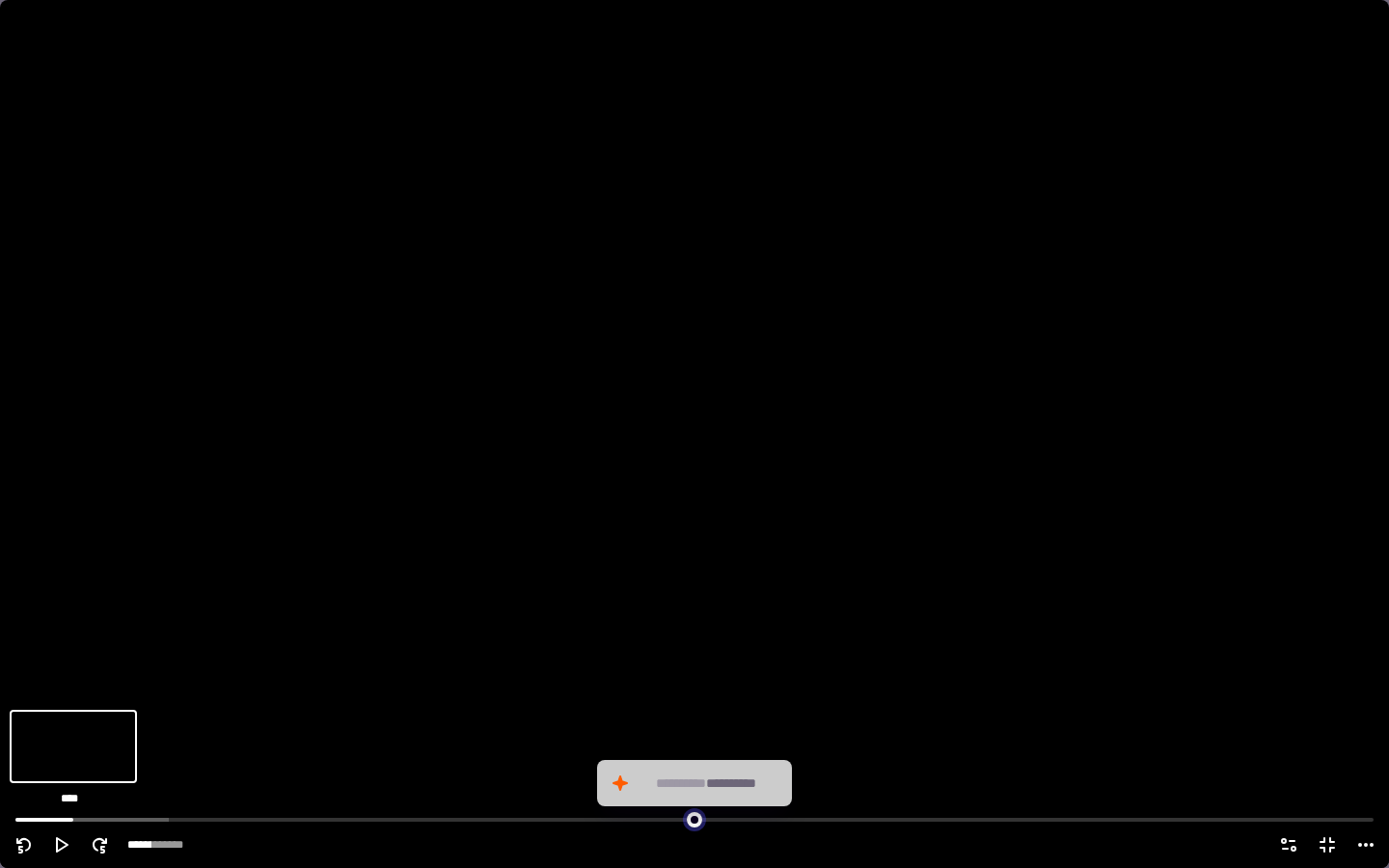 click at bounding box center [694, 818] 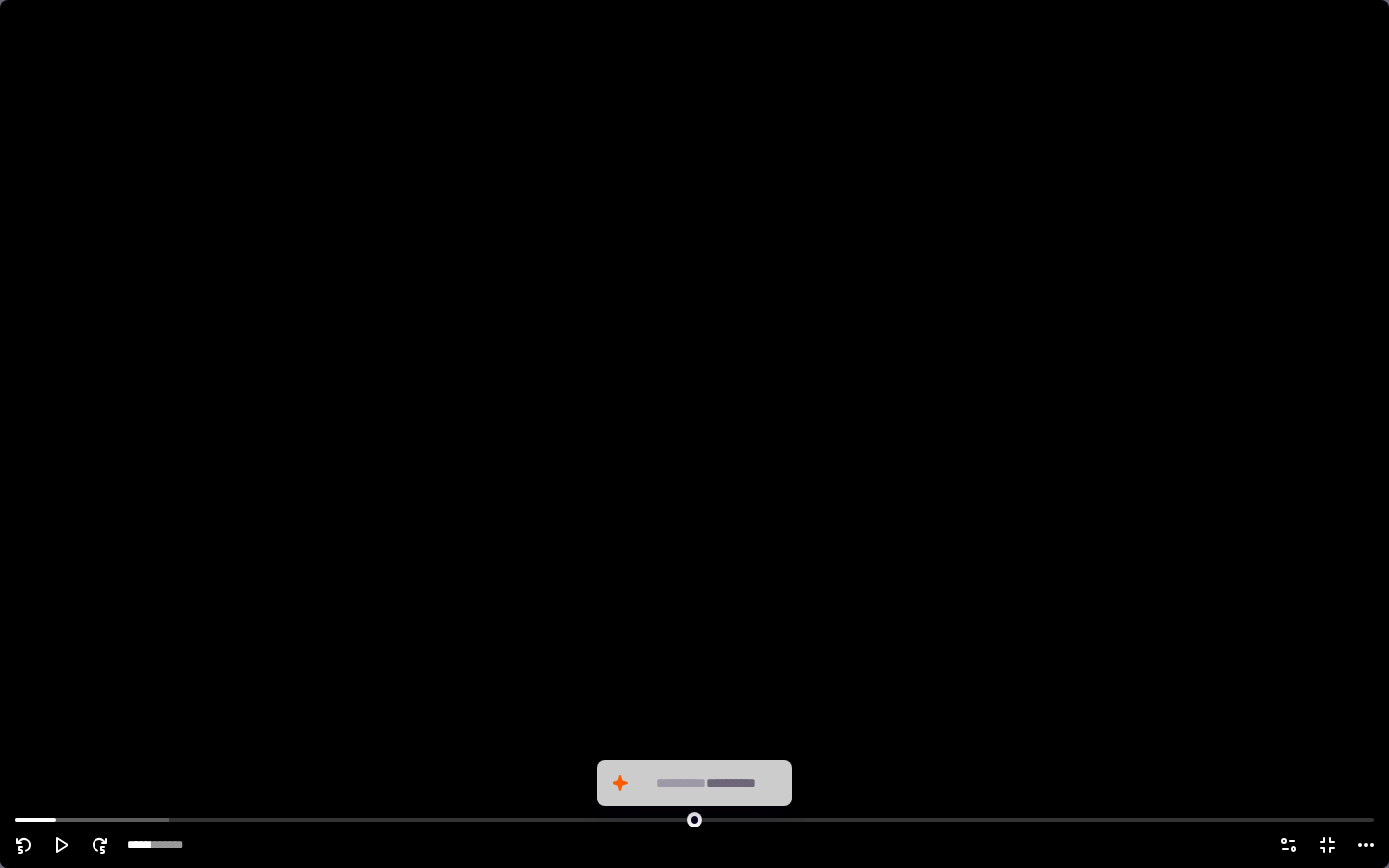click at bounding box center (694, 434) 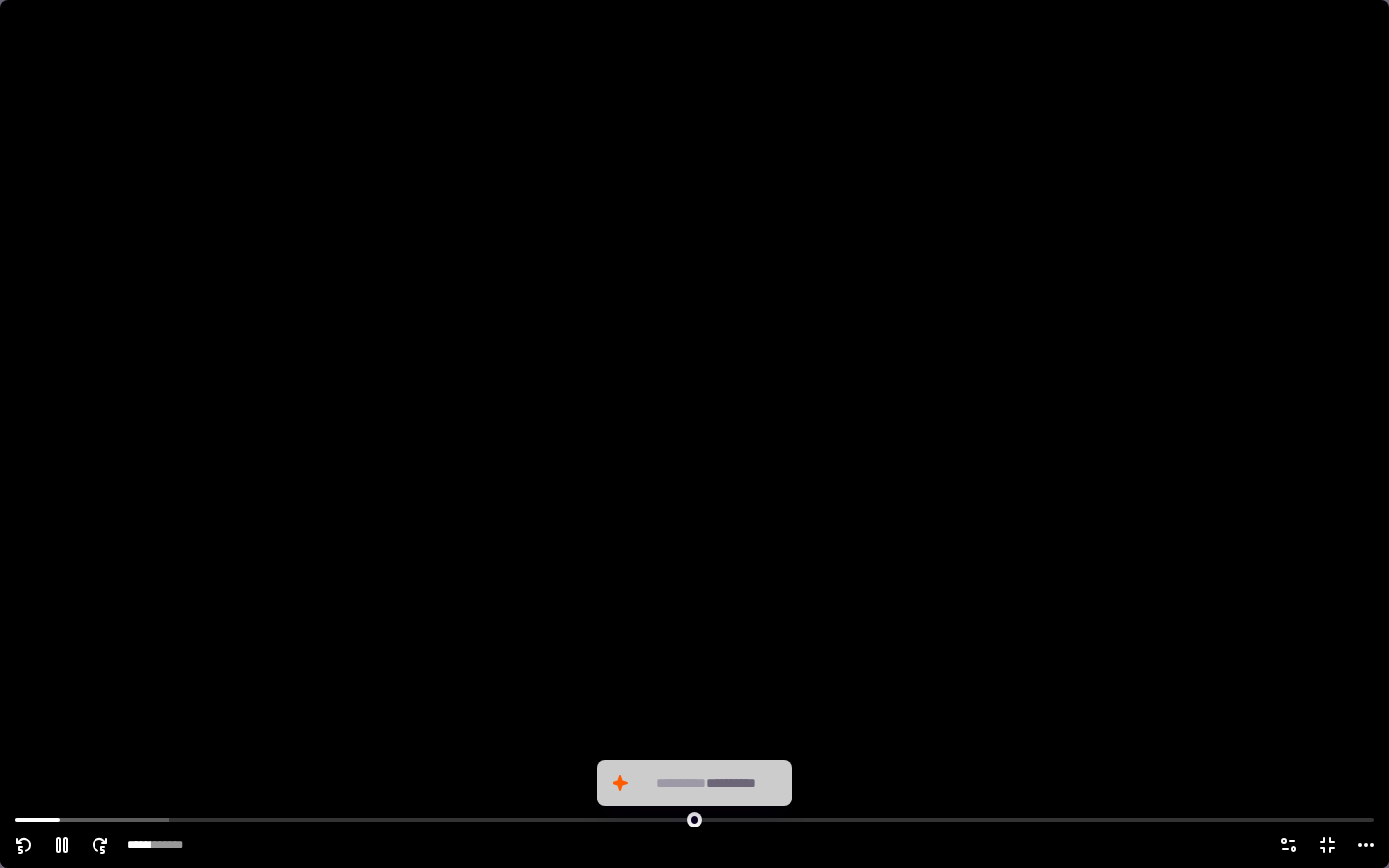 click at bounding box center [694, 434] 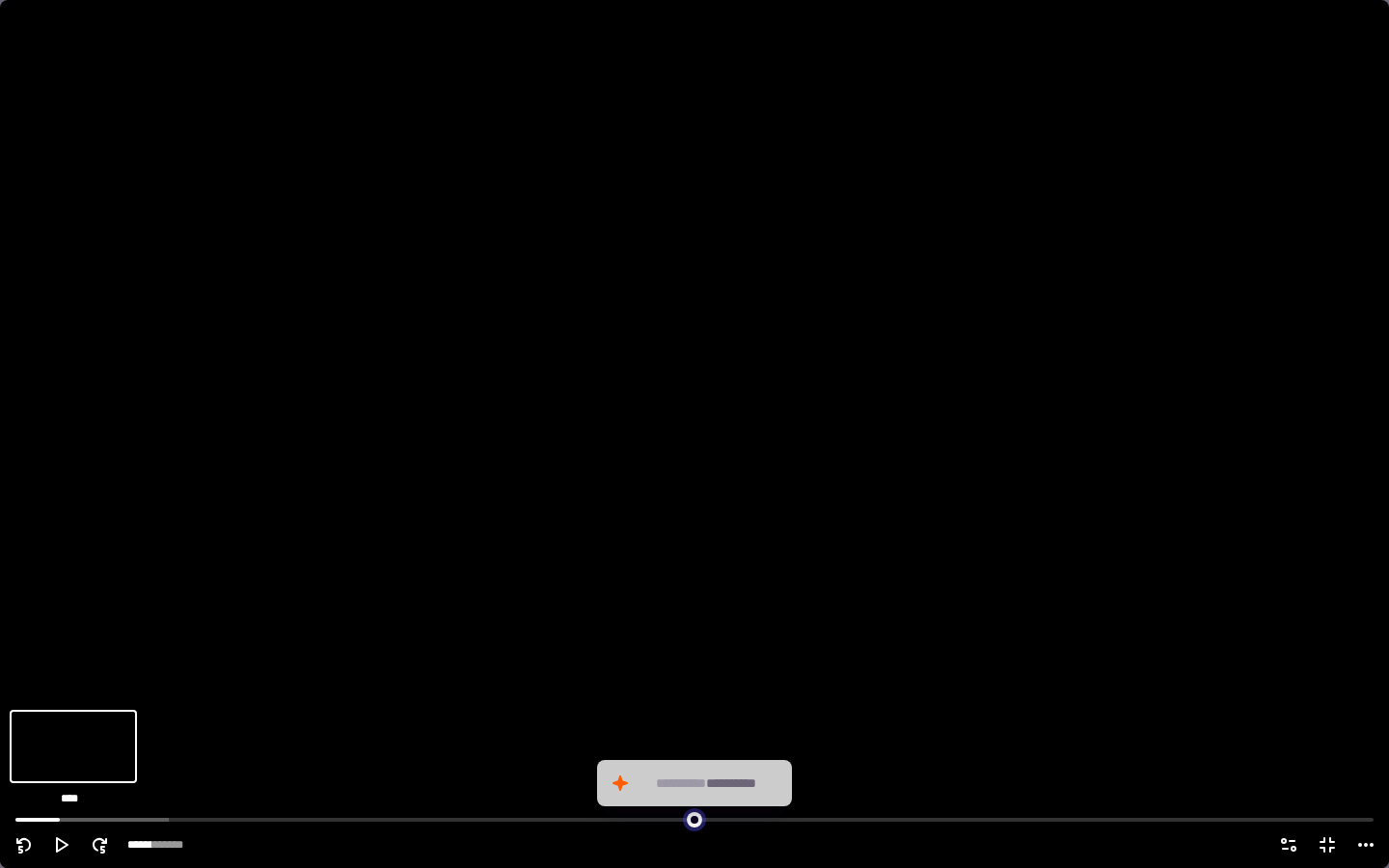 click at bounding box center [694, 818] 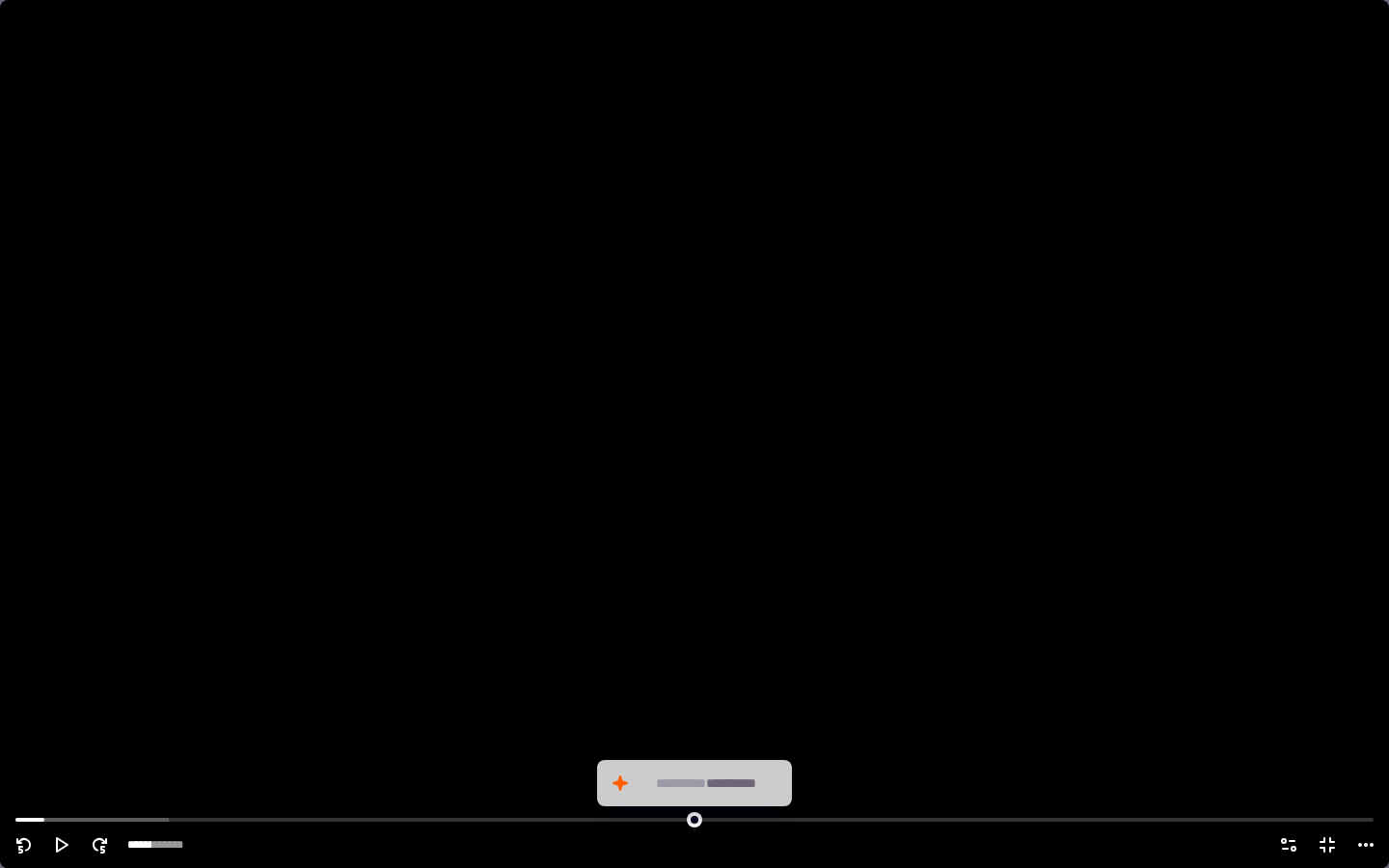 click at bounding box center [694, 434] 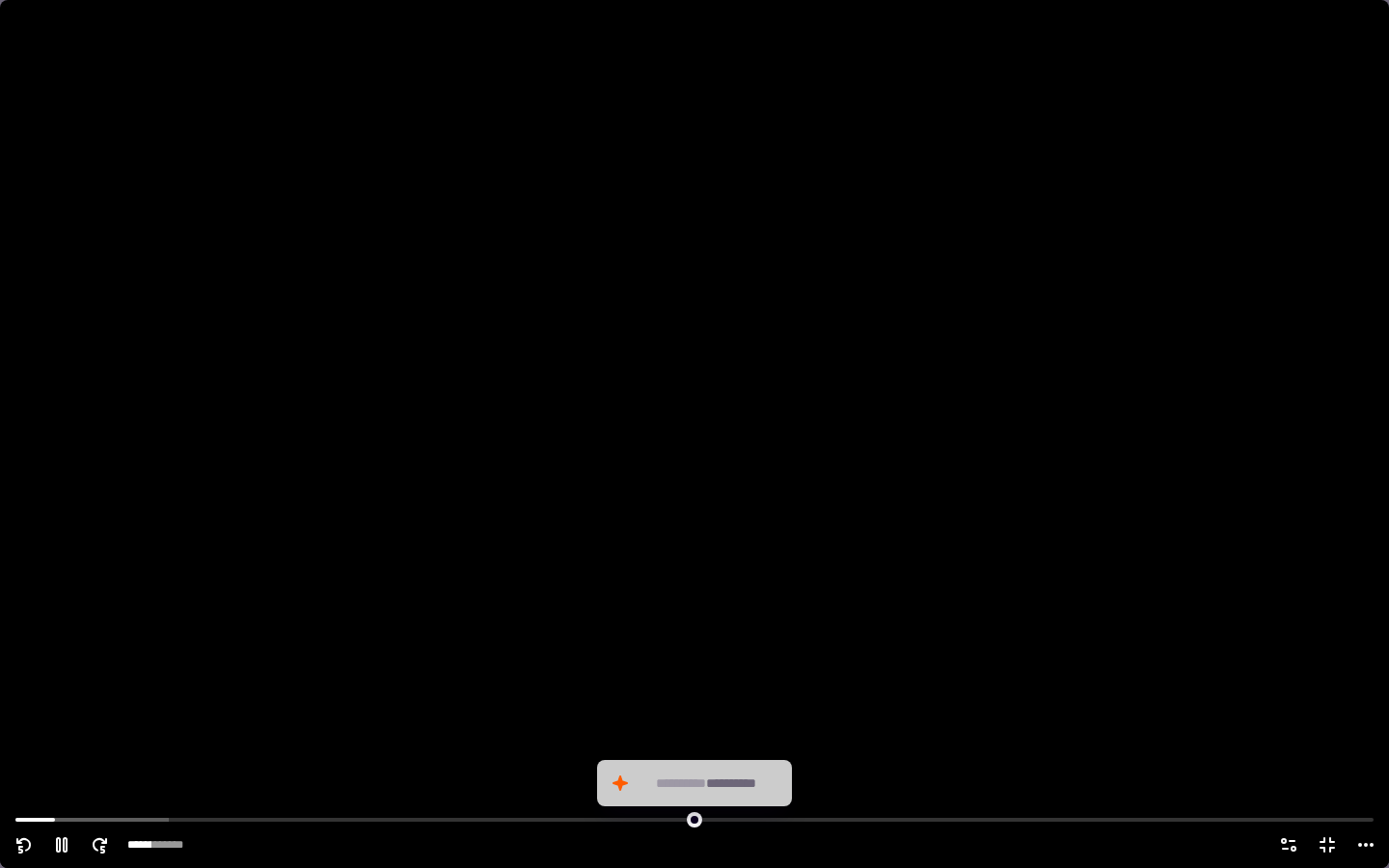 click at bounding box center (694, 434) 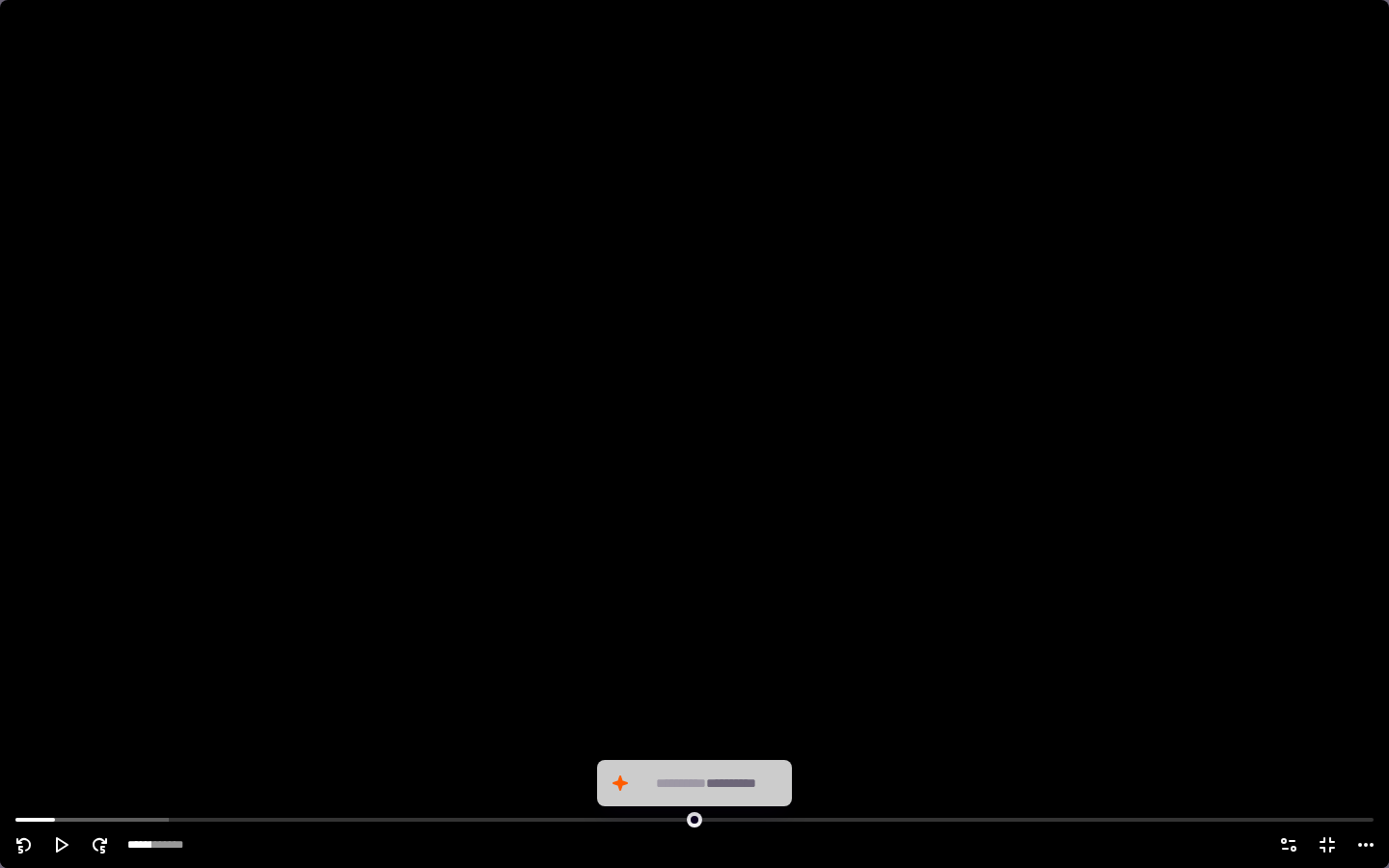 click at bounding box center [694, 434] 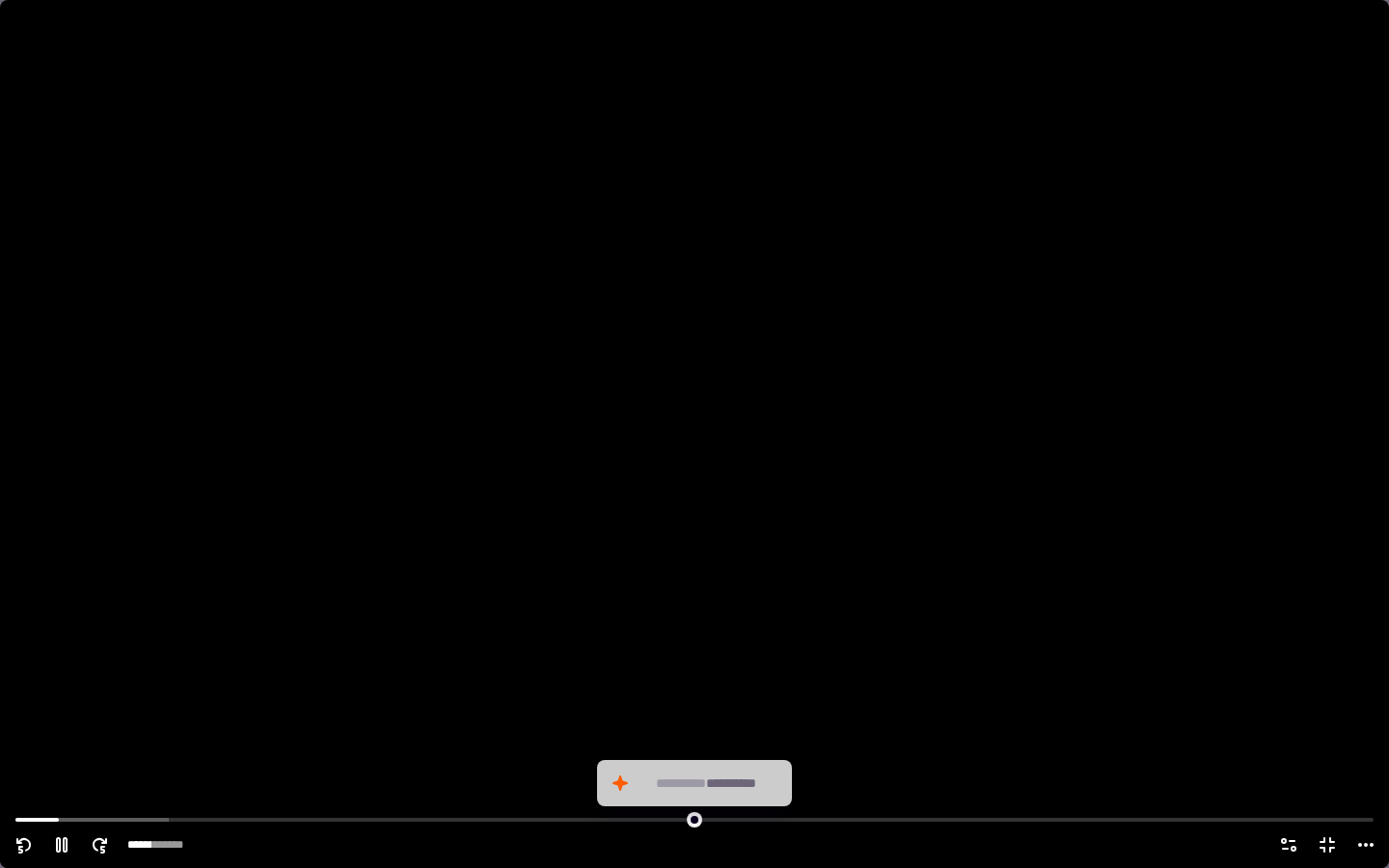 click at bounding box center [694, 434] 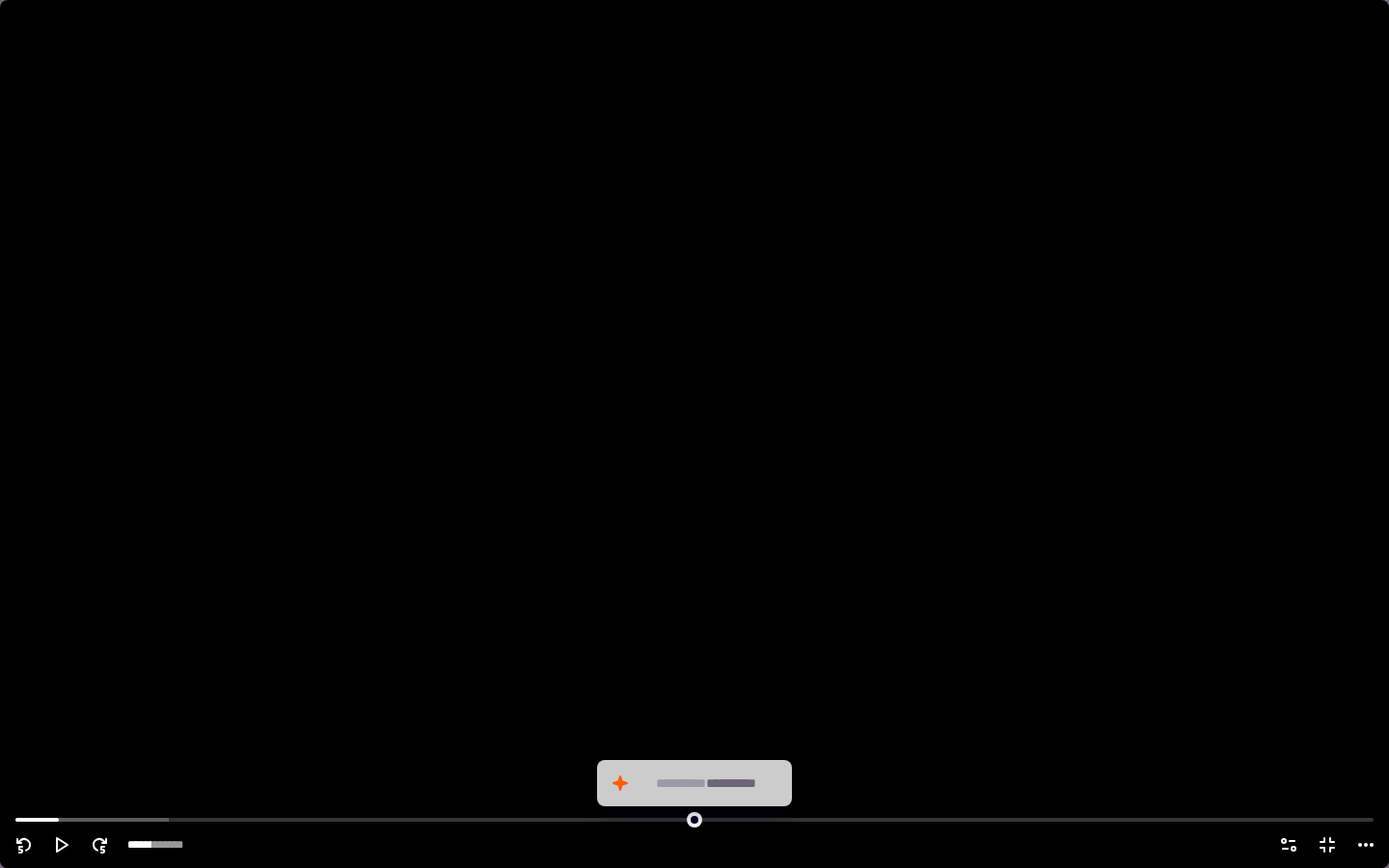 click at bounding box center [694, 434] 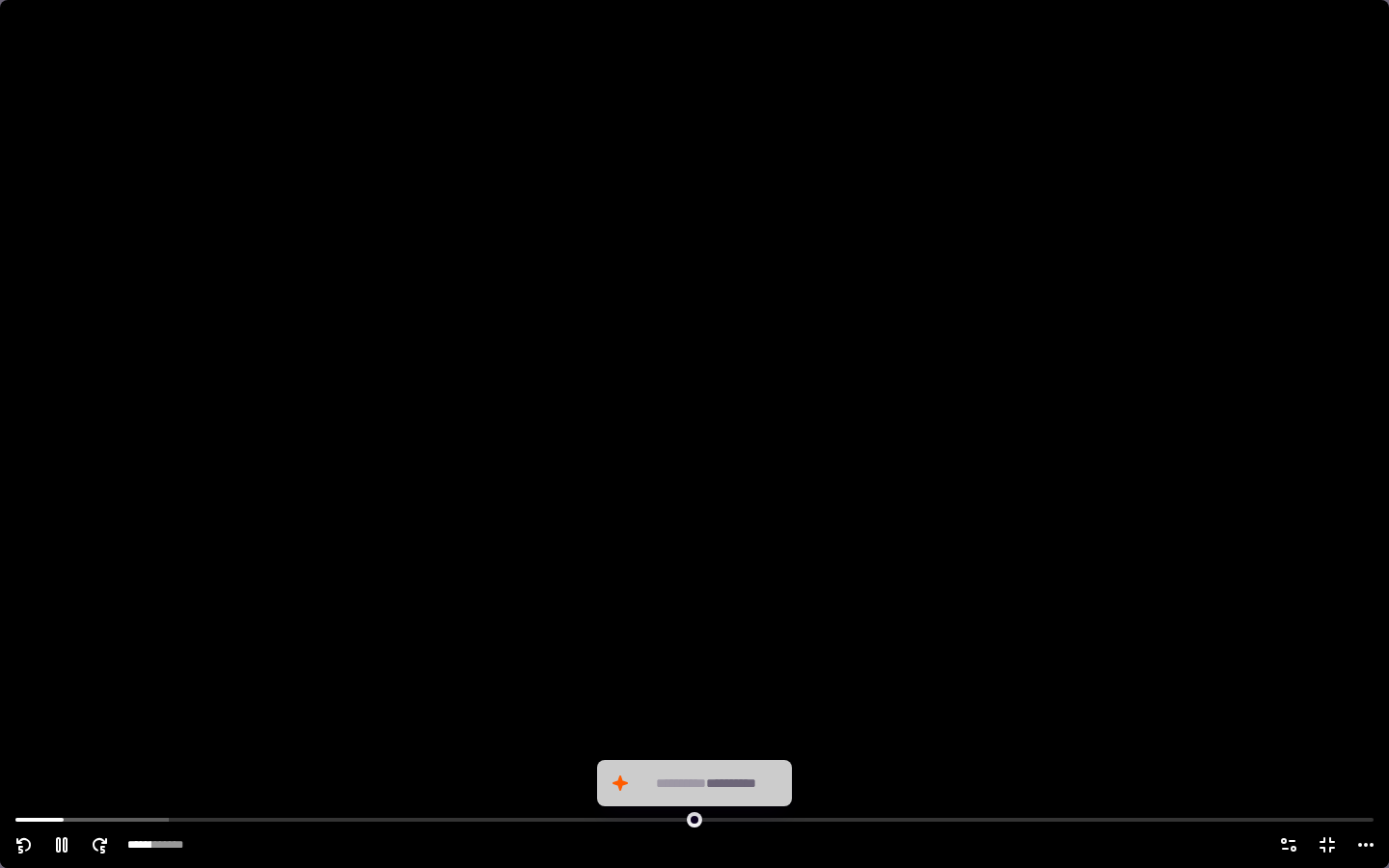 click at bounding box center (694, 434) 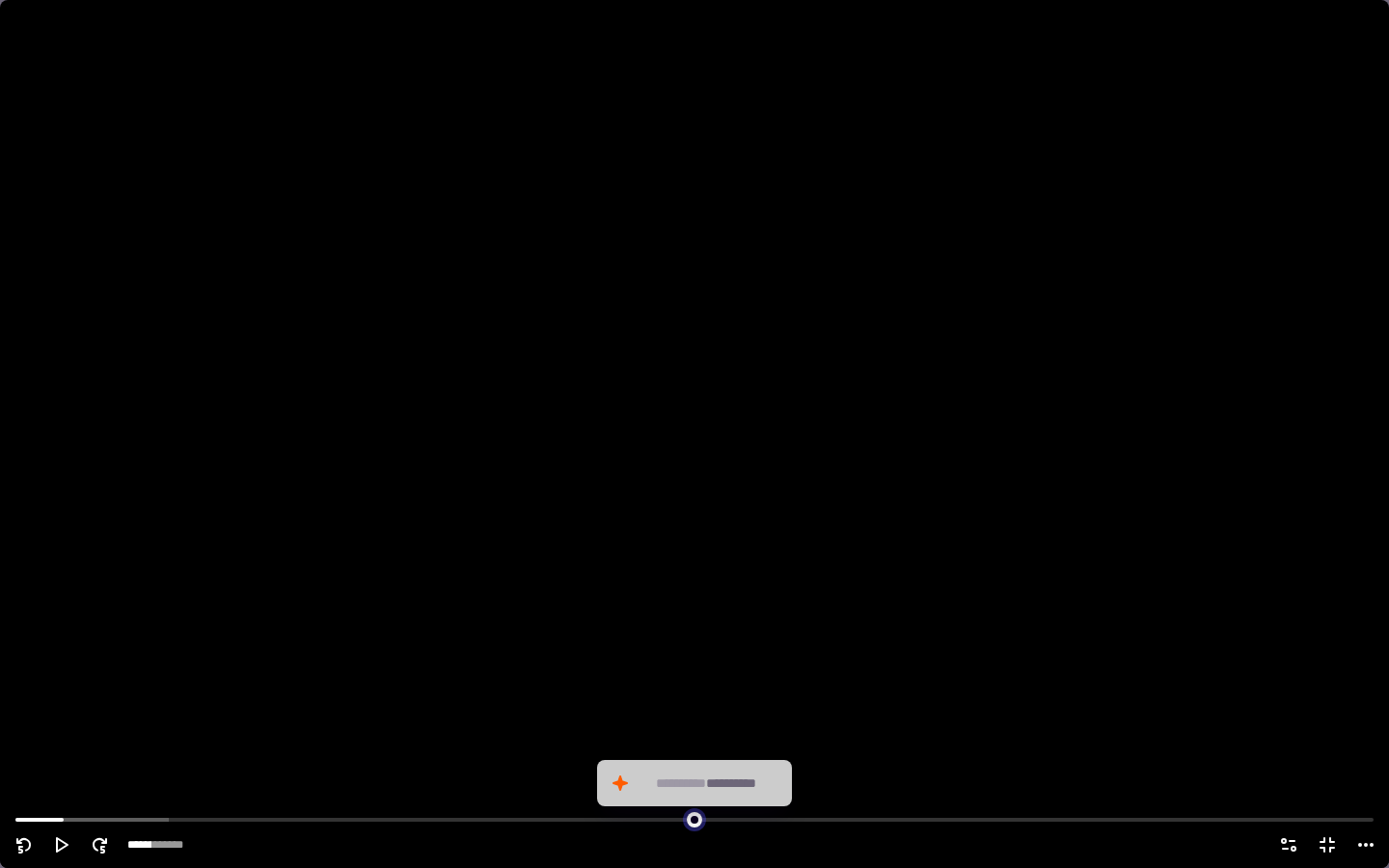 click at bounding box center (694, 818) 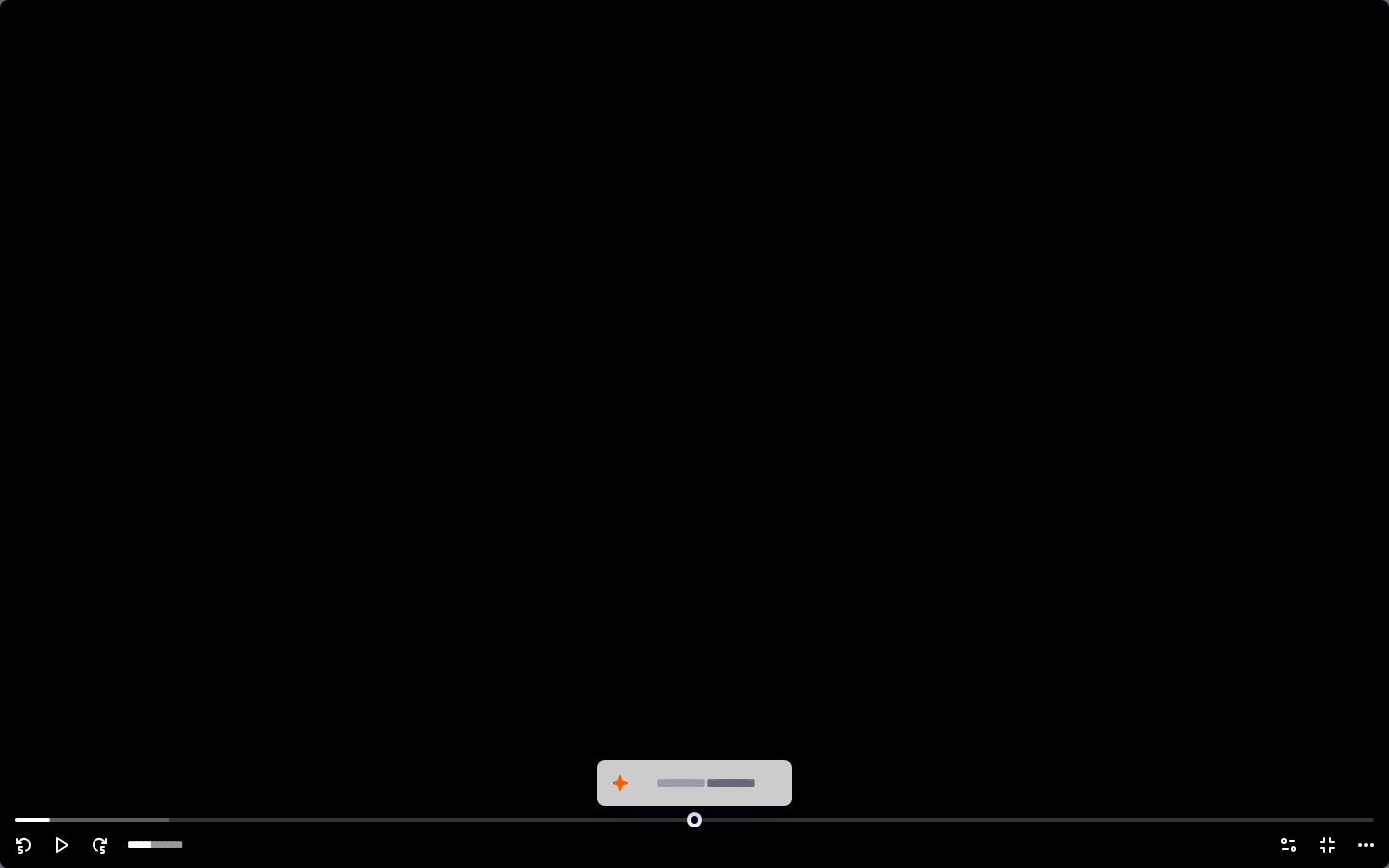 click at bounding box center (694, 434) 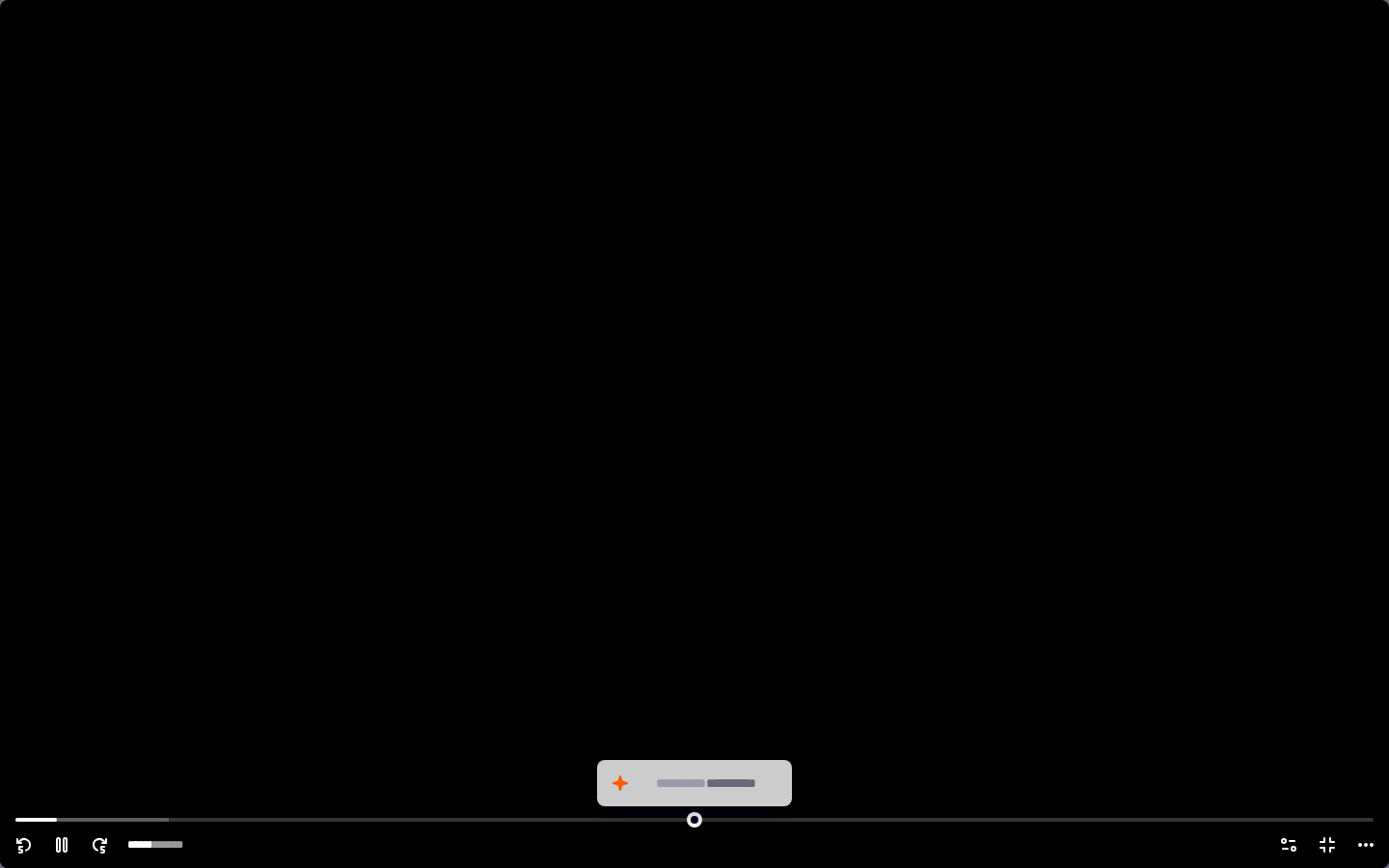 click at bounding box center (694, 434) 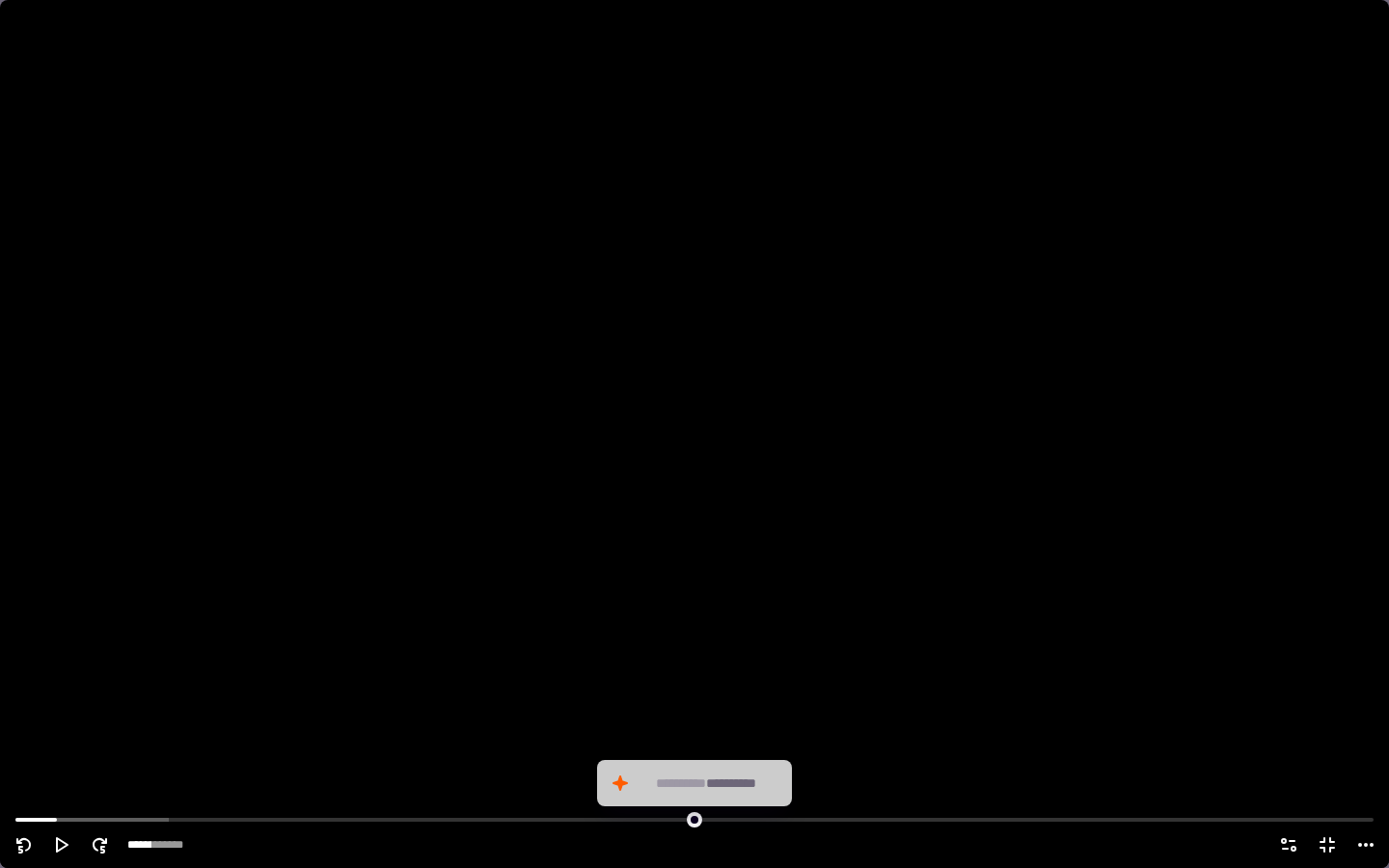 click at bounding box center [694, 434] 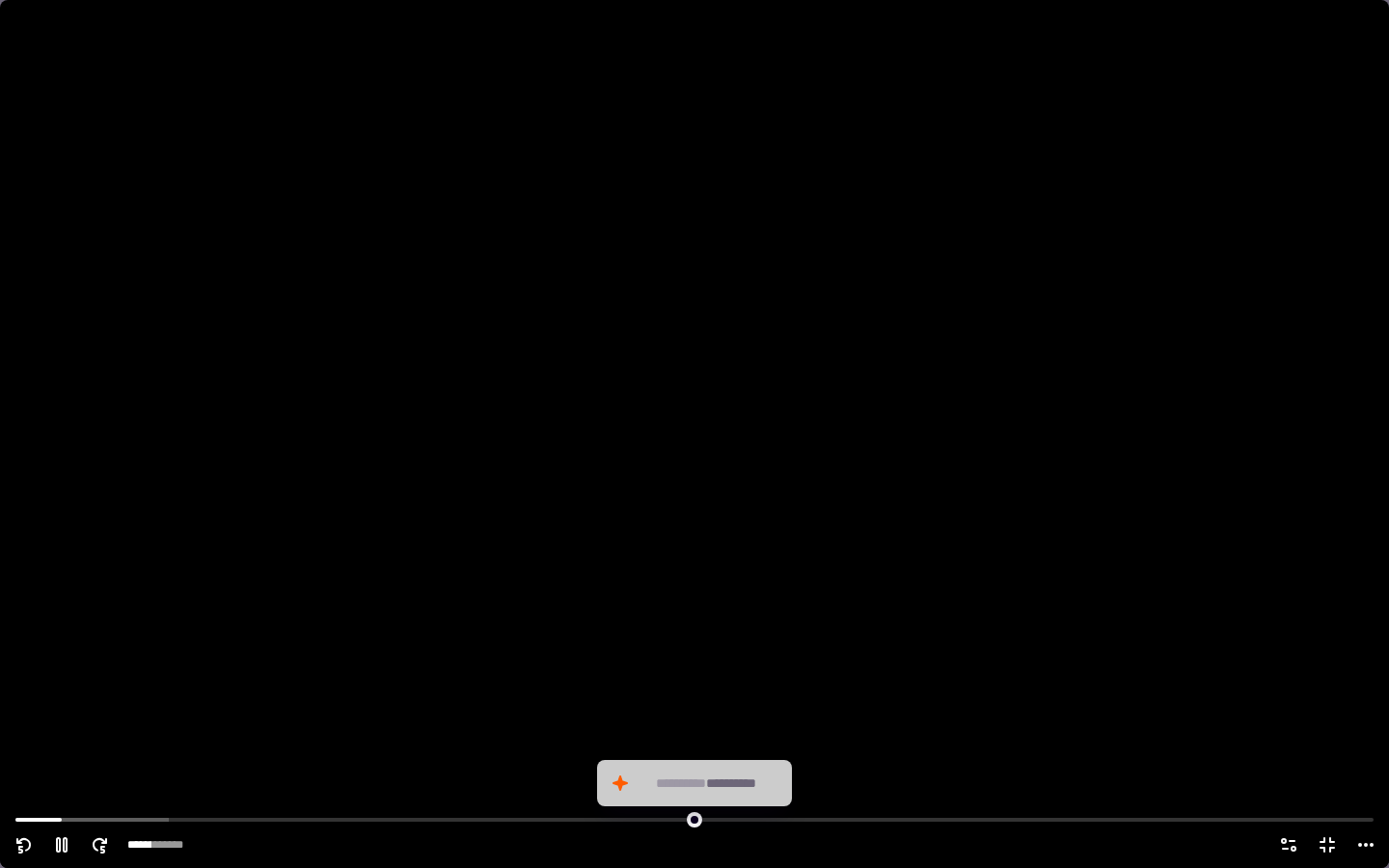 click at bounding box center (694, 434) 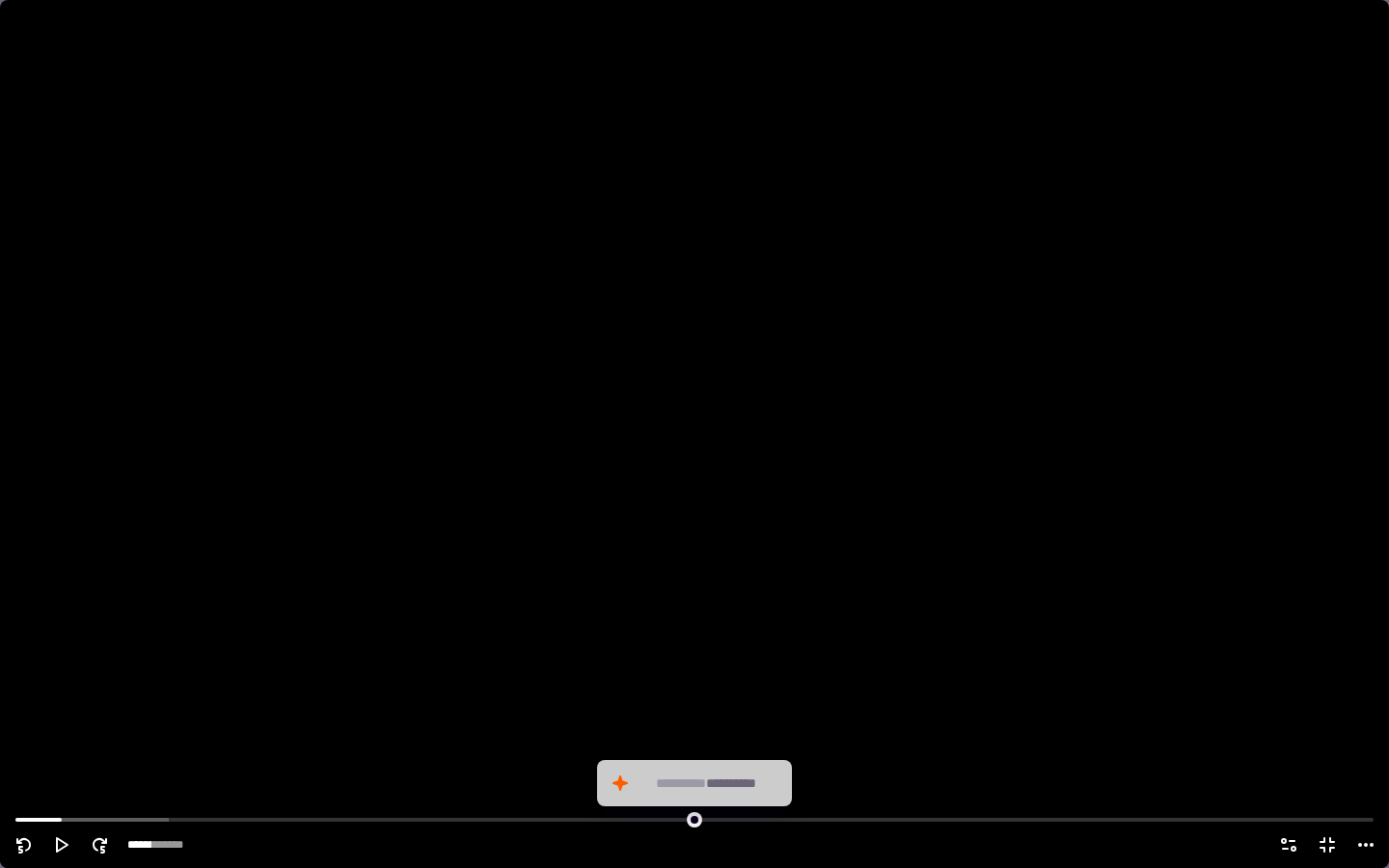 click at bounding box center [694, 434] 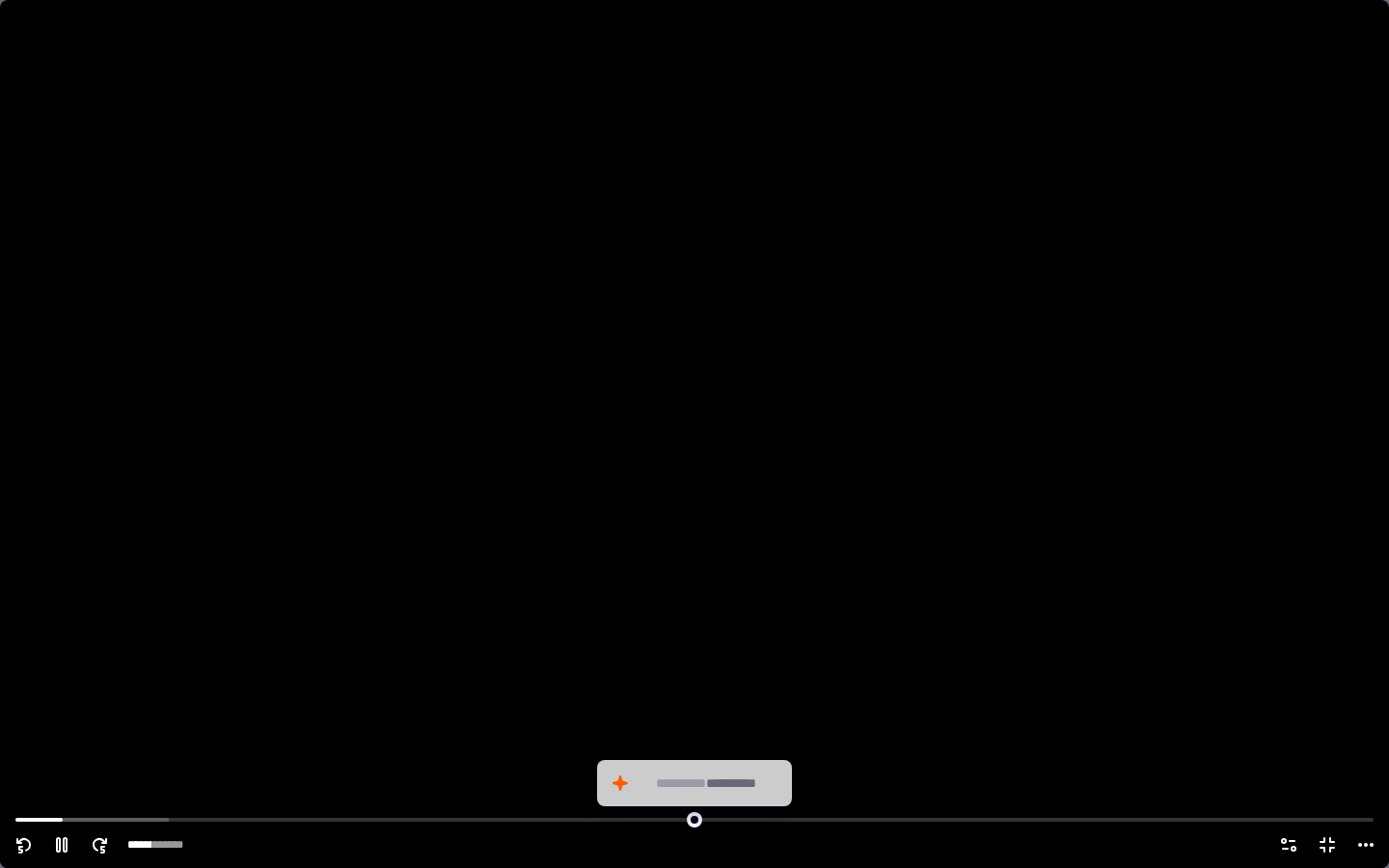 click at bounding box center [694, 434] 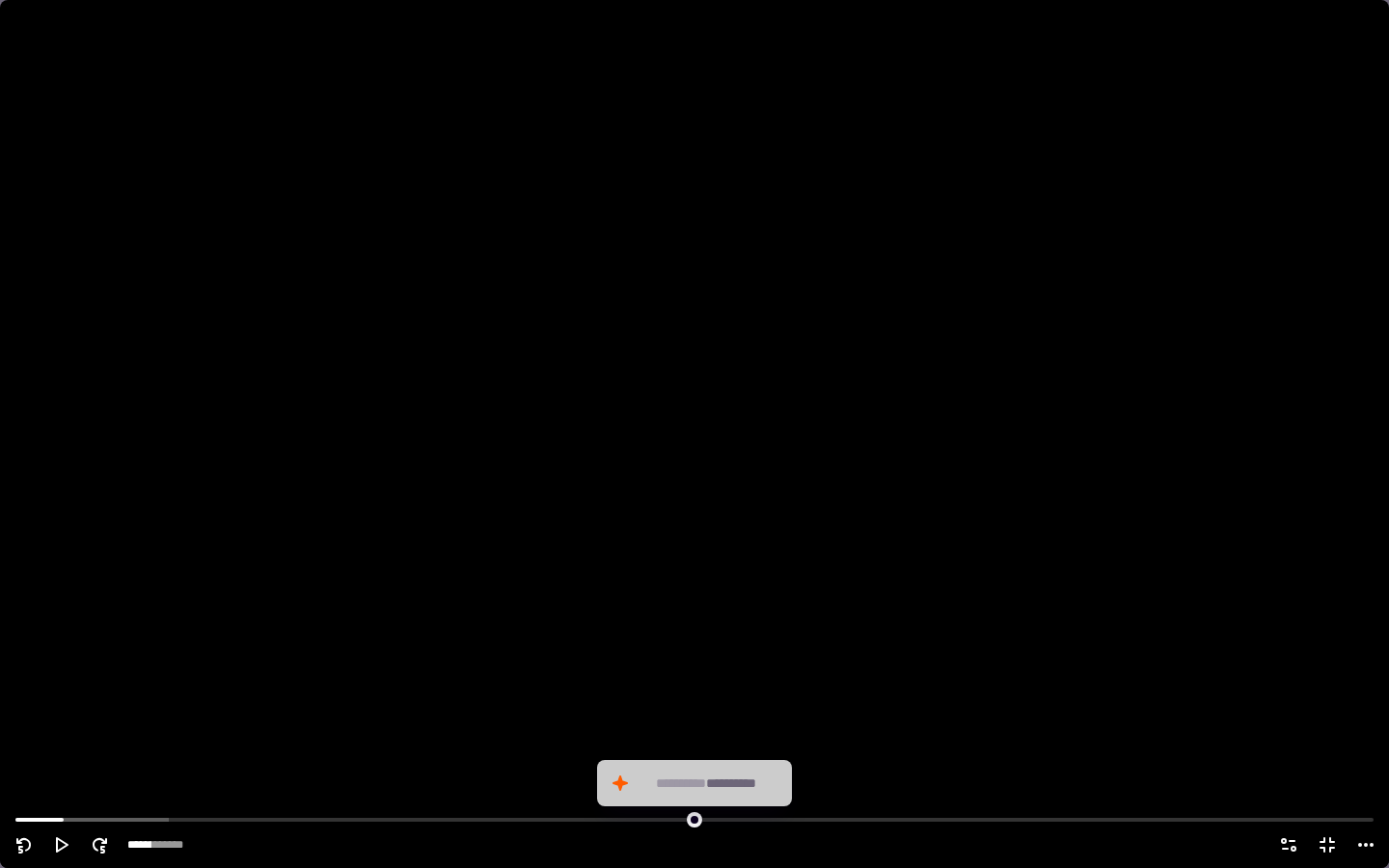 click at bounding box center (694, 434) 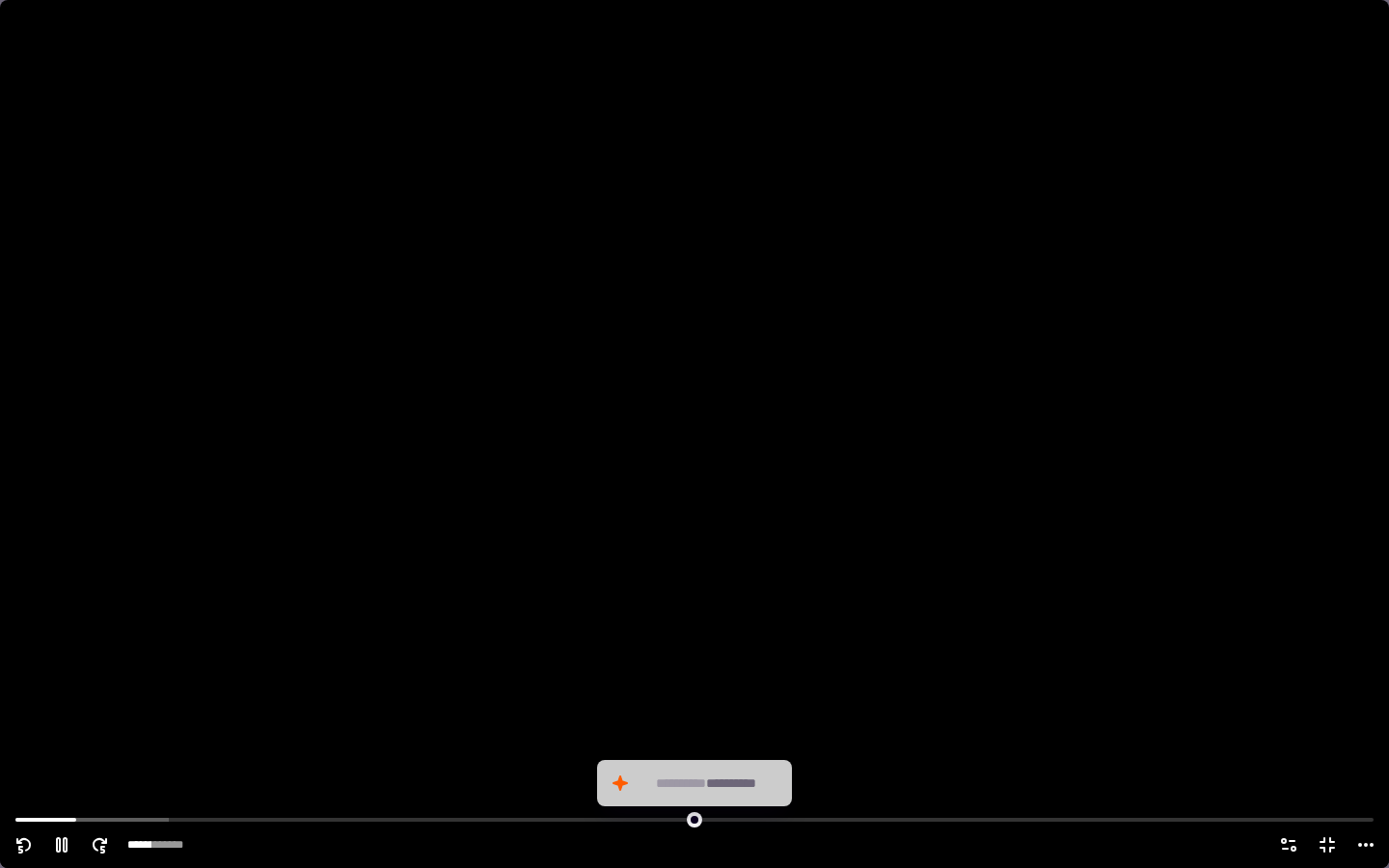 click at bounding box center (694, 434) 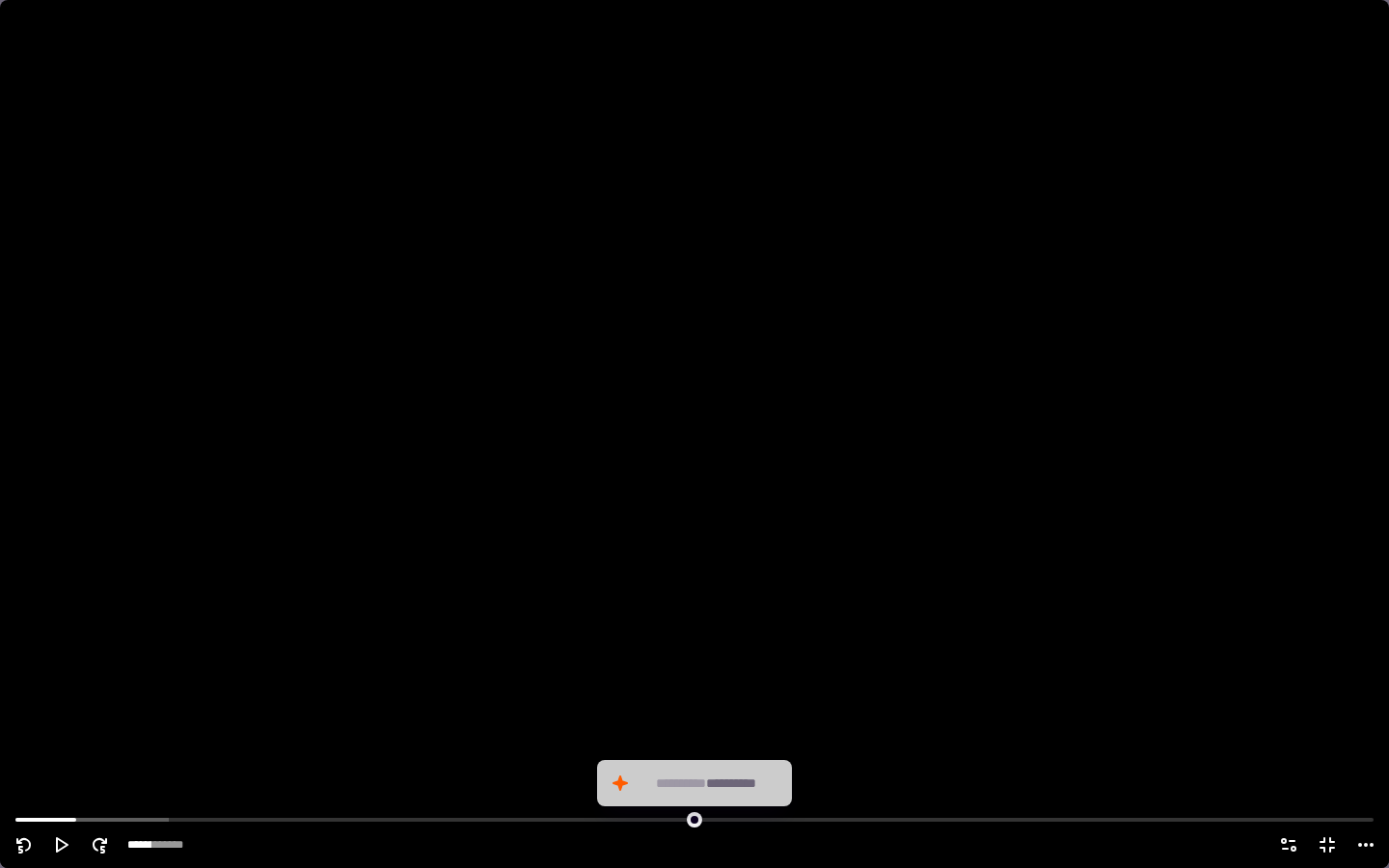 click at bounding box center (694, 434) 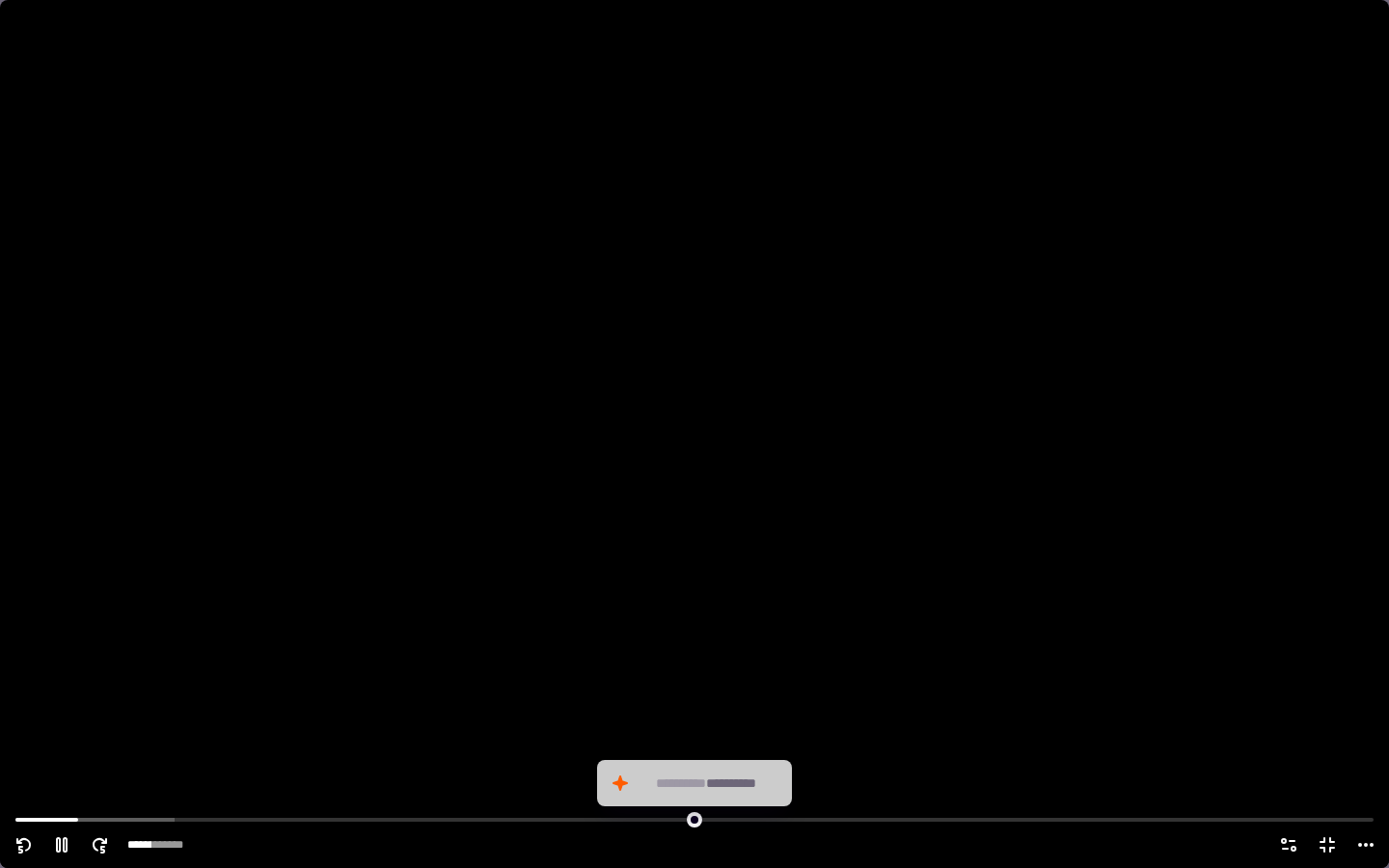 click at bounding box center [694, 434] 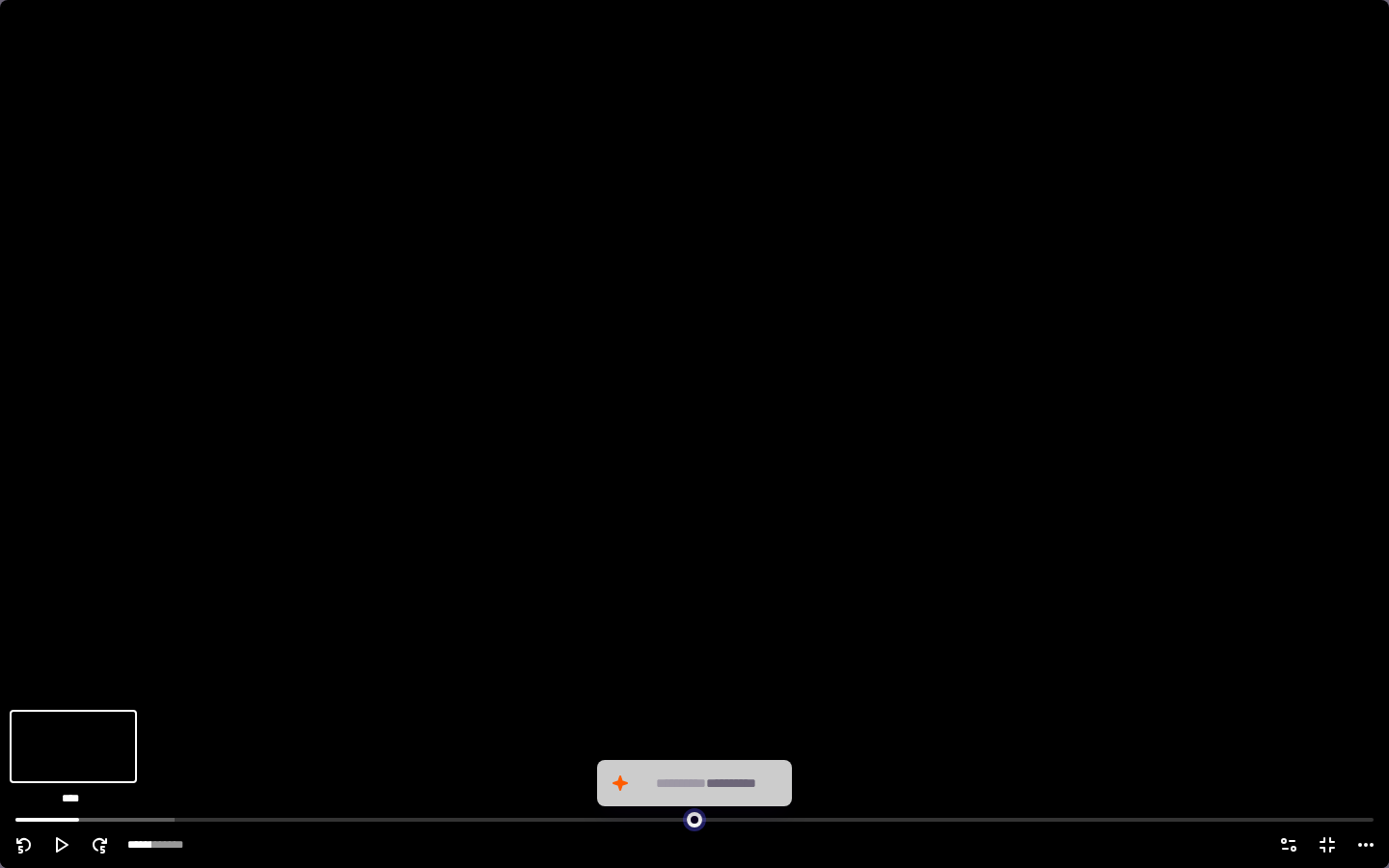 click at bounding box center (694, 818) 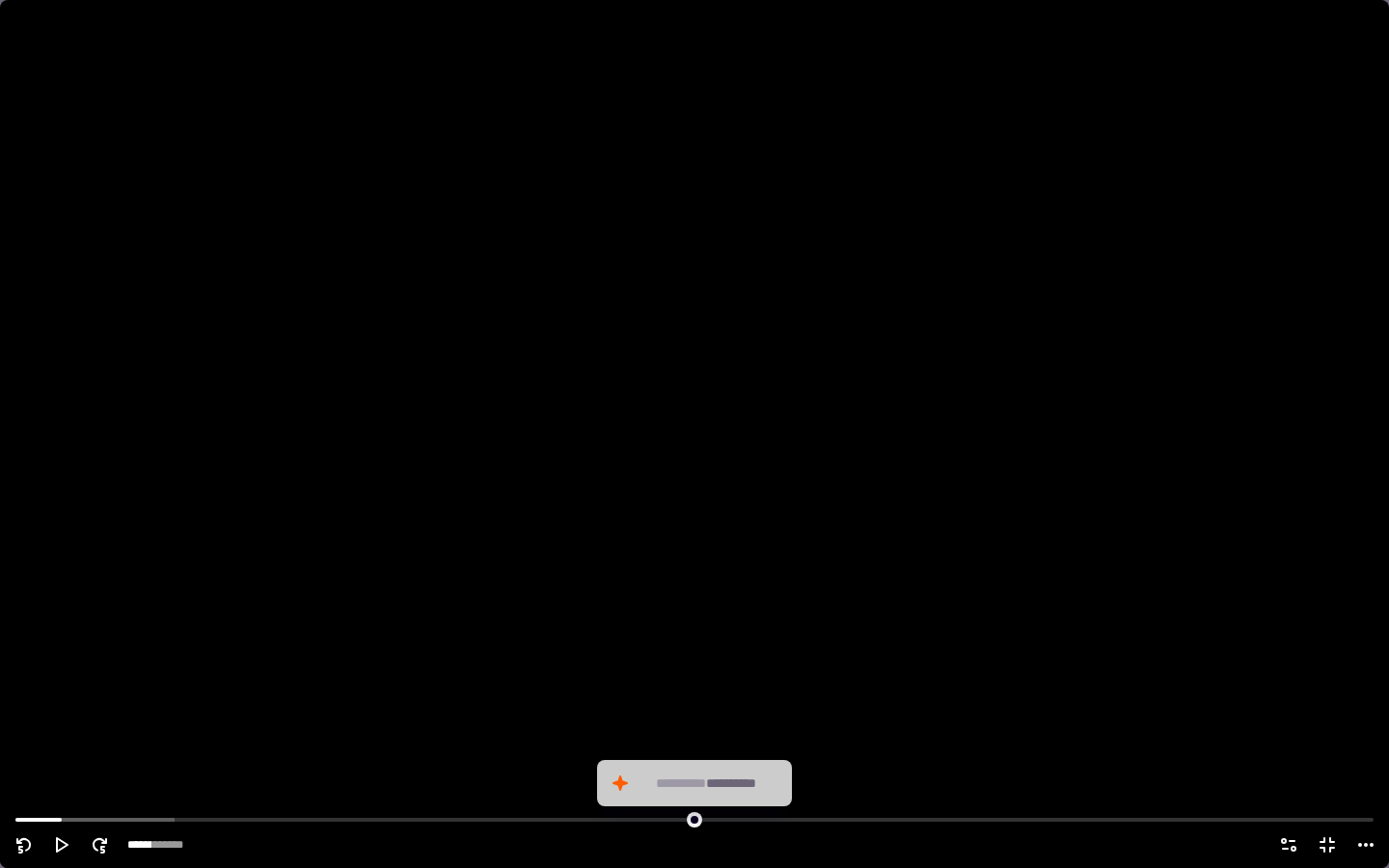 click 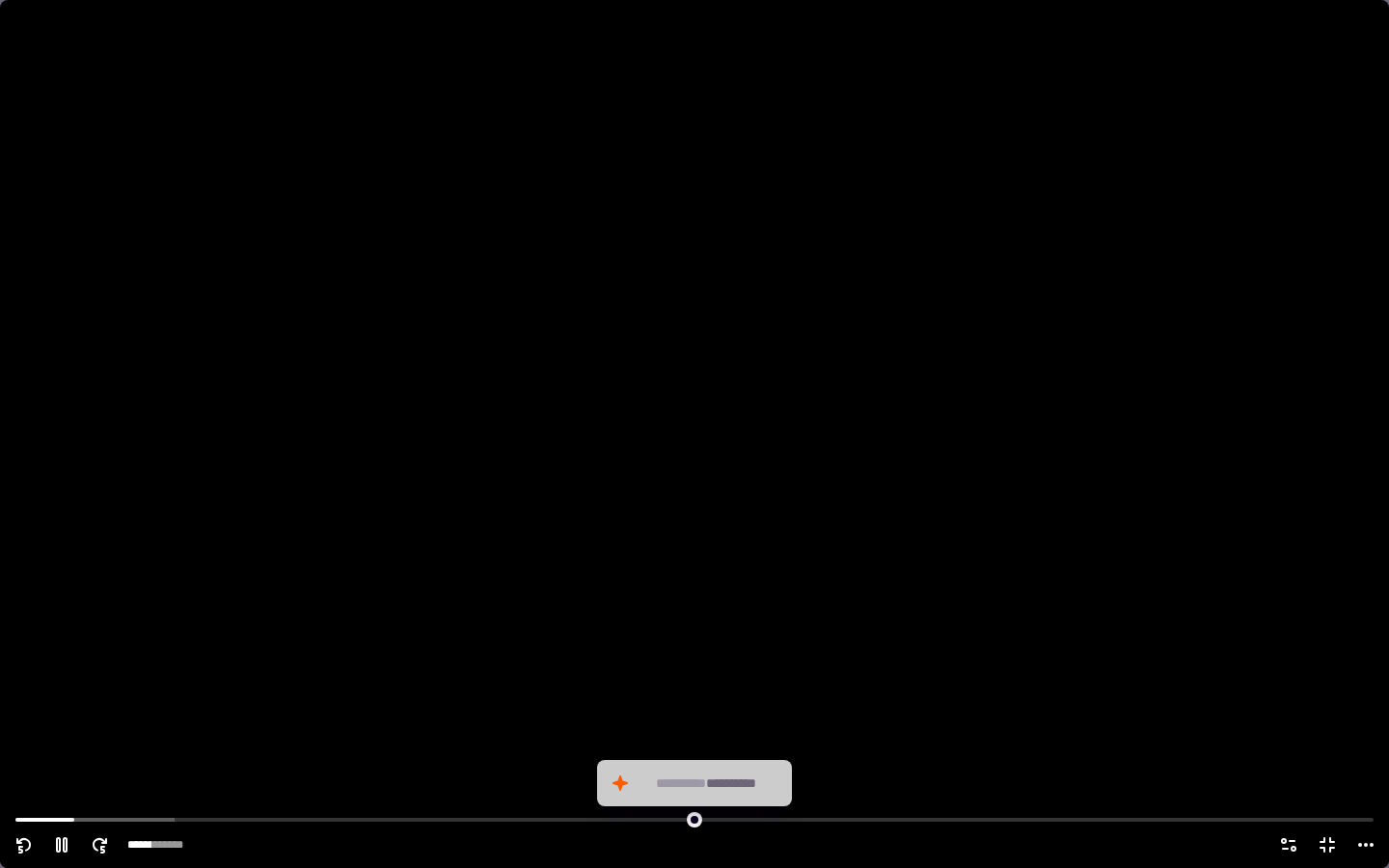 click at bounding box center (694, 434) 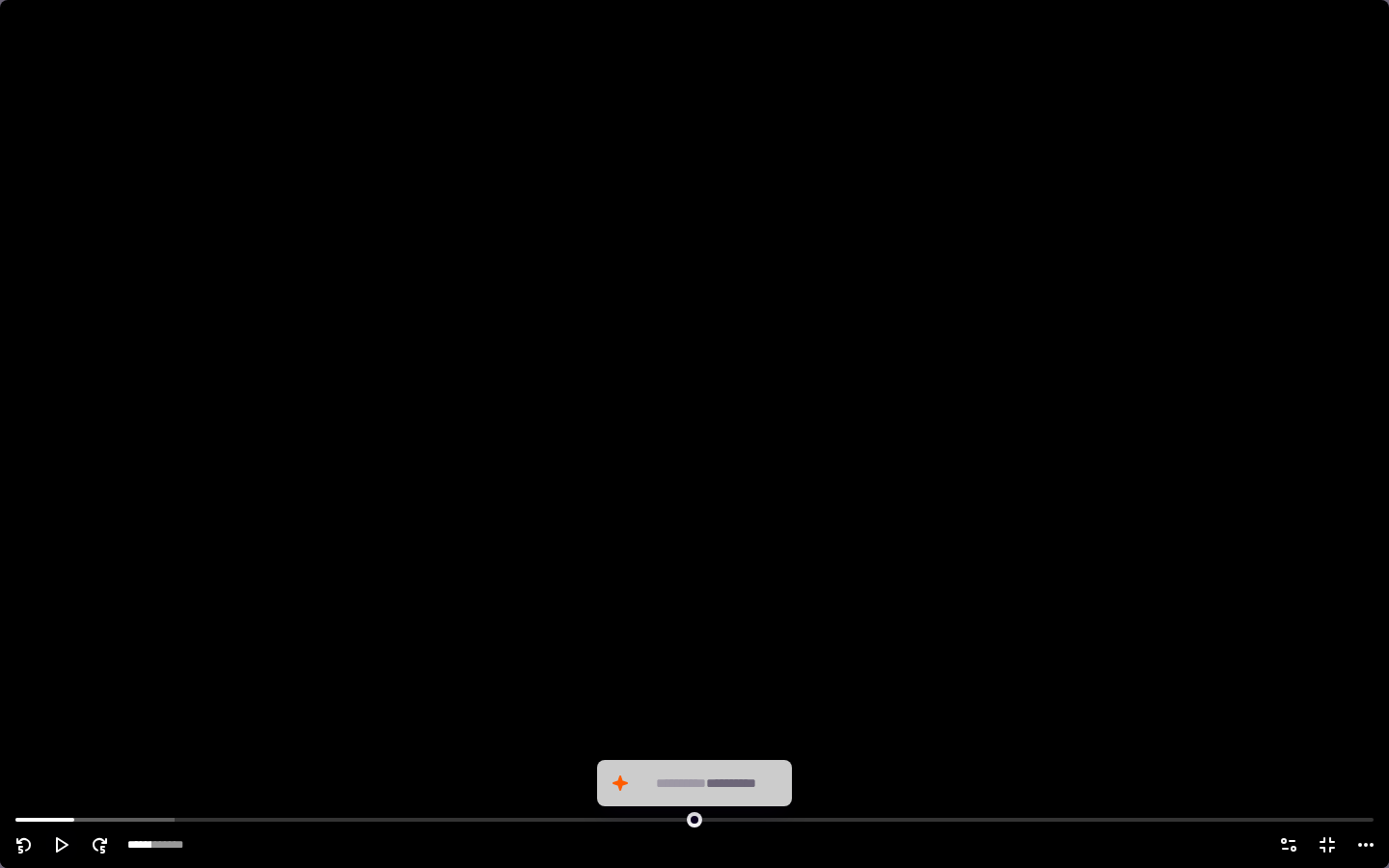 click at bounding box center [694, 434] 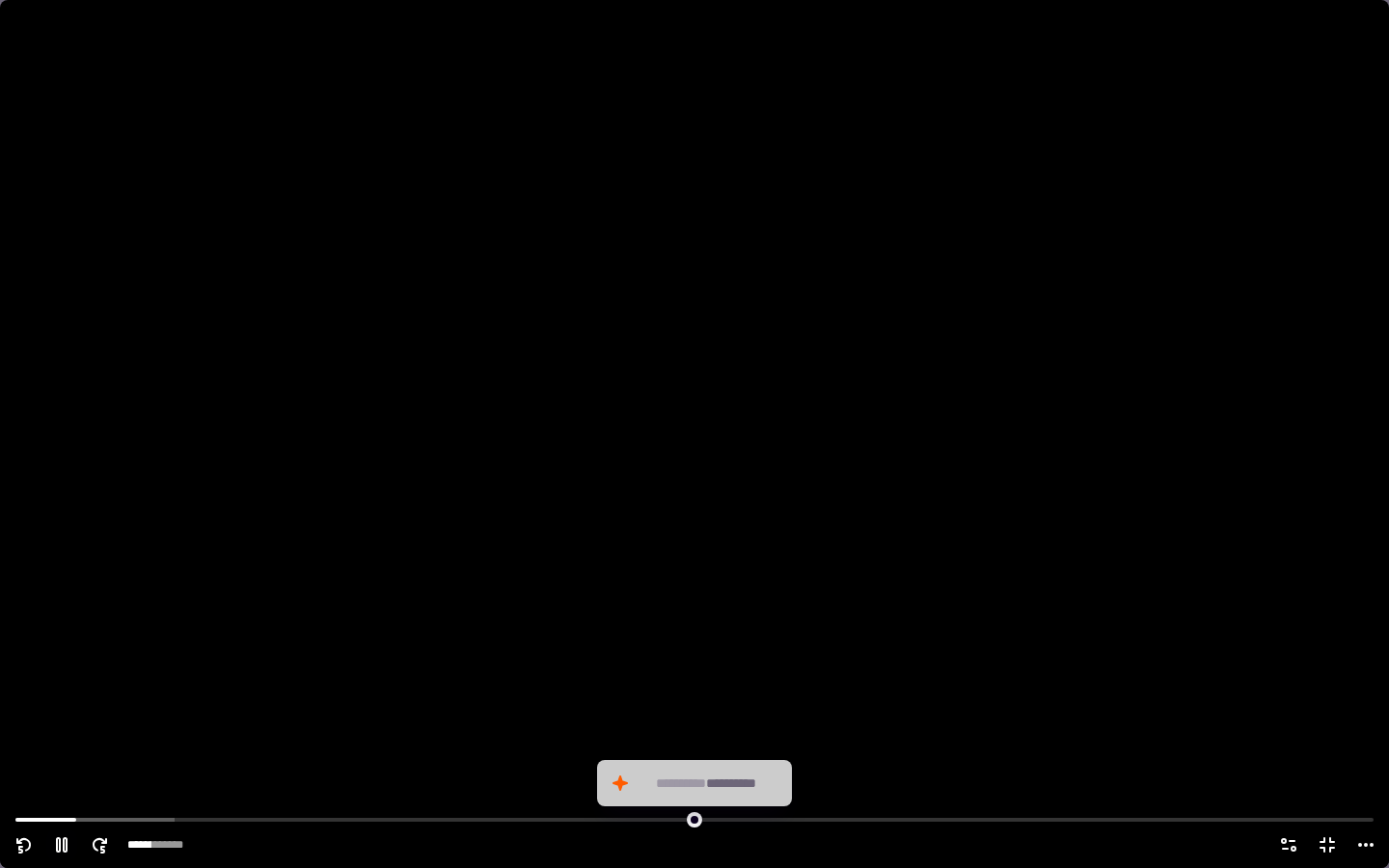 click at bounding box center (694, 434) 